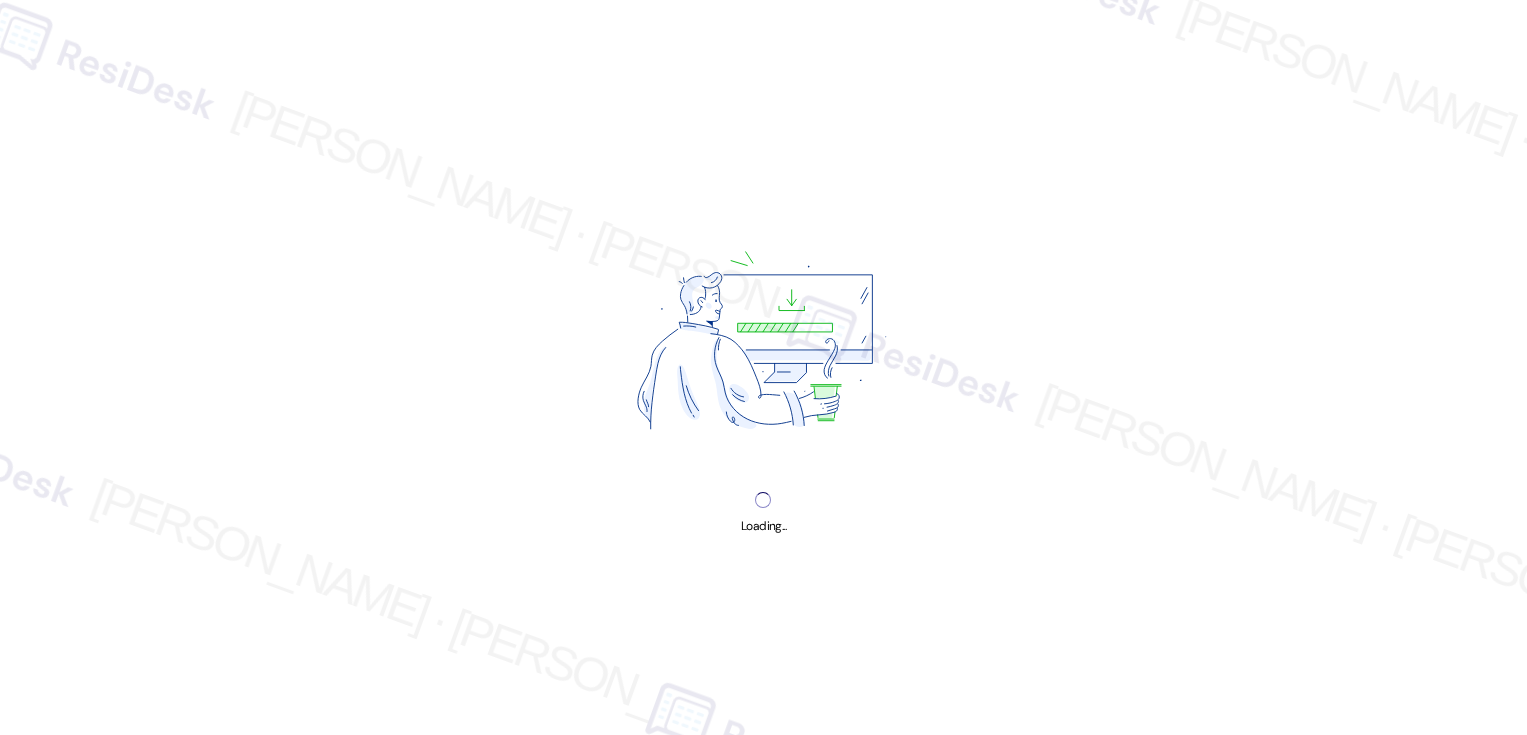scroll, scrollTop: 0, scrollLeft: 0, axis: both 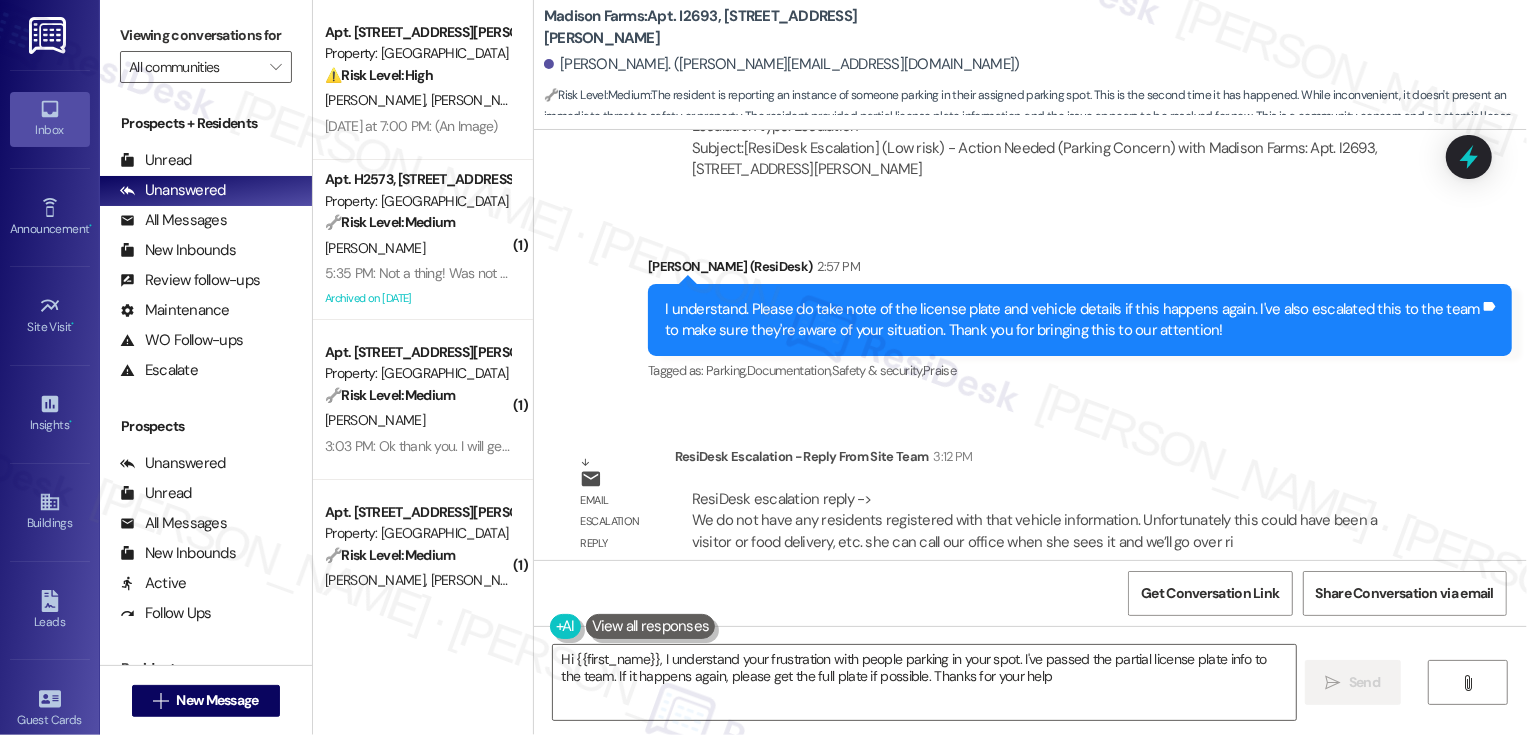 type on "Hi {{first_name}}, I understand your frustration with people parking in your spot. I've passed the partial license plate info to the team. If it happens again, please get the full plate if possible. Thanks for your help!" 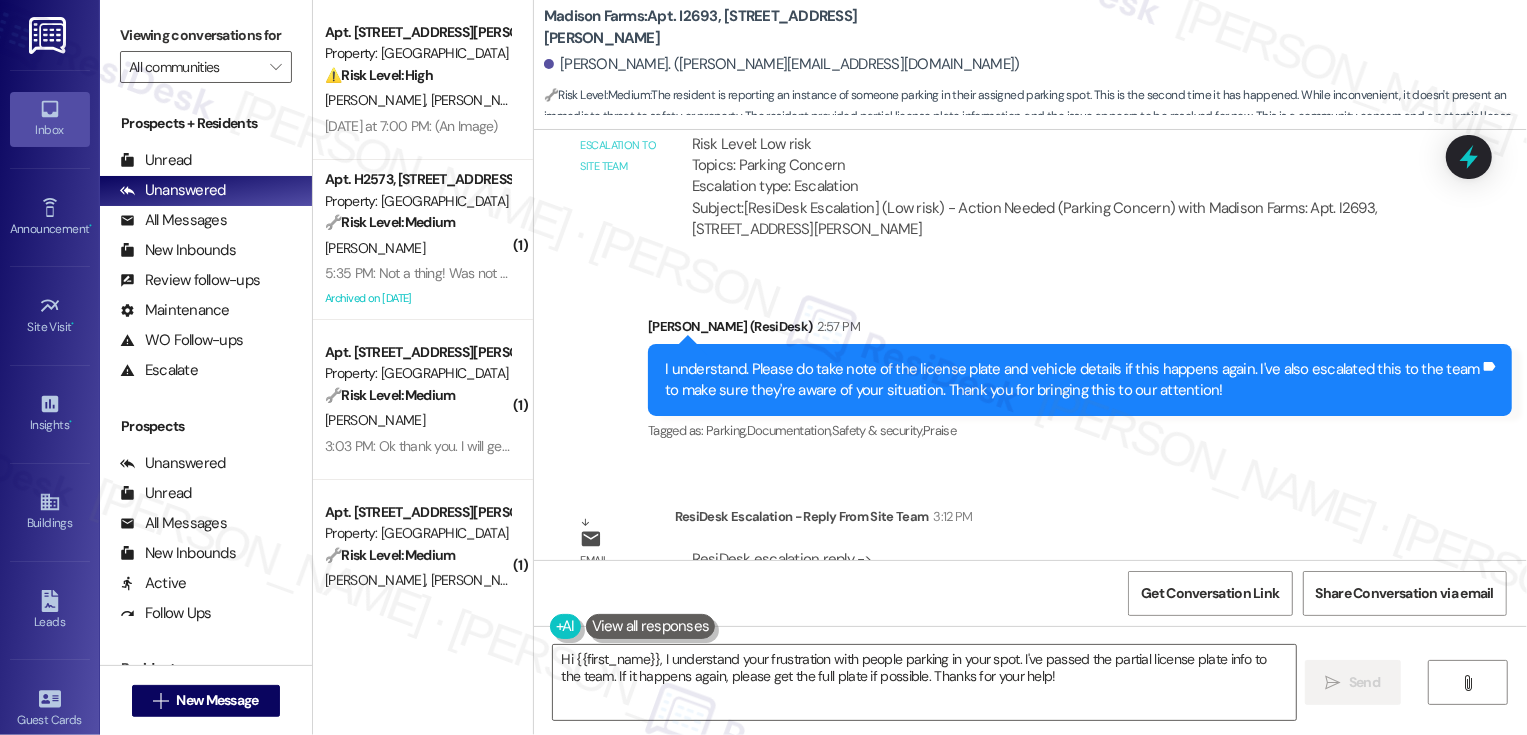 scroll, scrollTop: 5145, scrollLeft: 0, axis: vertical 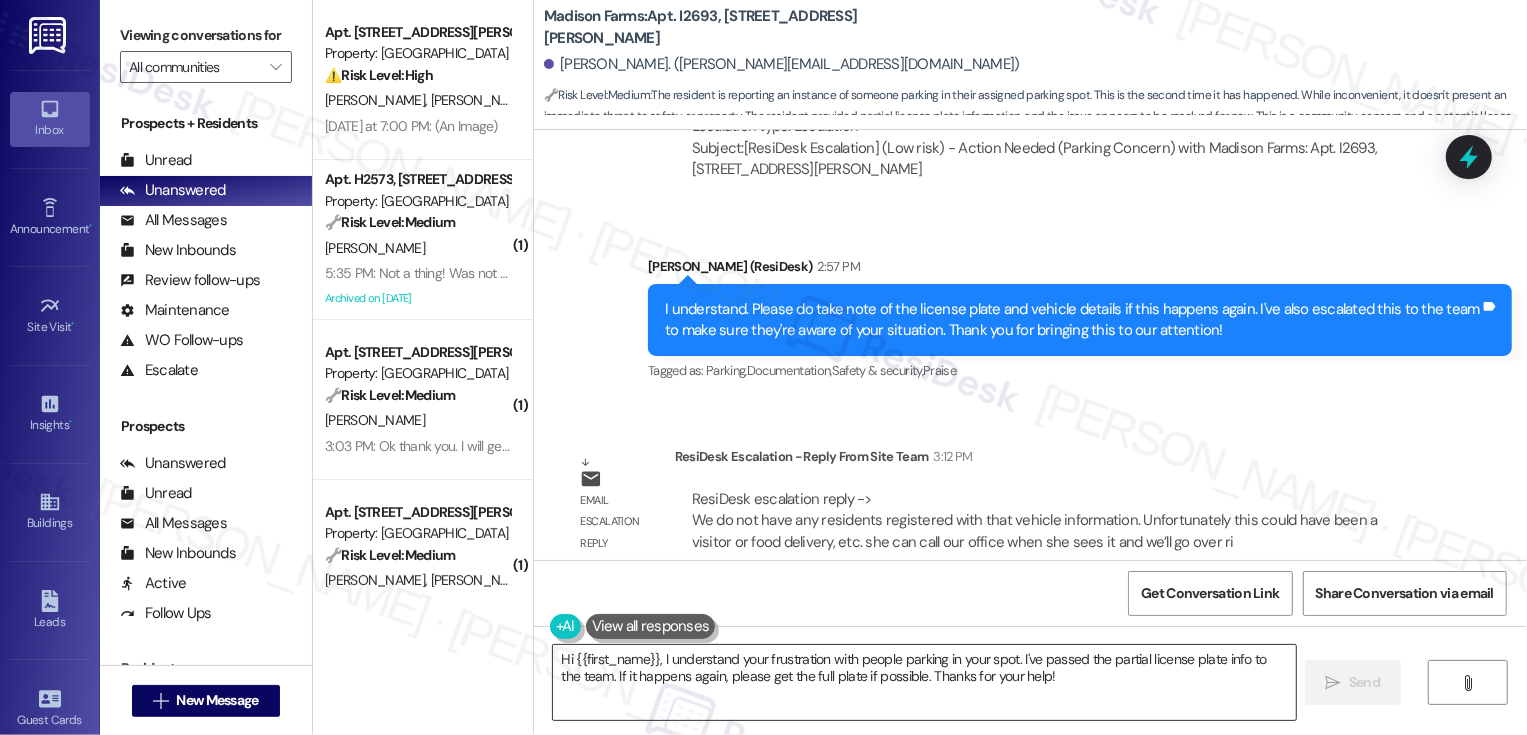 click on "Hi {{first_name}}, I understand your frustration with people parking in your spot. I've passed the partial license plate info to the team. If it happens again, please get the full plate if possible. Thanks for your help!" at bounding box center [924, 682] 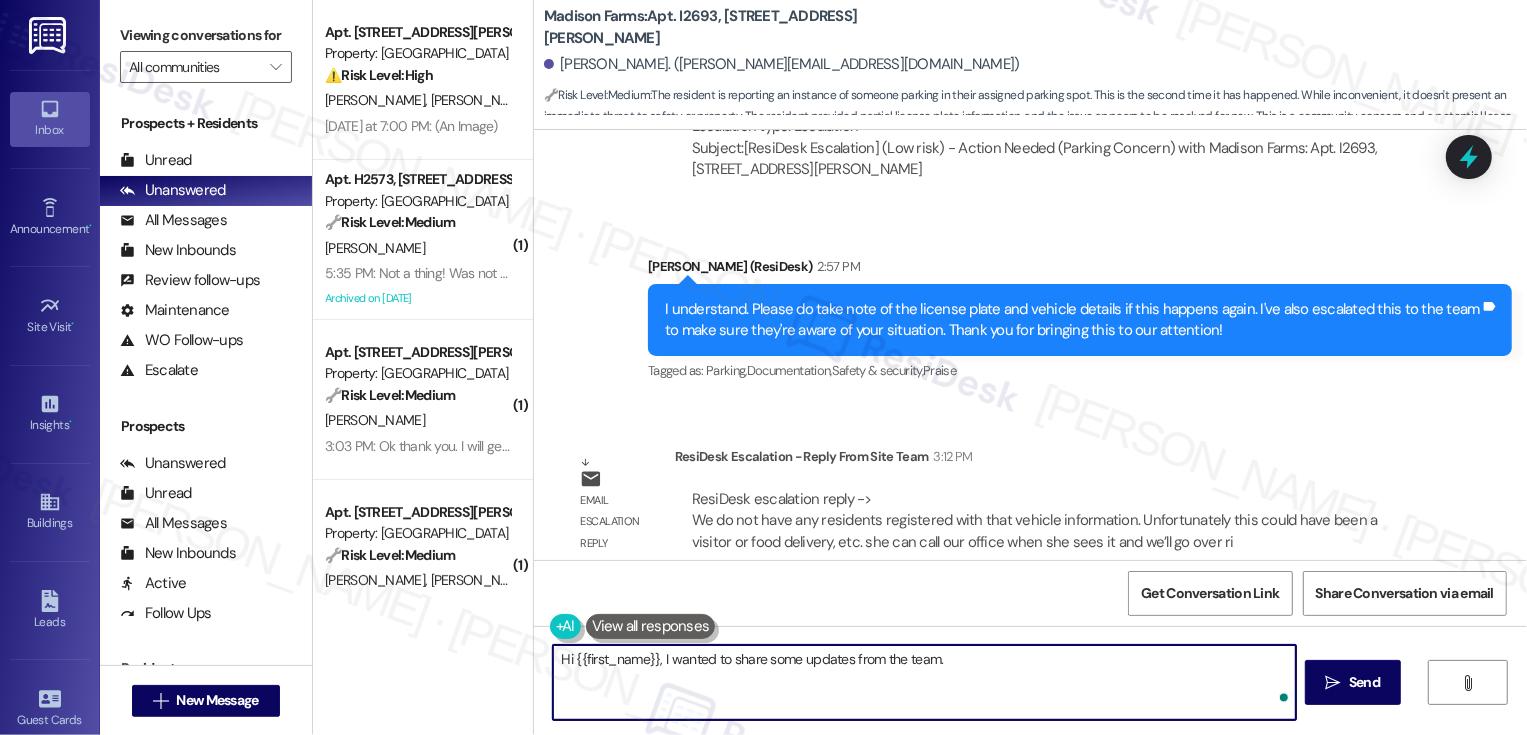 paste on "https://www.theresidesk.com/text/insights-conversations/1401005/escalation-helper" 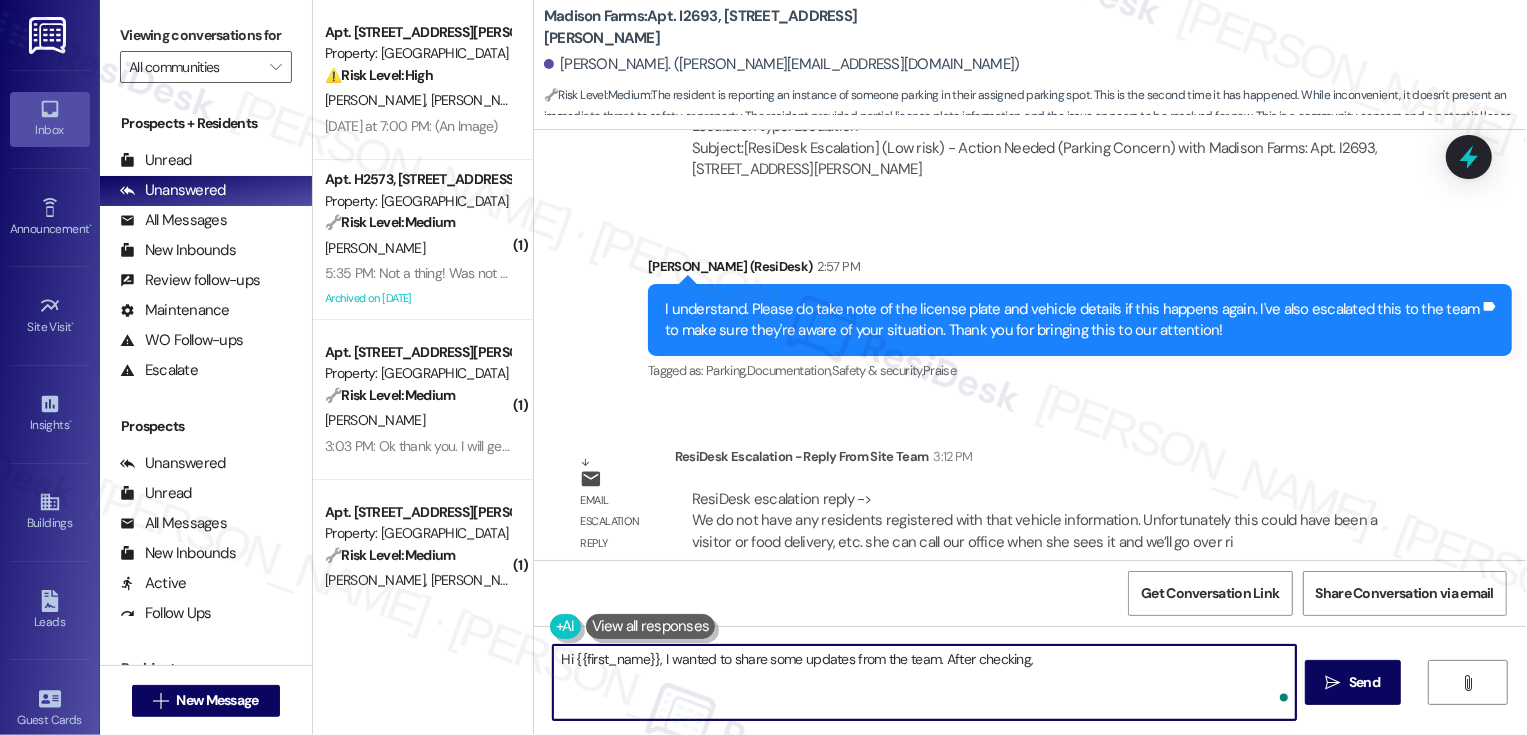 paste on "We do not have any residents registered with that vehicle information.
Unfortunately this could have been a visitor or food delivery, etc. she can call our office when she sees it and we'll go over right away and place a tag on it about not parking in other people's garage spaces." 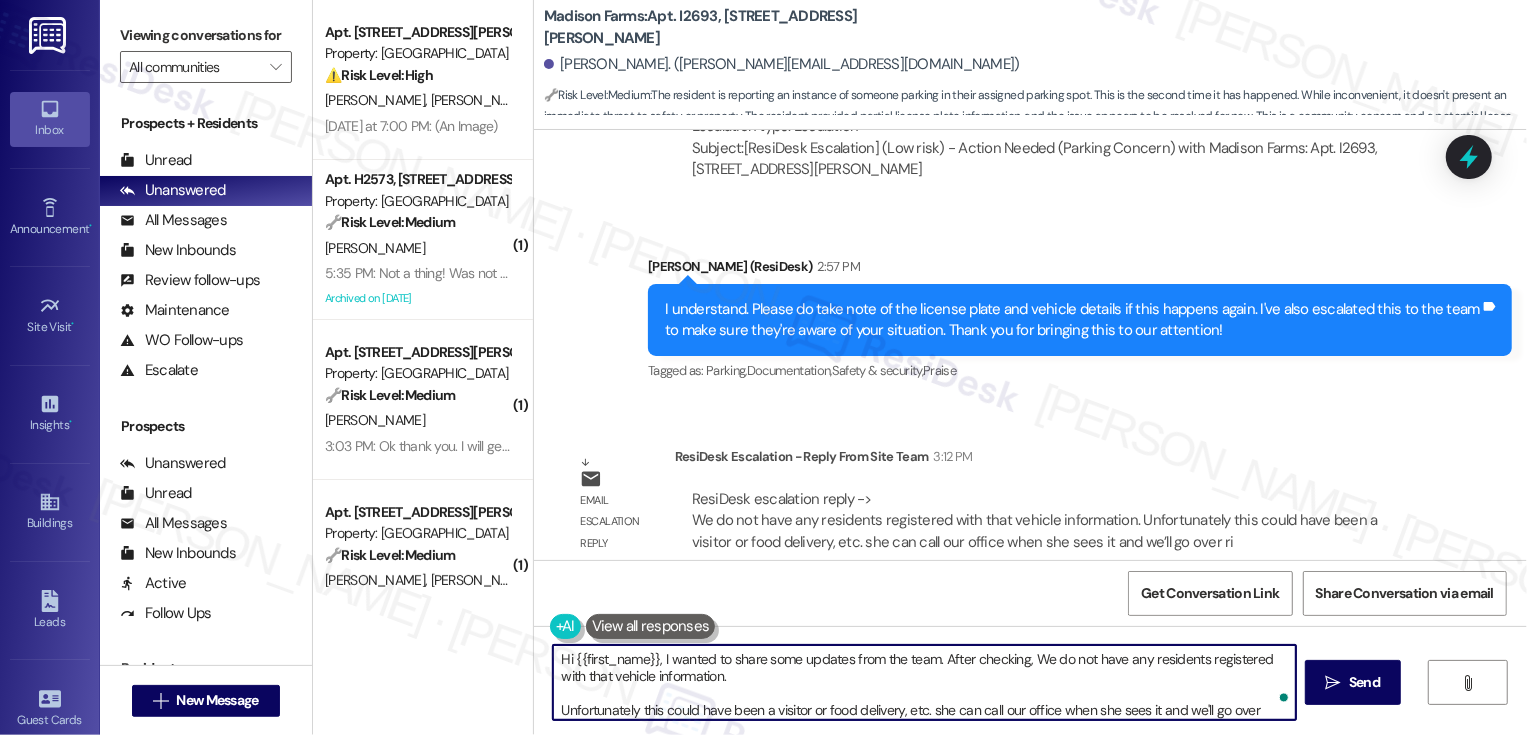scroll, scrollTop: 34, scrollLeft: 0, axis: vertical 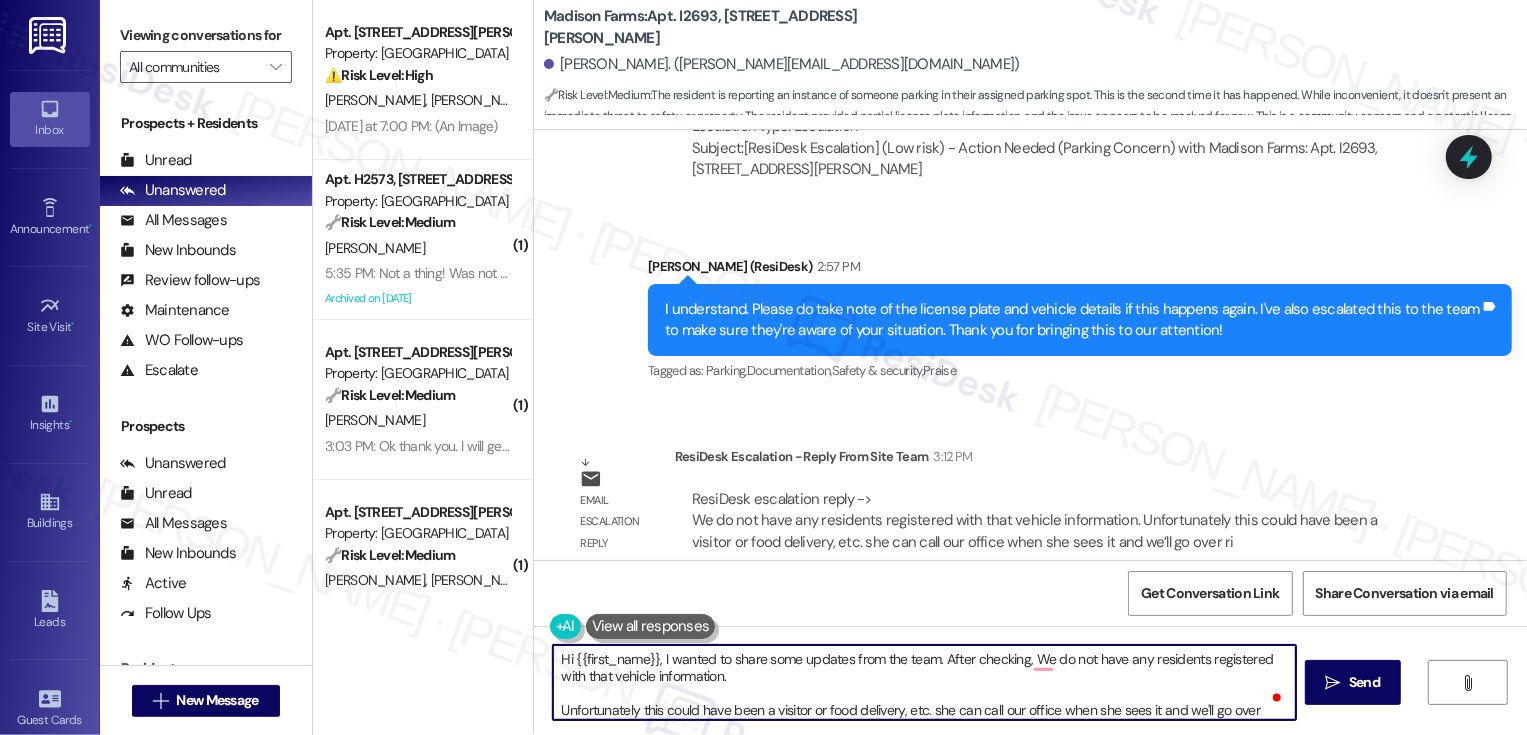 click on "Hi {{first_name}}, I wanted to share some updates from the team. After checking, We do not have any residents registered with that vehicle information.
Unfortunately this could have been a visitor or food delivery, etc. she can call our office when she sees it and we'll go over right away and place a tag on it about not parking in other people's garage spaces." at bounding box center [924, 682] 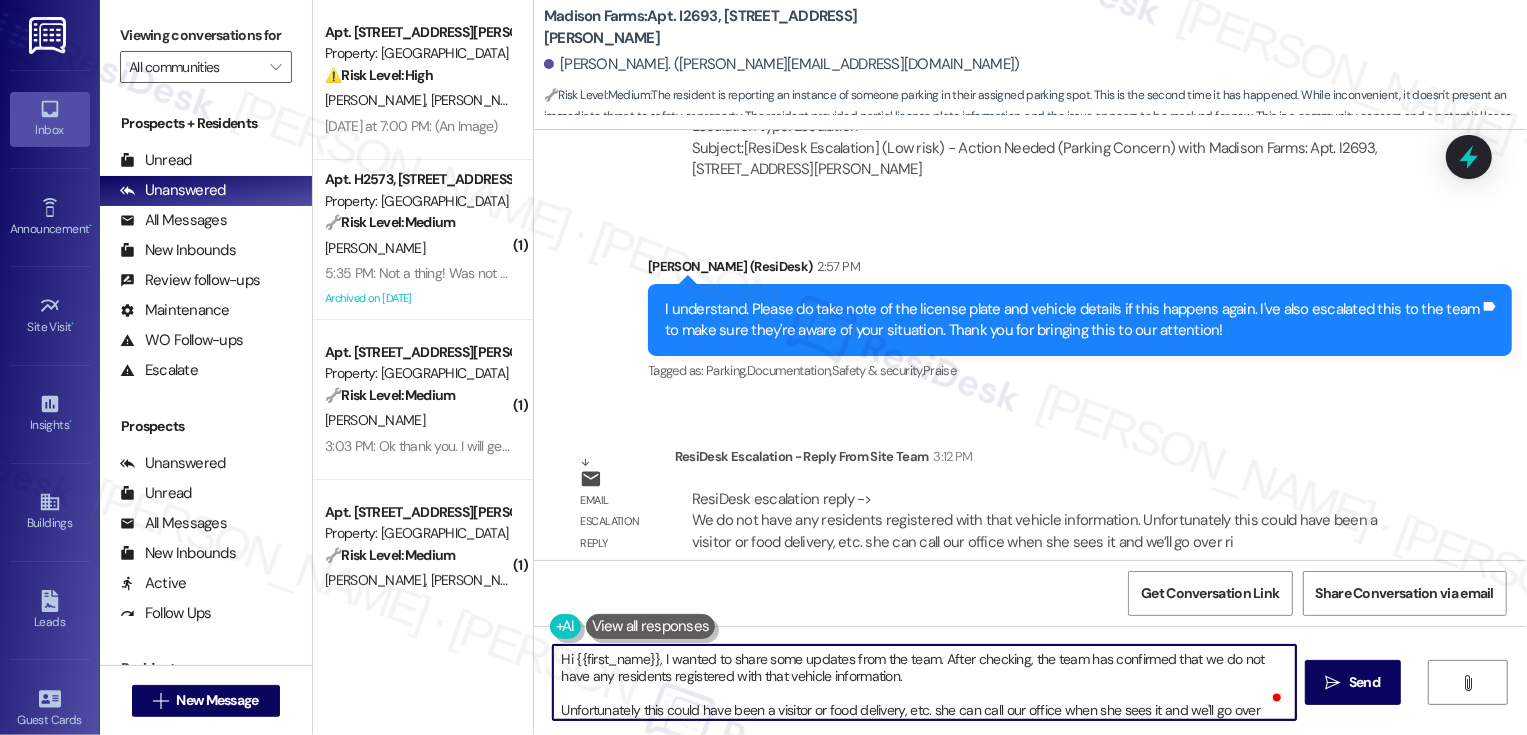 click on "Hi {{first_name}}, I wanted to share some updates from the team. After checking, the team has confirmed that we do not have any residents registered with that vehicle information.
Unfortunately this could have been a visitor or food delivery, etc. she can call our office when she sees it and we'll go over right away and place a tag on it about not parking in other people's garage spaces." at bounding box center (924, 682) 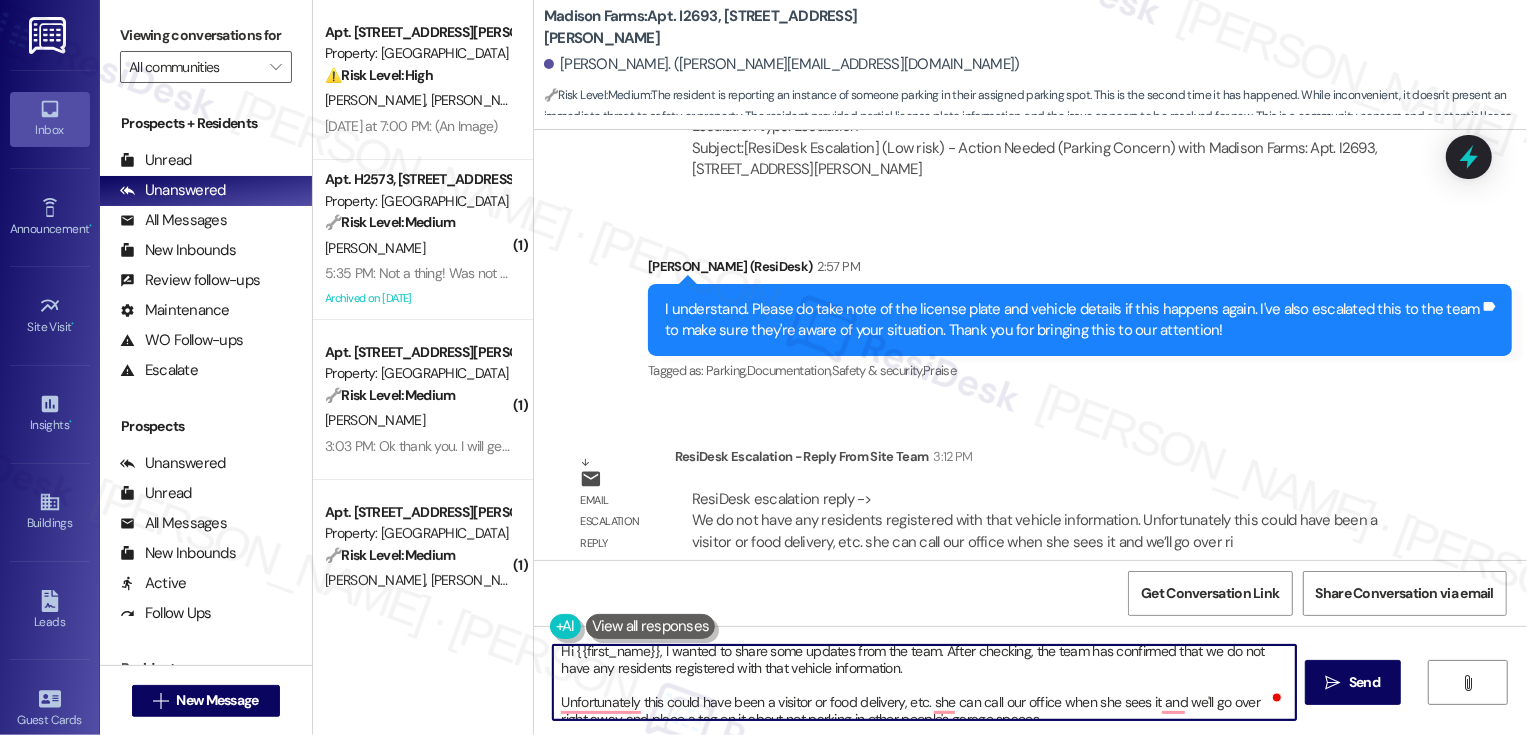 scroll, scrollTop: 27, scrollLeft: 0, axis: vertical 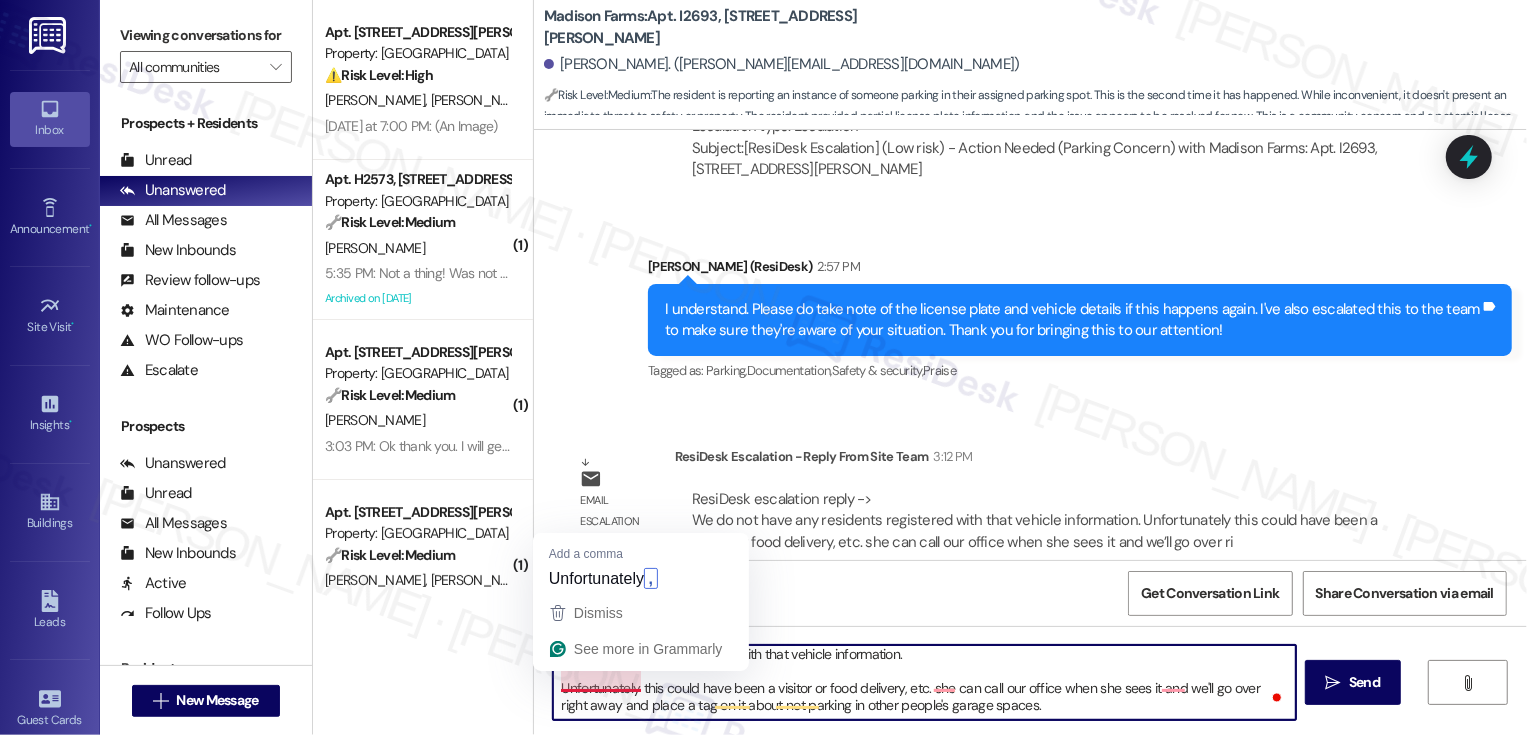 click on "Hi {{first_name}}, I wanted to share some updates from the team. After checking, the team has confirmed that we do not have any residents registered with that vehicle information.
Unfortunately this could have been a visitor or food delivery, etc. she can call our office when she sees it and we'll go over right away and place a tag on it about not parking in other people's garage spaces." at bounding box center (924, 682) 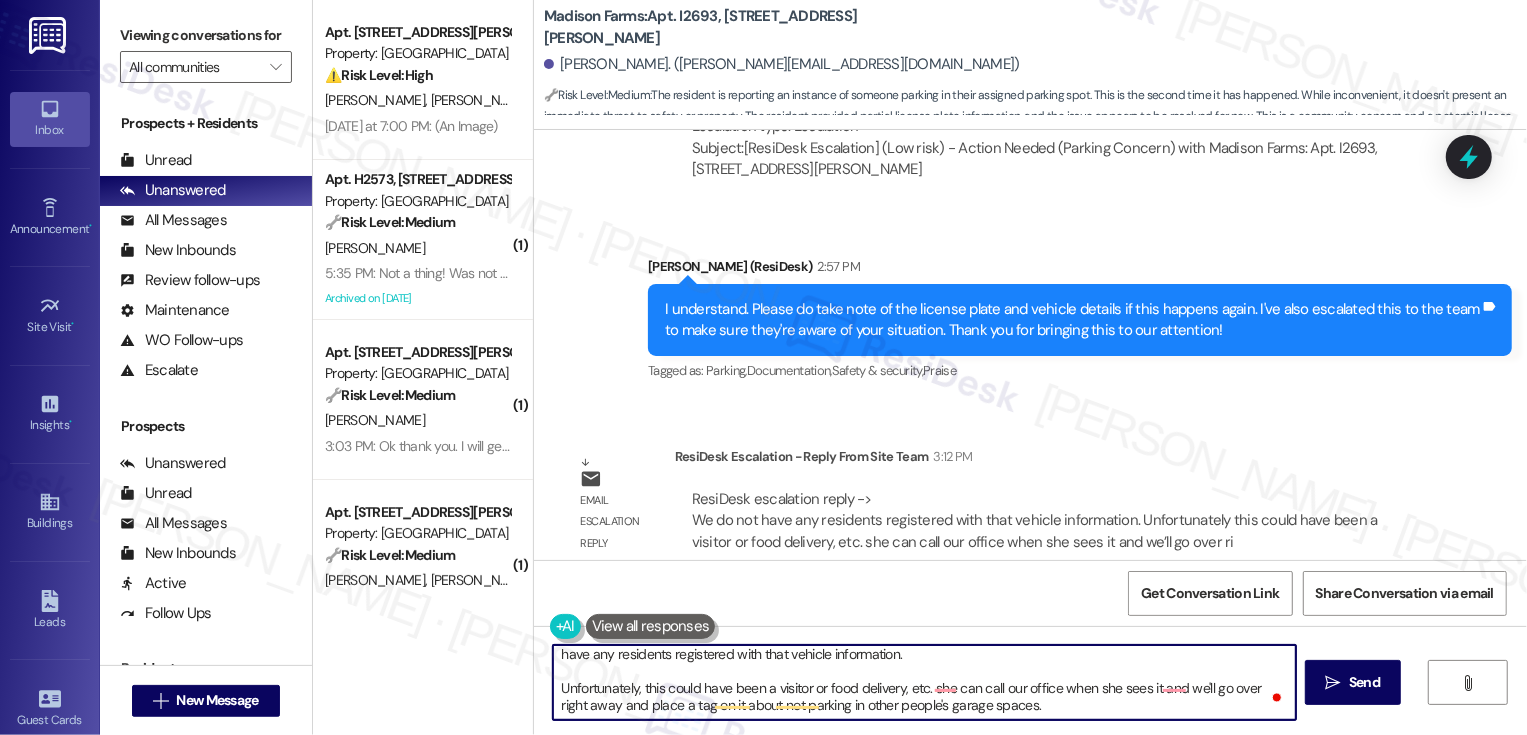 scroll, scrollTop: 39, scrollLeft: 0, axis: vertical 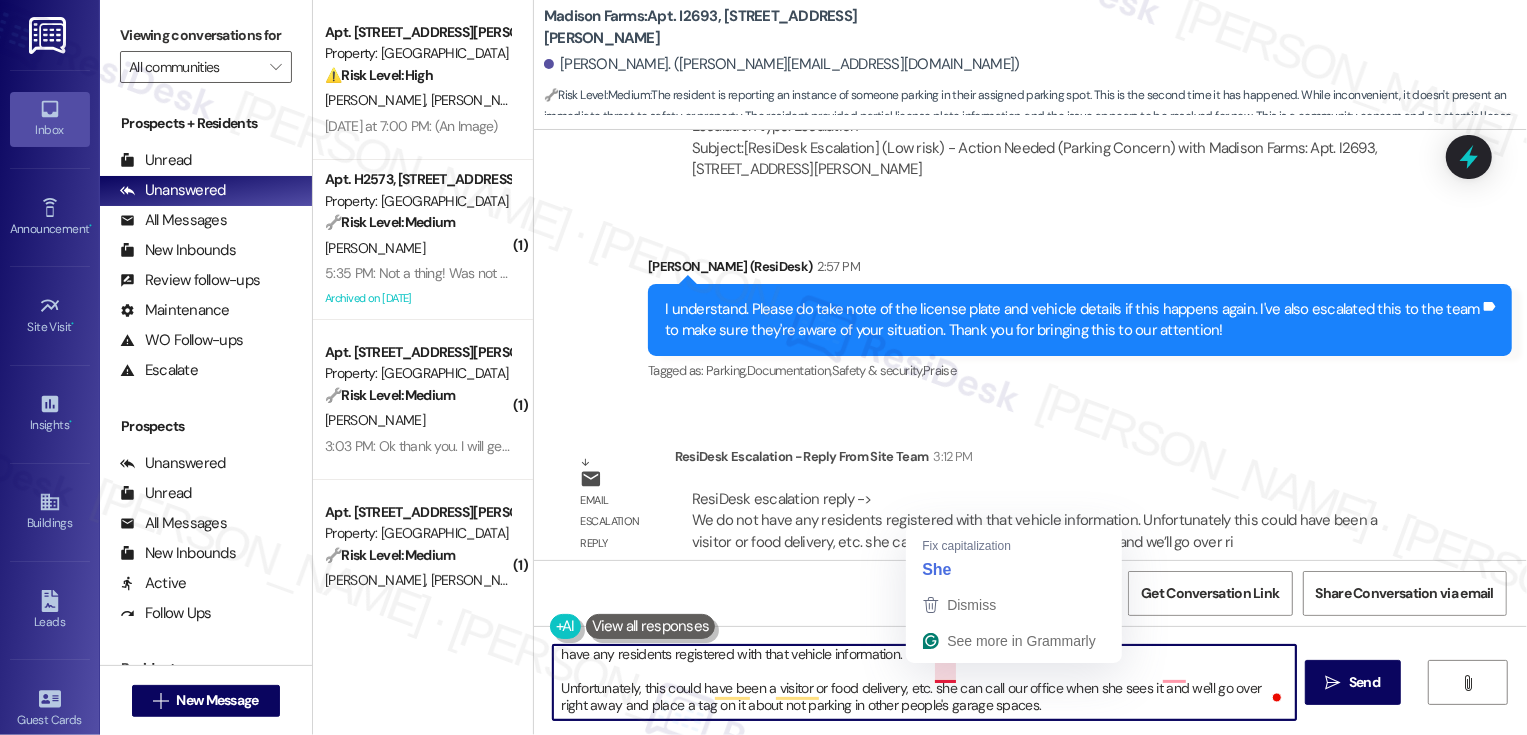 click on "Hi {{first_name}}, I wanted to share some updates from the team. After checking, the team has confirmed that we do not have any residents registered with that vehicle information.
Unfortunately, this could have been a visitor or food delivery, etc. she can call our office when she sees it and we'll go over right away and place a tag on it about not parking in other people's garage spaces." at bounding box center (924, 682) 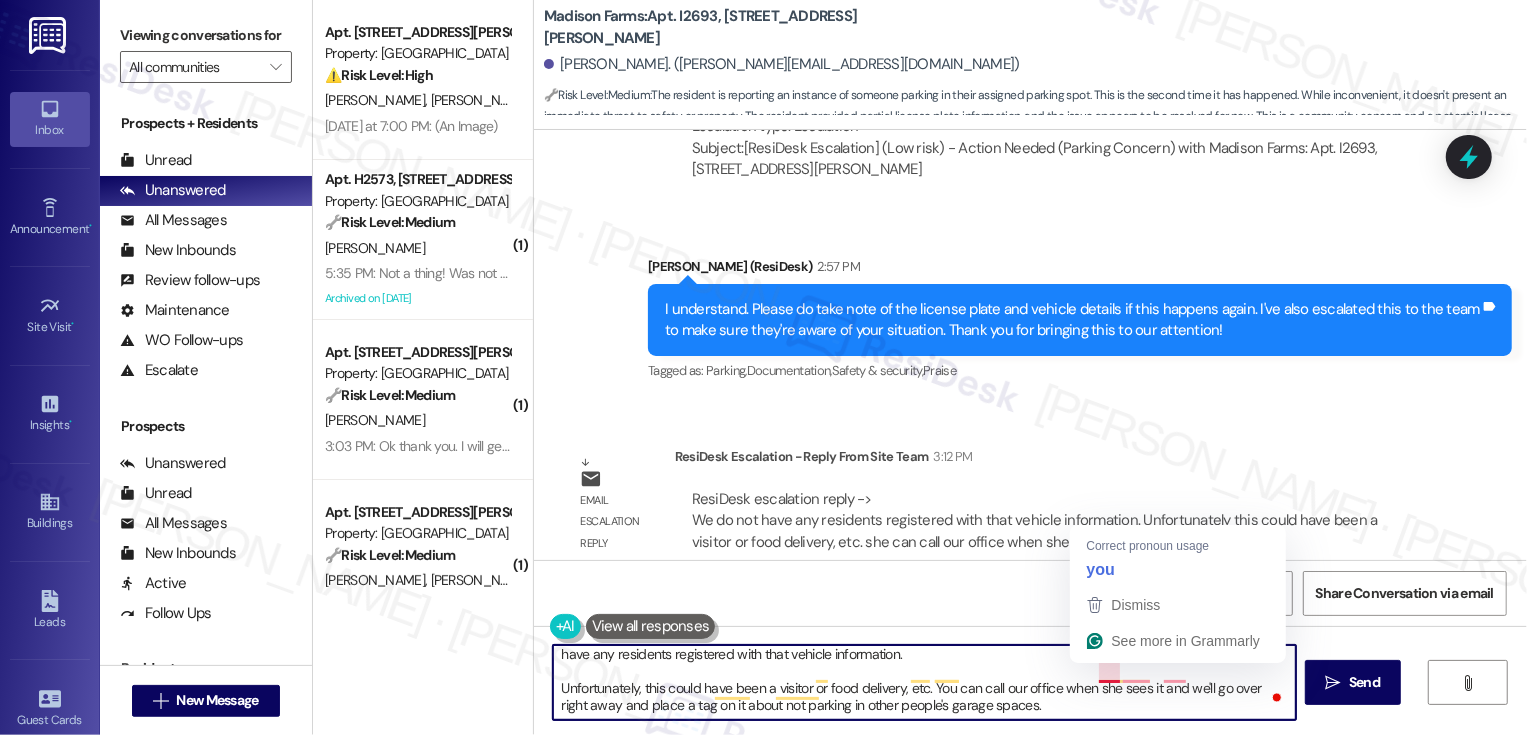 click on "Hi {{first_name}}, I wanted to share some updates from the team. After checking, the team has confirmed that we do not have any residents registered with that vehicle information.
Unfortunately, this could have been a visitor or food delivery, etc. You can call our office when she sees it and we'll go over right away and place a tag on it about not parking in other people's garage spaces." at bounding box center [924, 682] 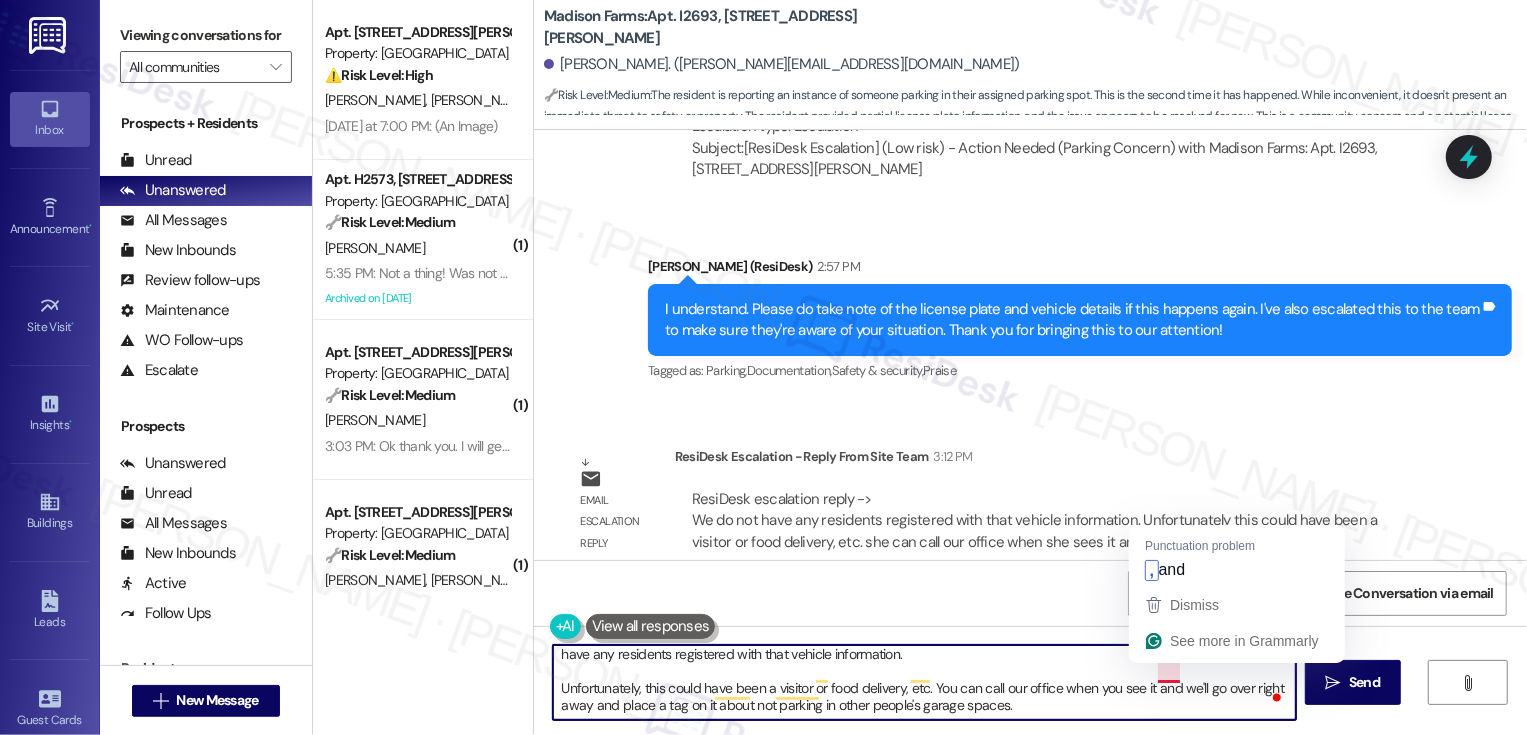 click on "Hi {{first_name}}, I wanted to share some updates from the team. After checking, the team has confirmed that we do not have any residents registered with that vehicle information.
Unfortunately, this could have been a visitor or food delivery, etc. You can call our office when you see it and we'll go over right away and place a tag on it about not parking in other people's garage spaces." at bounding box center (924, 682) 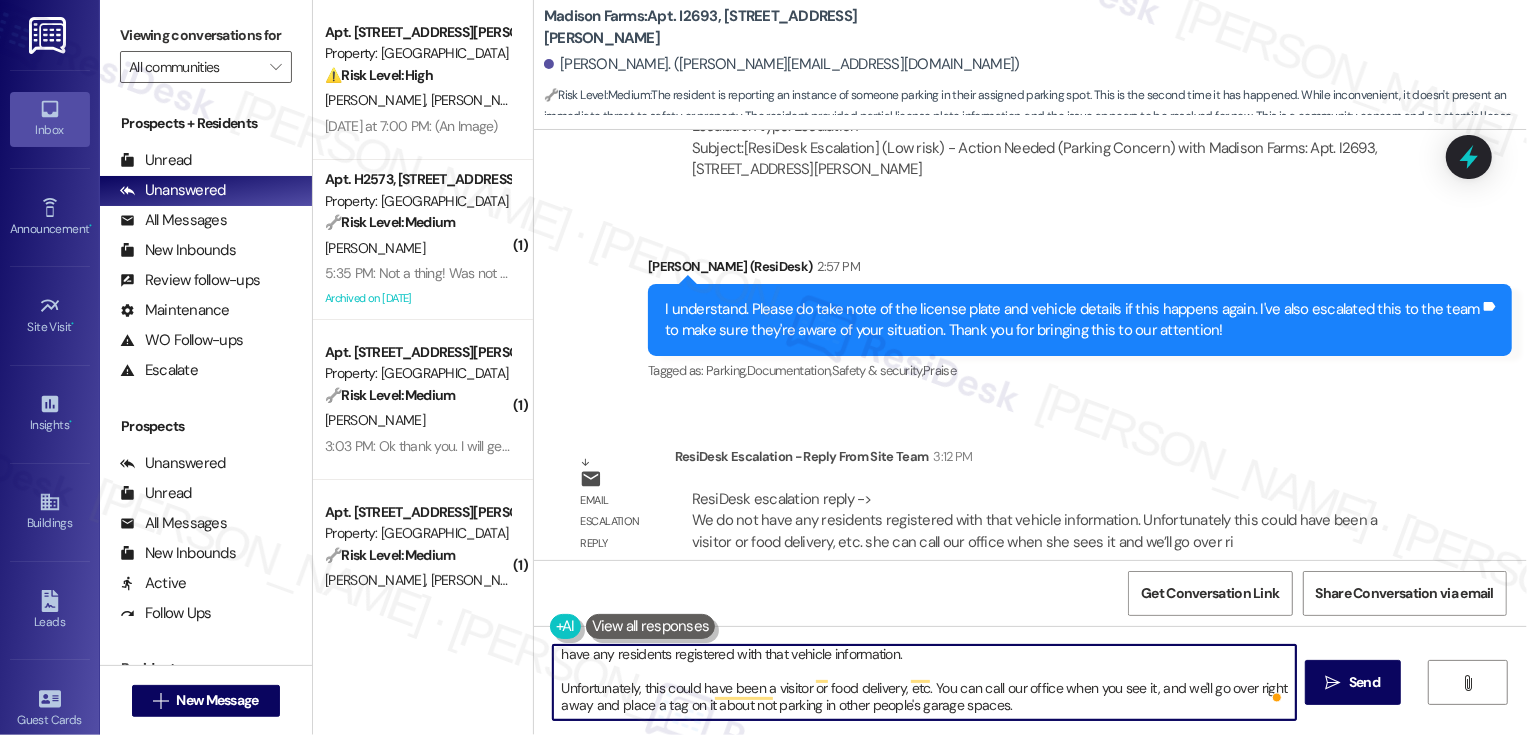 click on "Hi {{first_name}}, I wanted to share some updates from the team. After checking, the team has confirmed that we do not have any residents registered with that vehicle information.
Unfortunately, this could have been a visitor or food delivery, etc. You can call our office when you see it, and we'll go over right away and place a tag on it about not parking in other people's garage spaces." at bounding box center [924, 682] 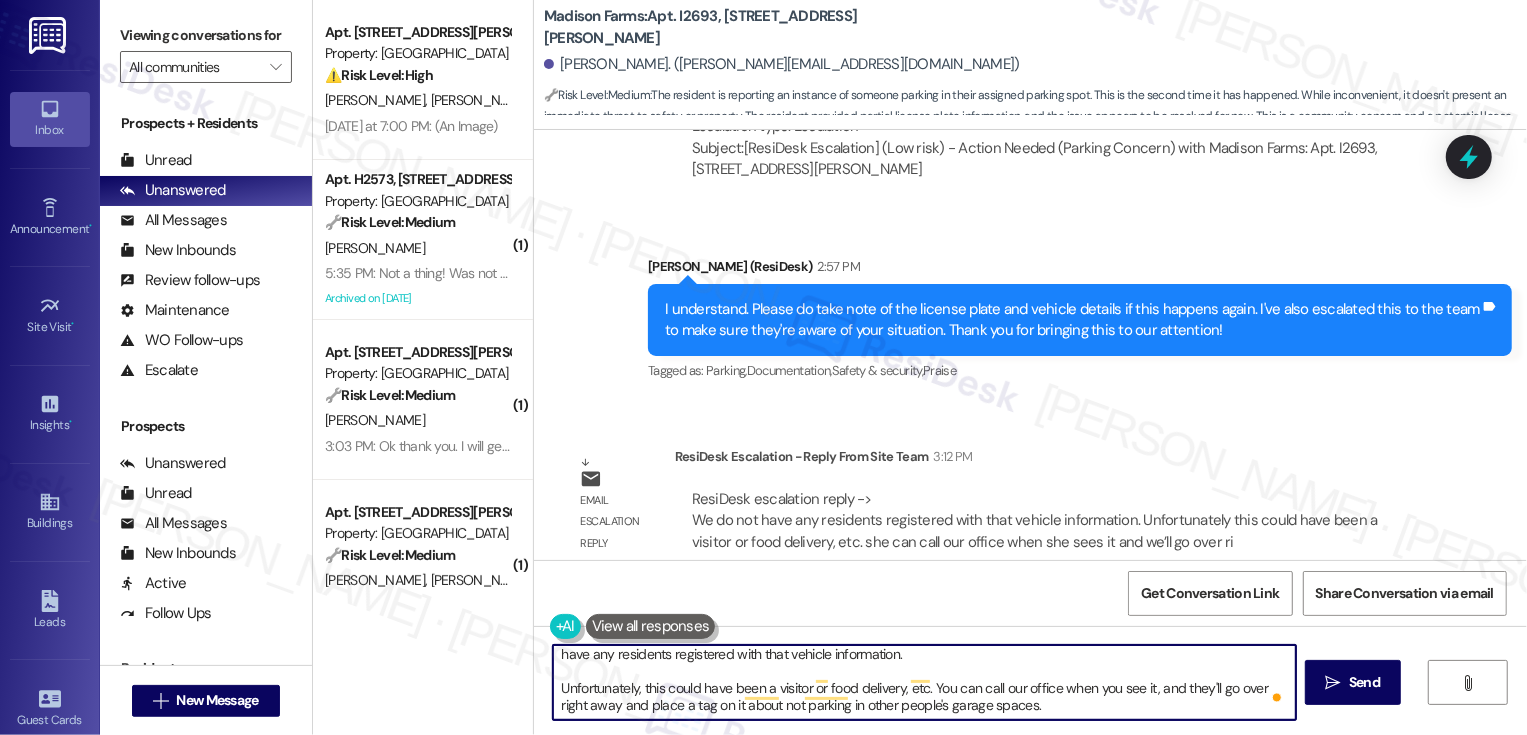 click on "Hi {{first_name}}, I wanted to share some updates from the team. After checking, the team has confirmed that we do not have any residents registered with that vehicle information.
Unfortunately, this could have been a visitor or food delivery, etc. You can call our office when you see it, and they'll go over right away and place a tag on it about not parking in other people's garage spaces." at bounding box center (924, 682) 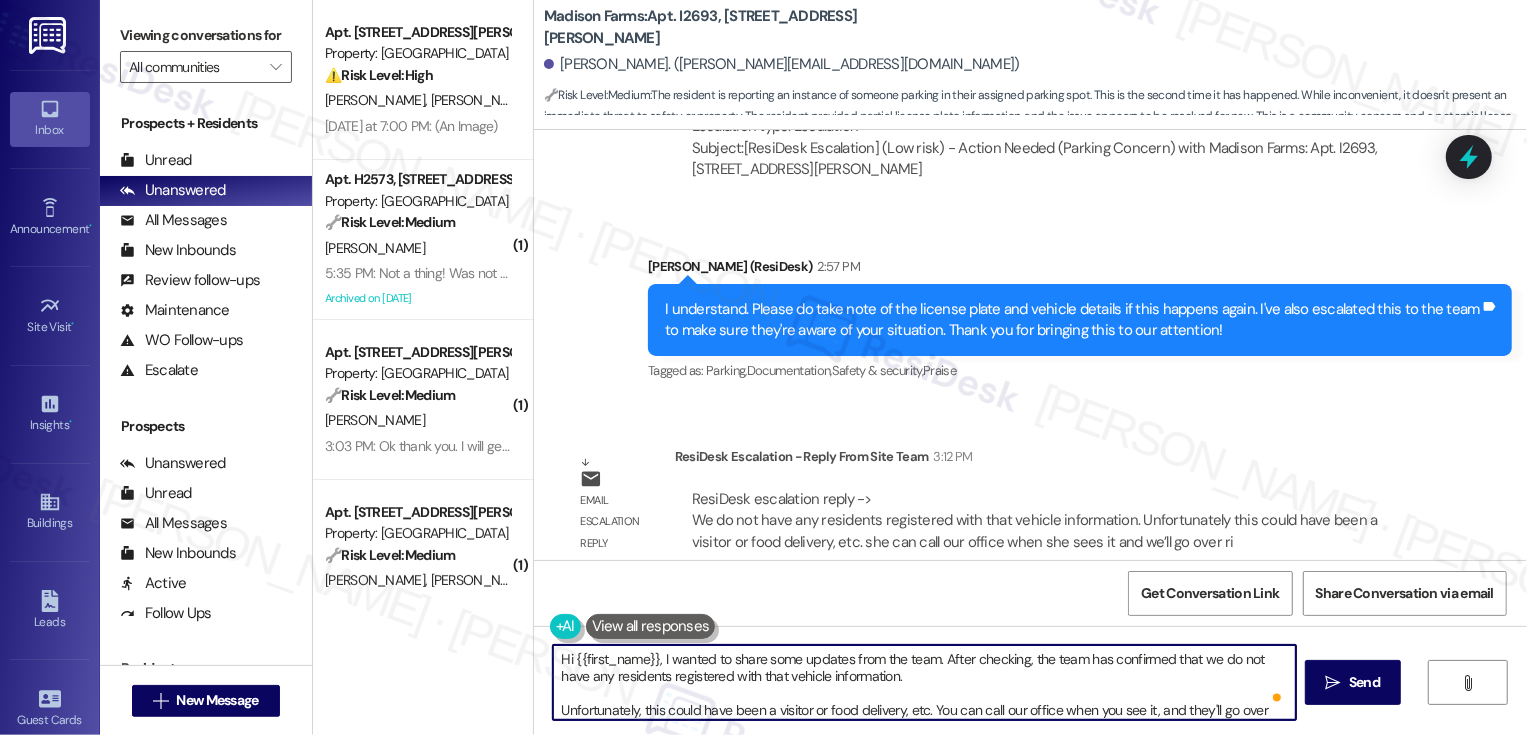 scroll, scrollTop: 7, scrollLeft: 0, axis: vertical 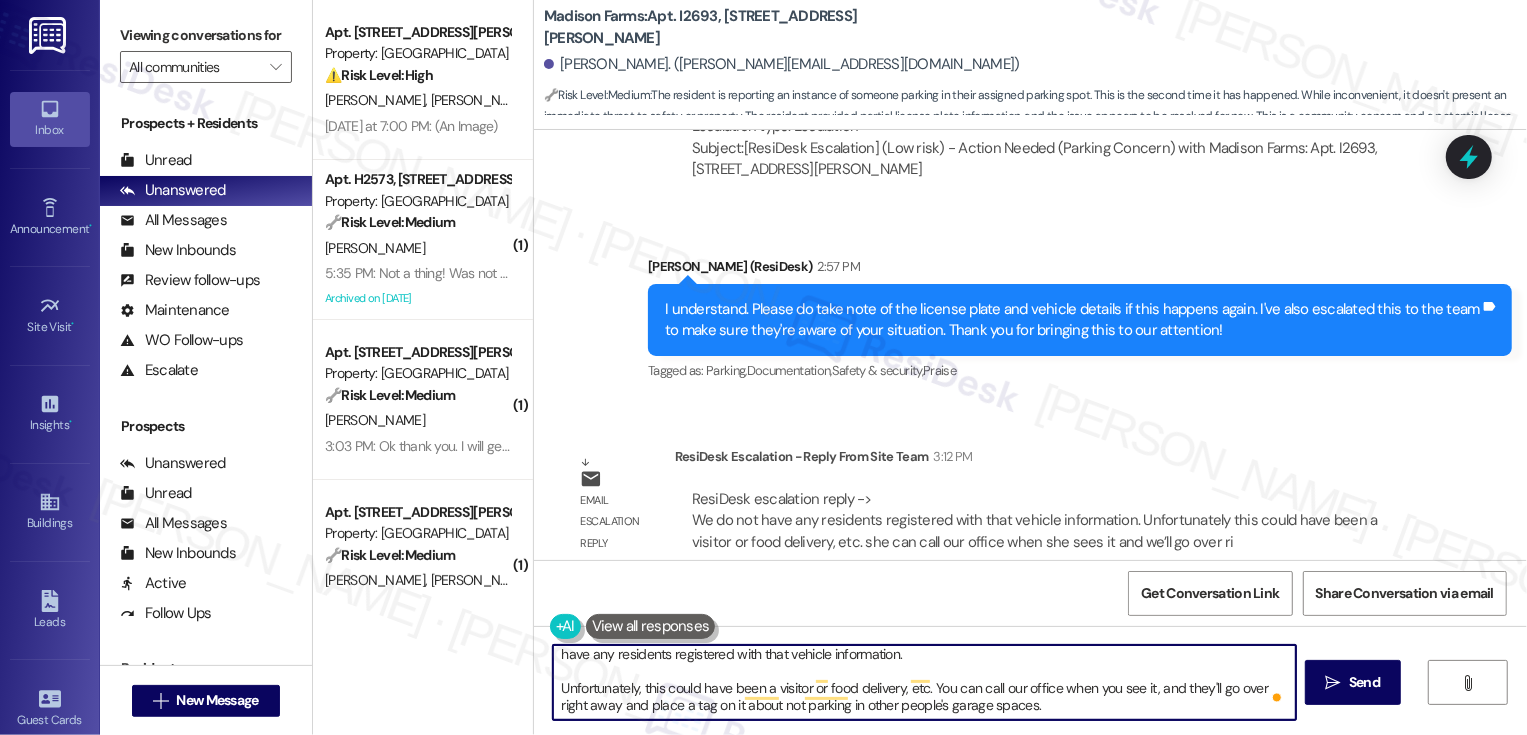 click on "Hi {{first_name}}, I wanted to share some updates from the team. After checking, the team has confirmed that we do not have any residents registered with that vehicle information.
Unfortunately, this could have been a visitor or food delivery, etc. You can call our office when you see it, and they'll go over right away and place a tag on it about not parking in other people's garage spaces." at bounding box center (924, 682) 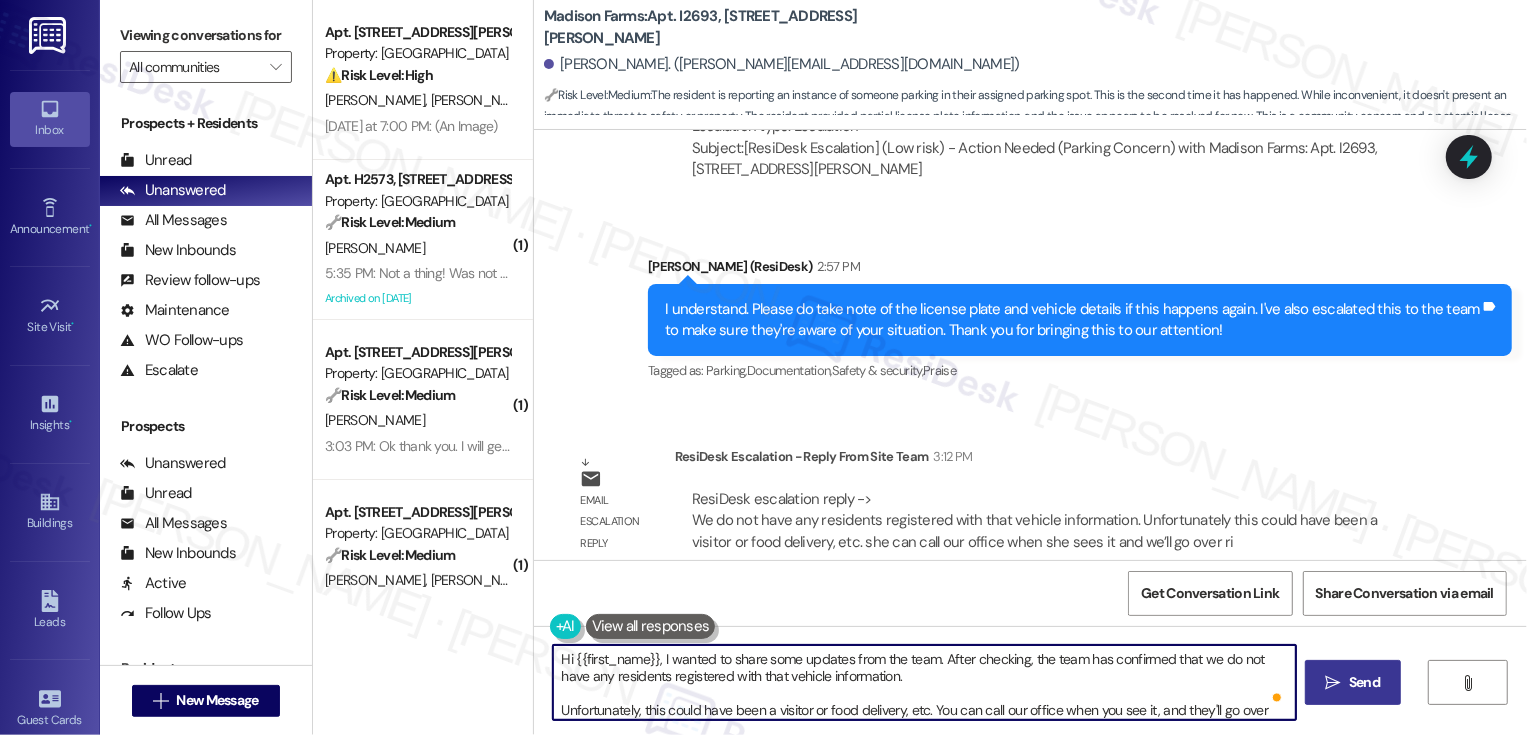 type on "Hi {{first_name}}, I wanted to share some updates from the team. After checking, the team has confirmed that we do not have any residents registered with that vehicle information.
Unfortunately, this could have been a visitor or food delivery, etc. You can call our office when you see it, and they'll go over right away and place a tag on it about not parking in other people's garage spaces." 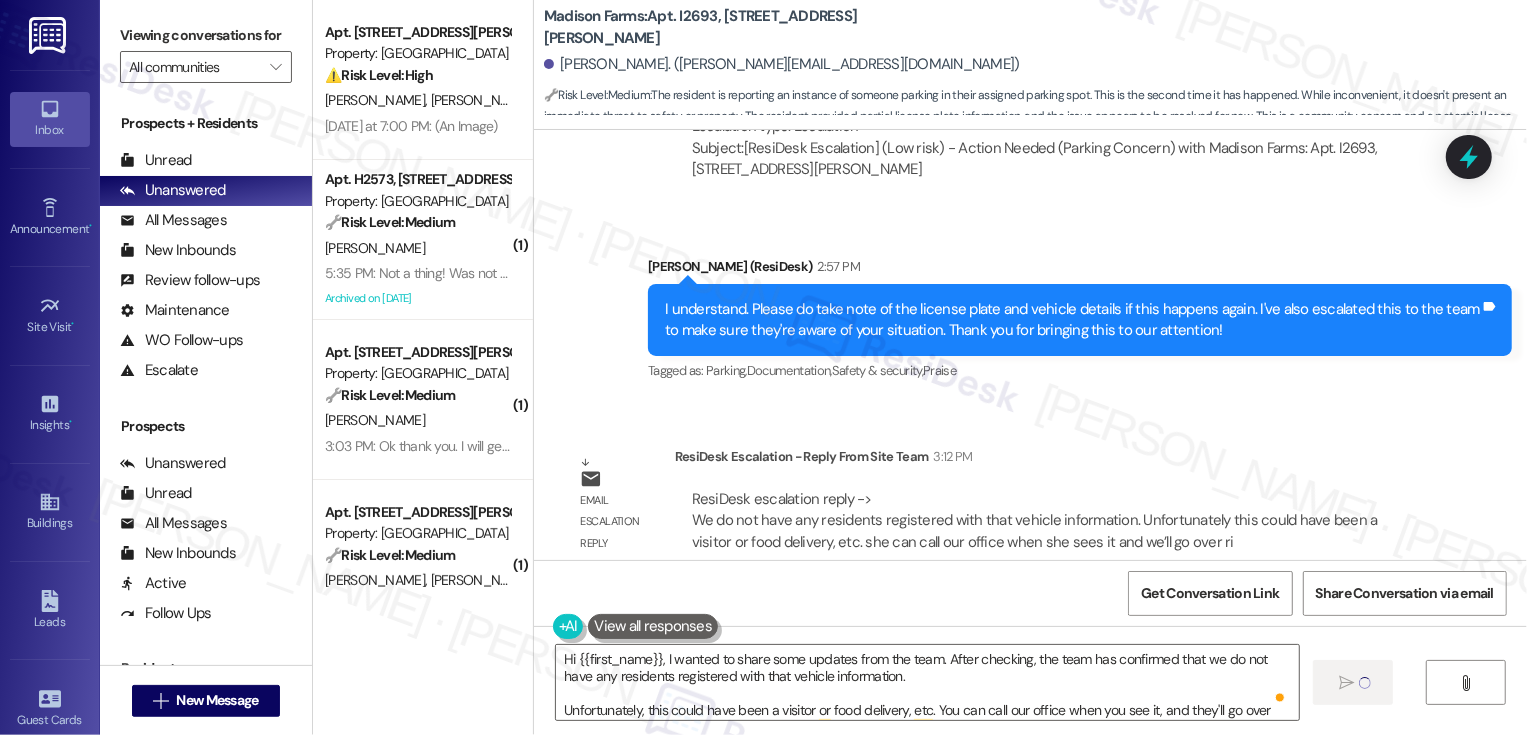 type 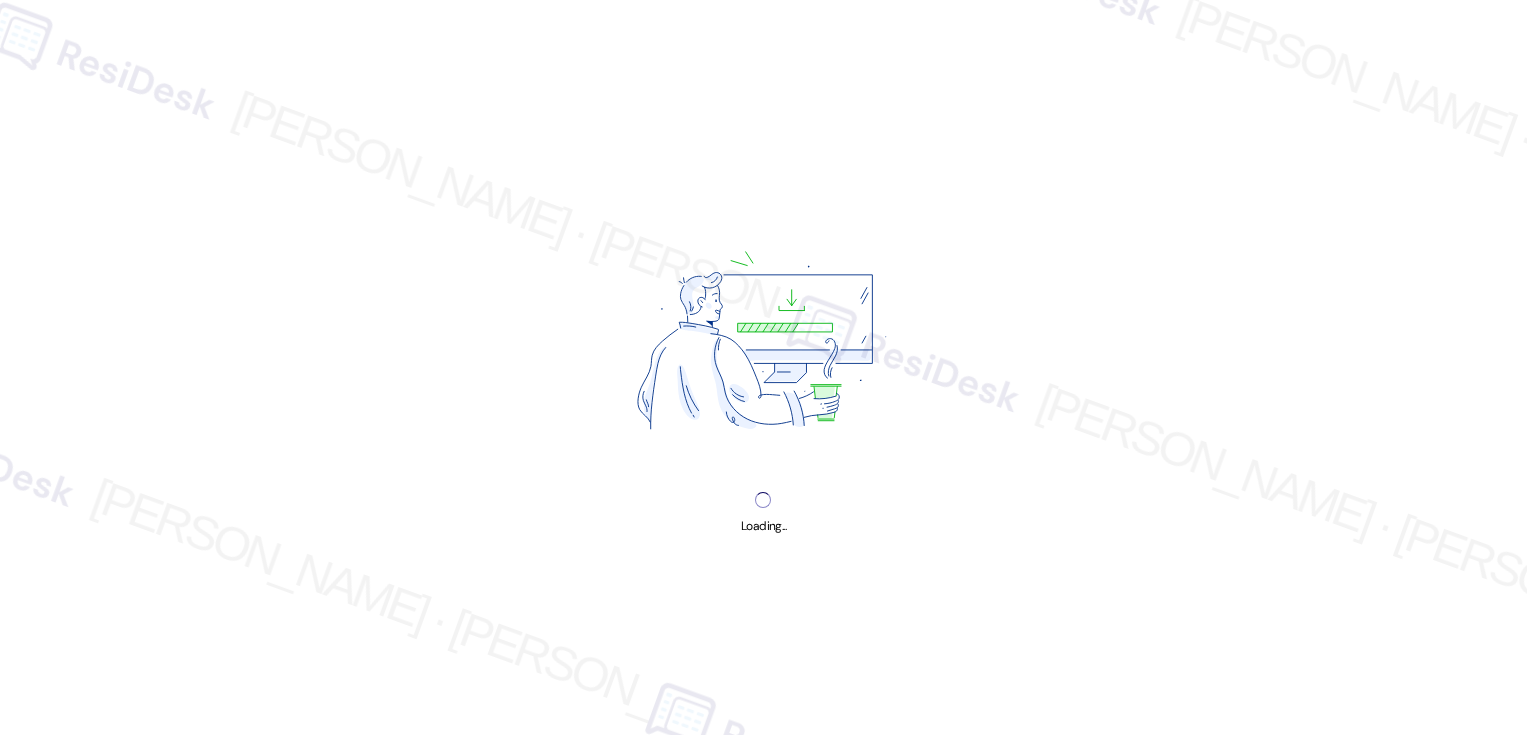 scroll, scrollTop: 0, scrollLeft: 0, axis: both 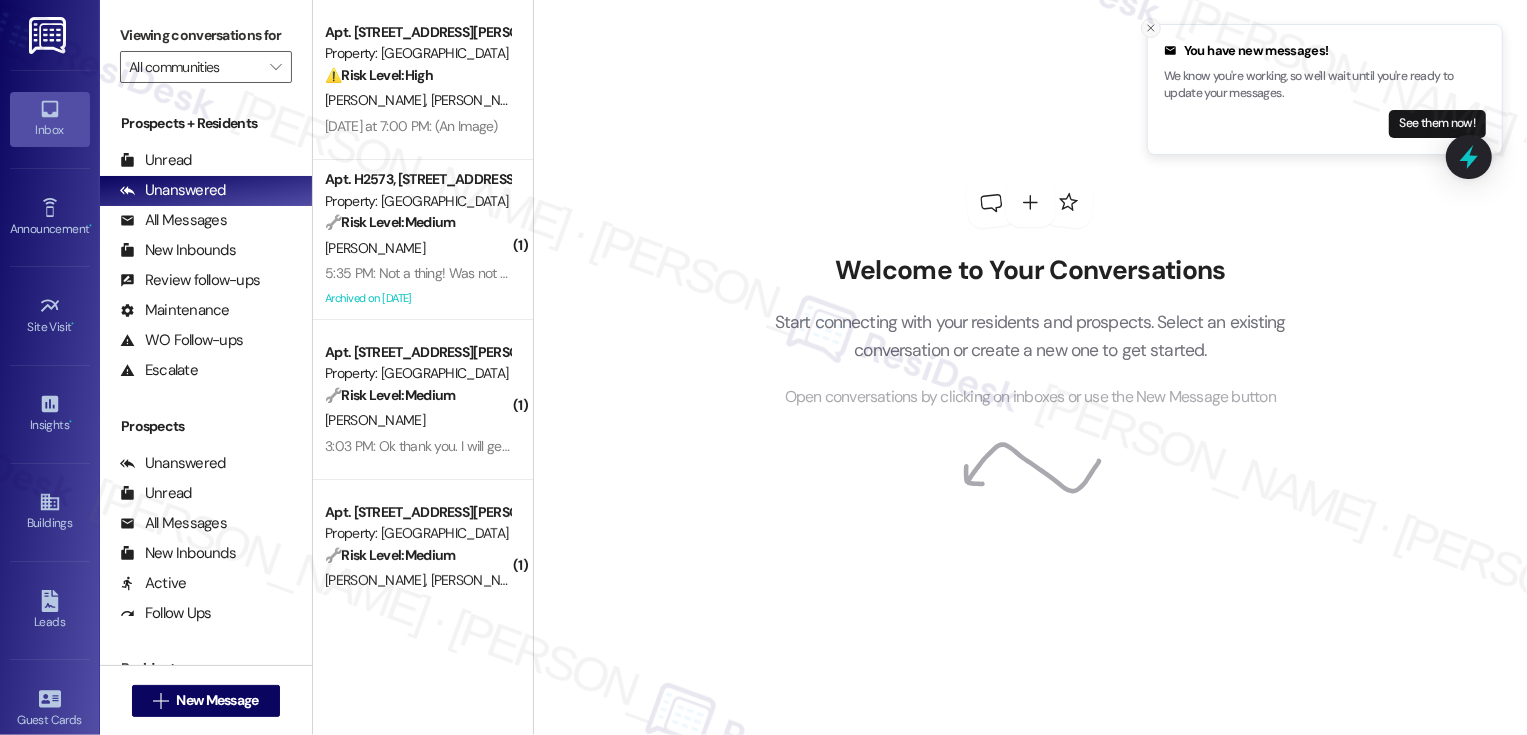 click 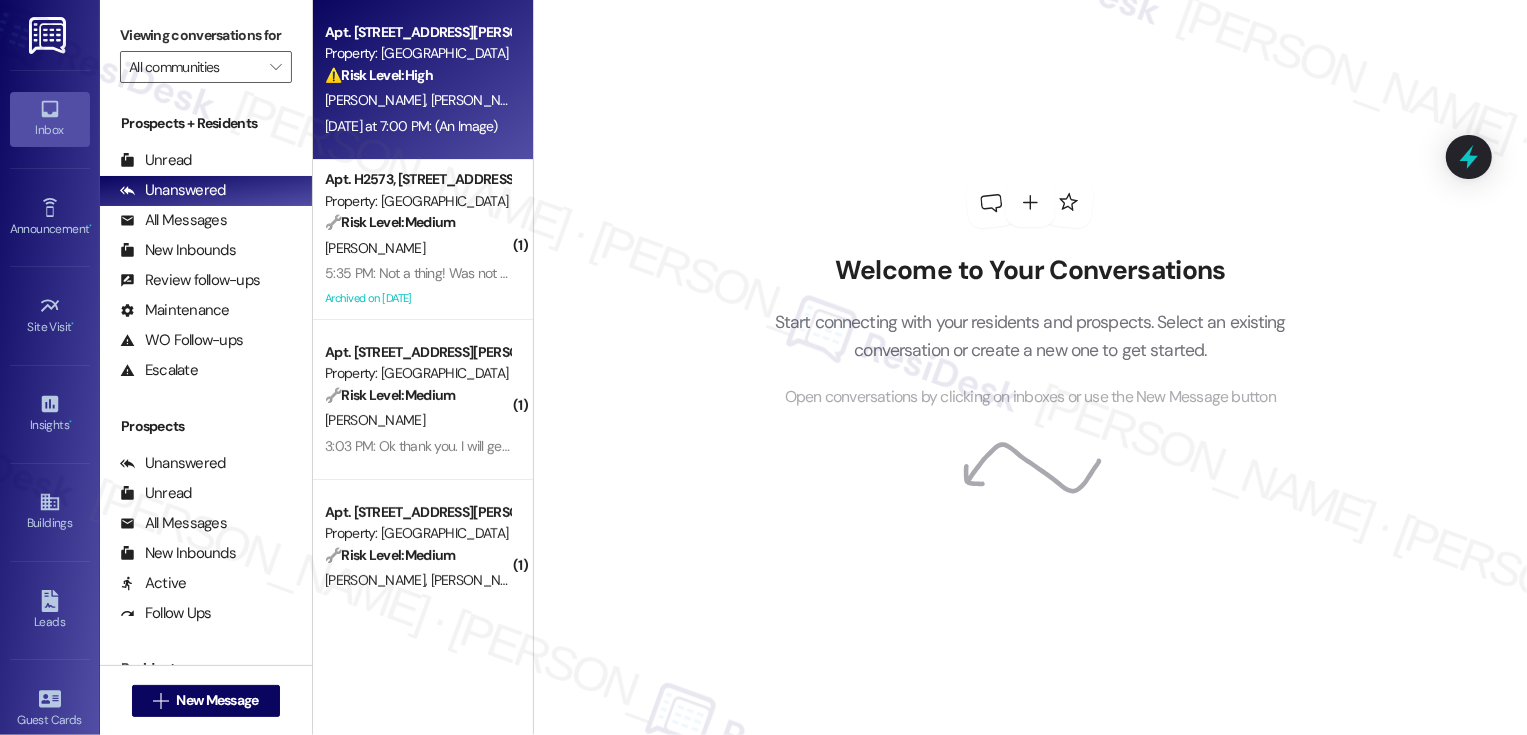 click on "⚠️  Risk Level:  High The resident reports an incident of inappropriate behavior (whistling) by a man on the property, causing discomfort. While not an immediate threat, this raises concerns about safety and potential harassment, requiring prompt investigation and risk mitigation." at bounding box center (417, 75) 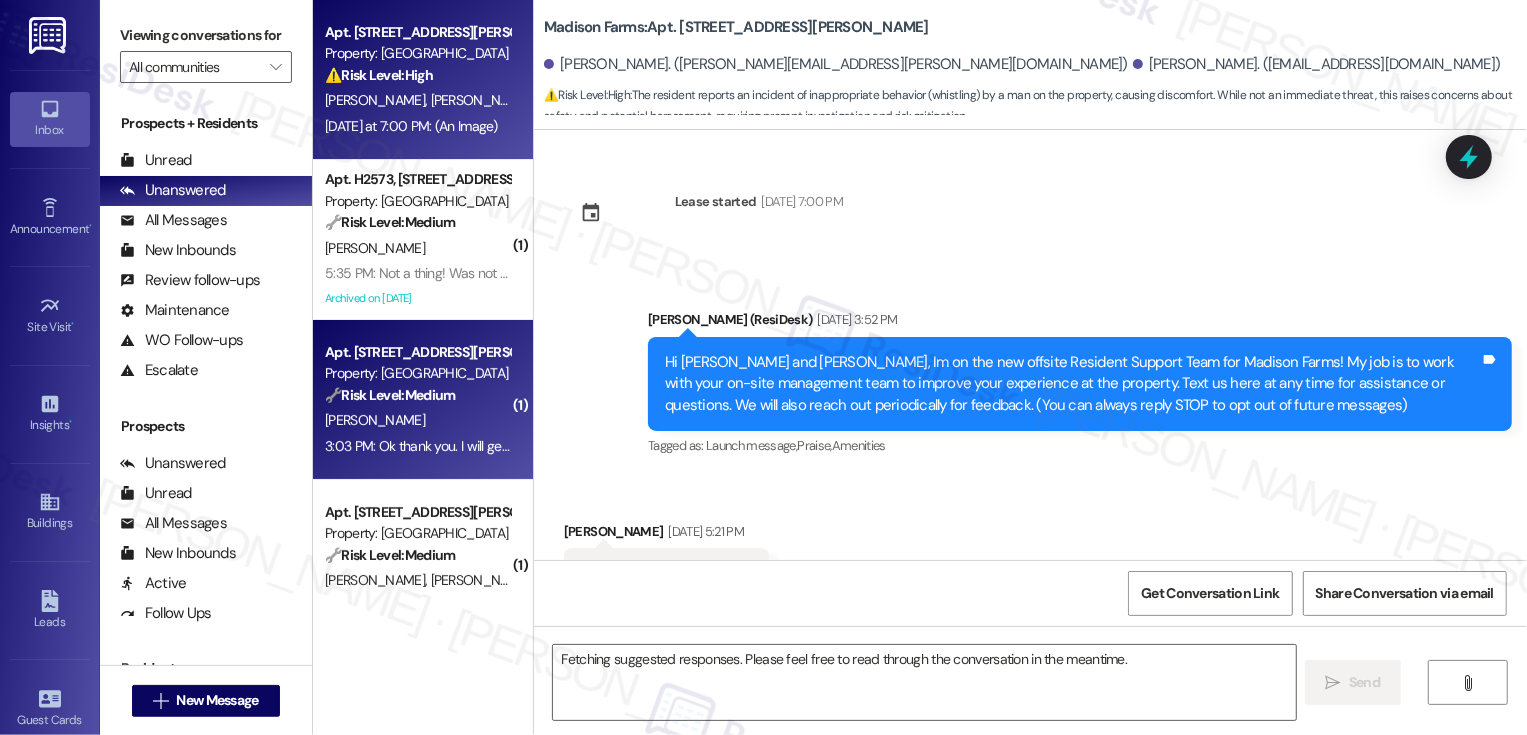 scroll, scrollTop: 11128, scrollLeft: 0, axis: vertical 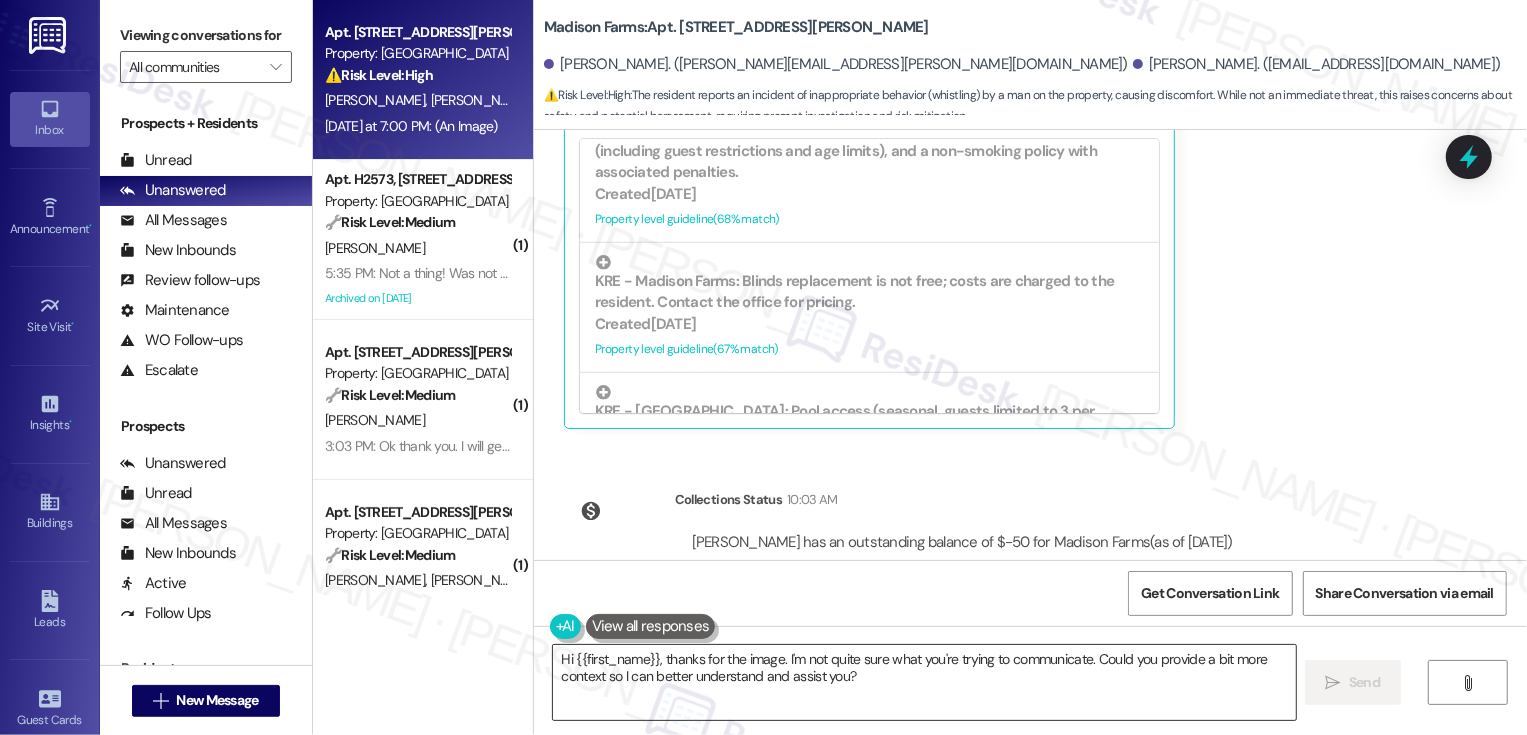 click on "Hi {{first_name}}, thanks for the image. I'm not quite sure what you're trying to communicate. Could you provide a bit more context so I can better understand and assist you?" at bounding box center (924, 682) 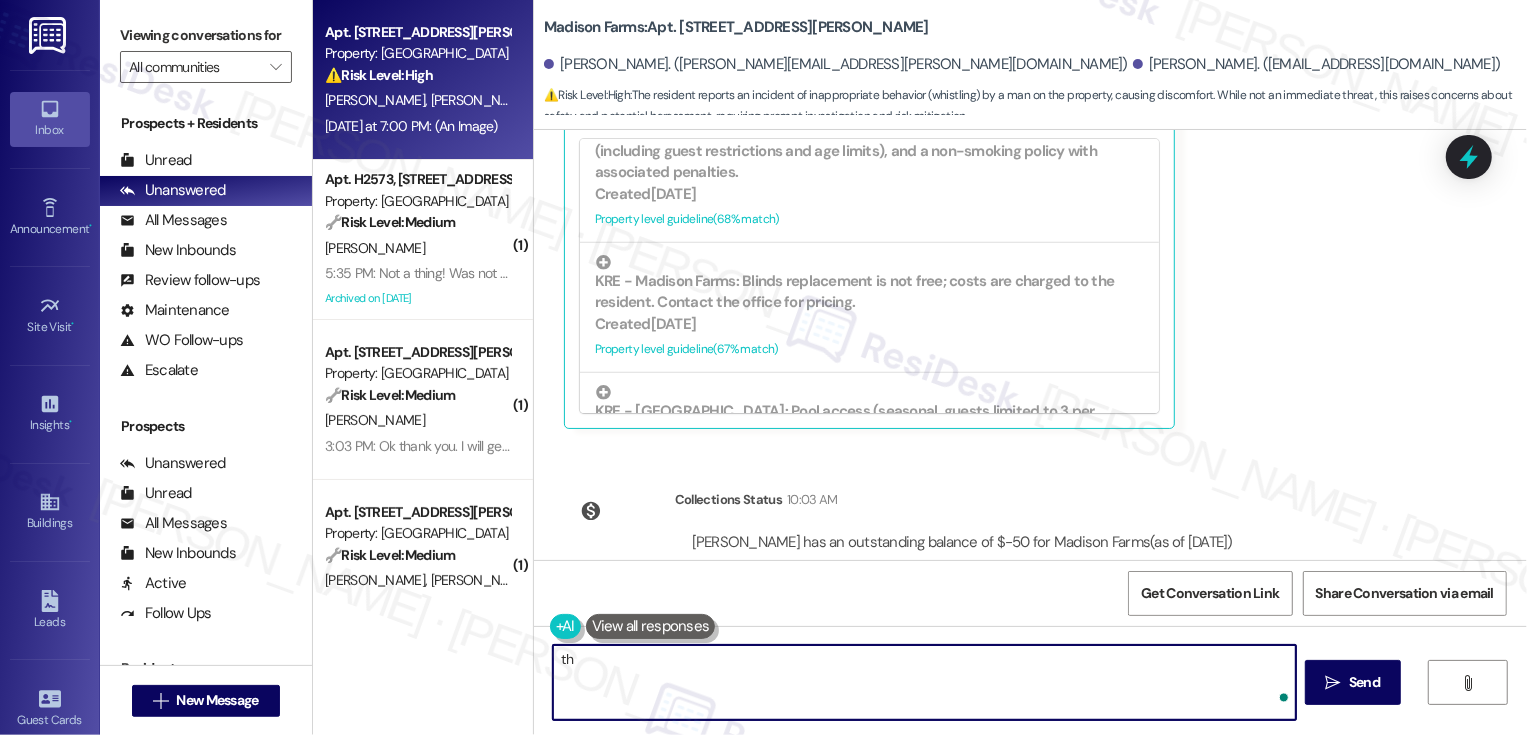 type on "t" 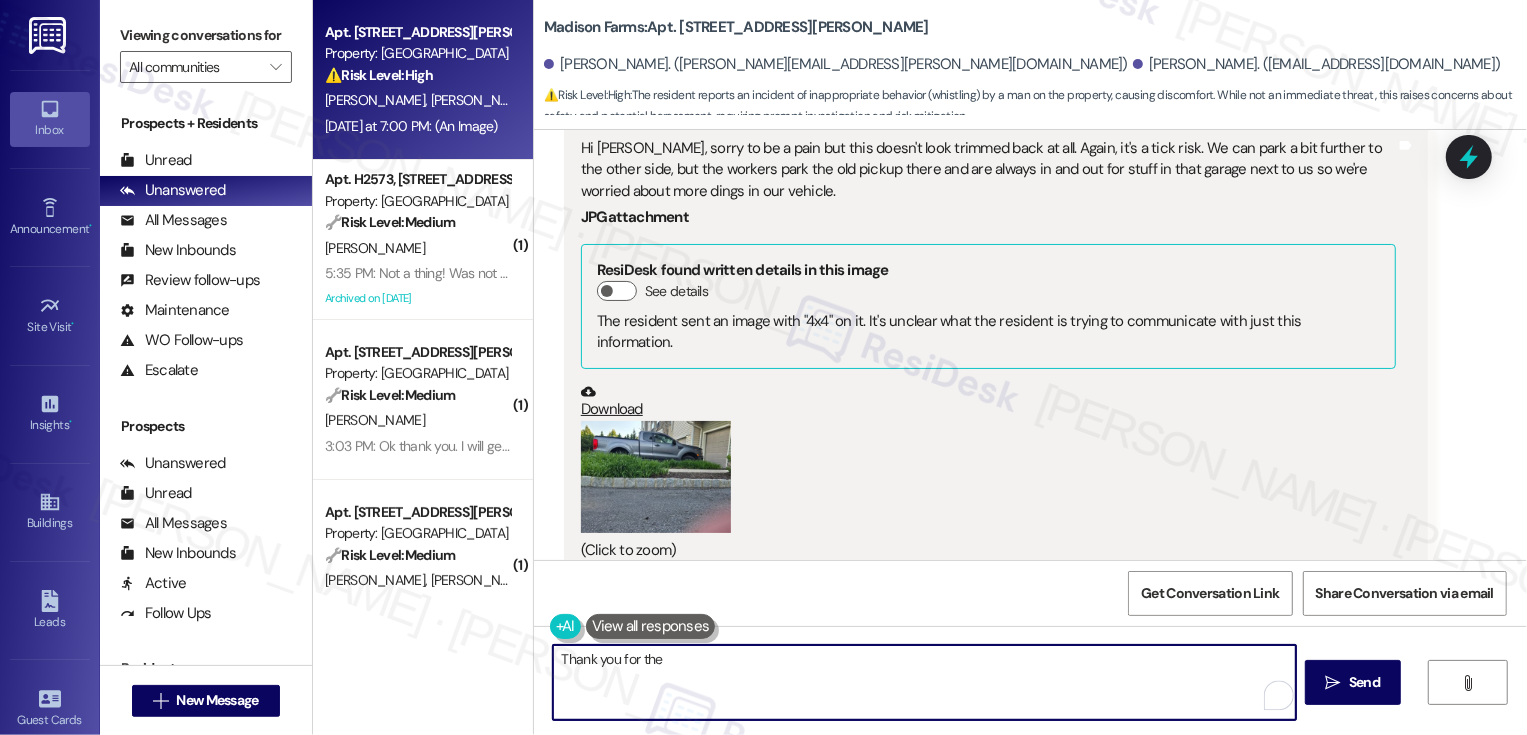scroll, scrollTop: 10885, scrollLeft: 0, axis: vertical 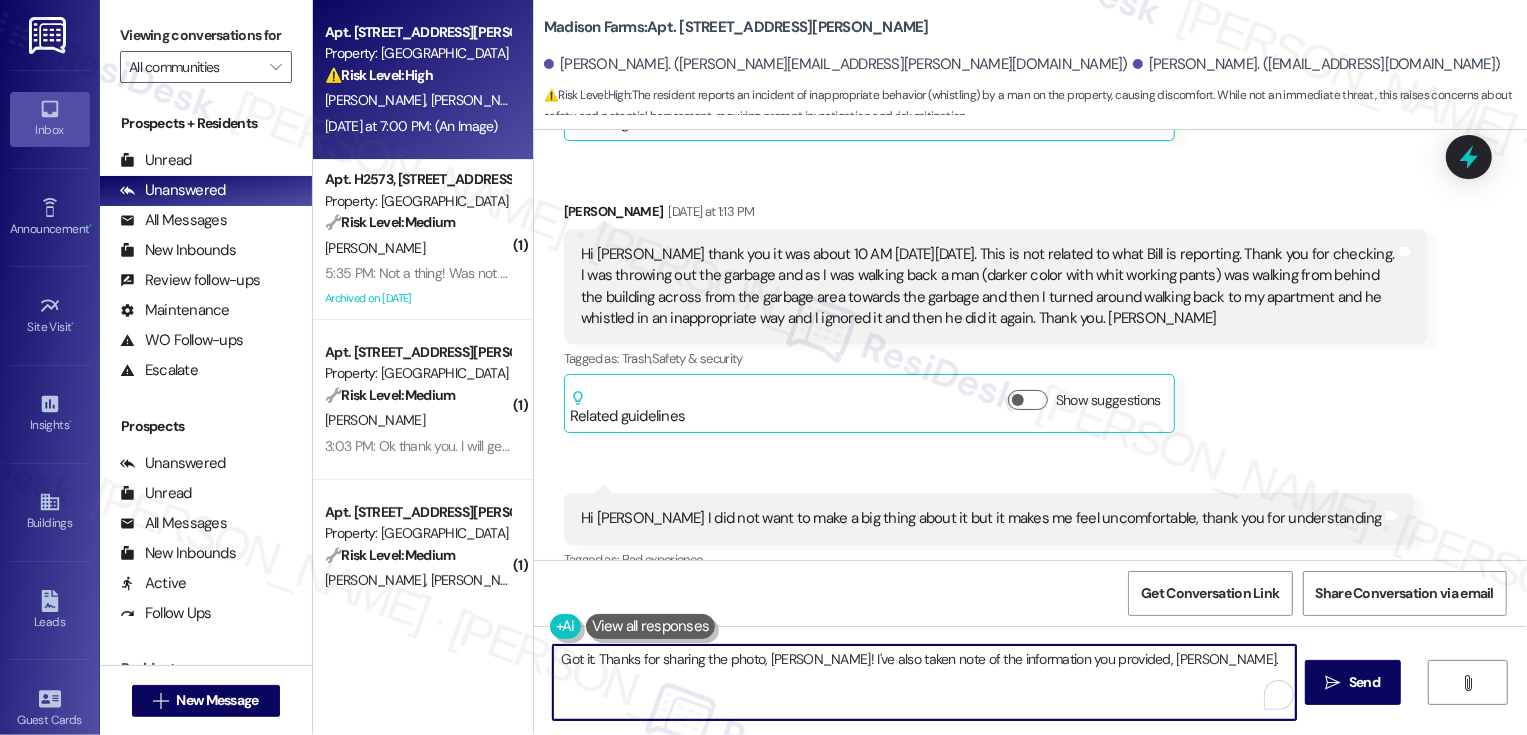 click on "Got it. Thanks for sharing the photo, William! I've also taken note of the information you provided, Lori." at bounding box center (924, 682) 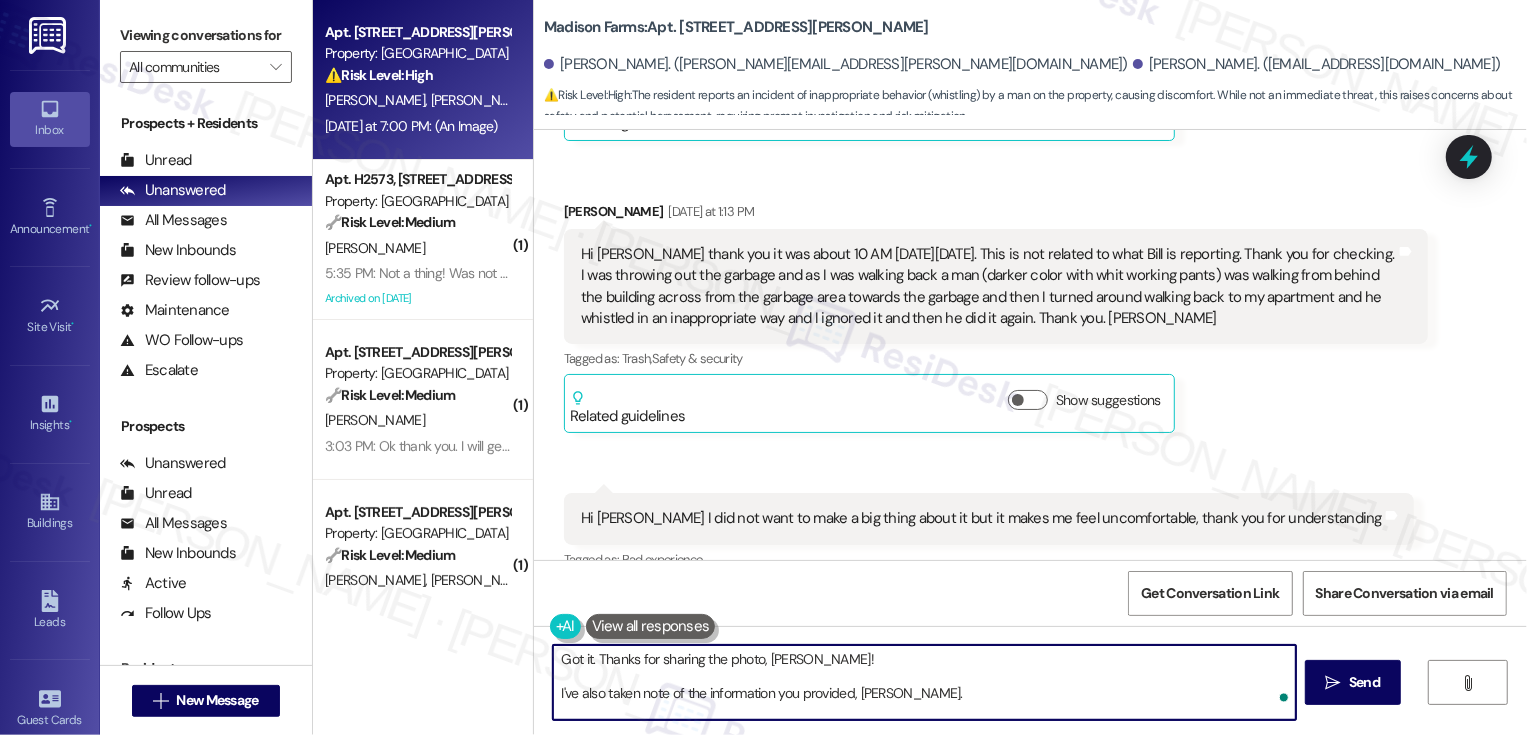 click on "Got it. Thanks for sharing the photo, William!
I've also taken note of the information you provided, Lori." at bounding box center [924, 682] 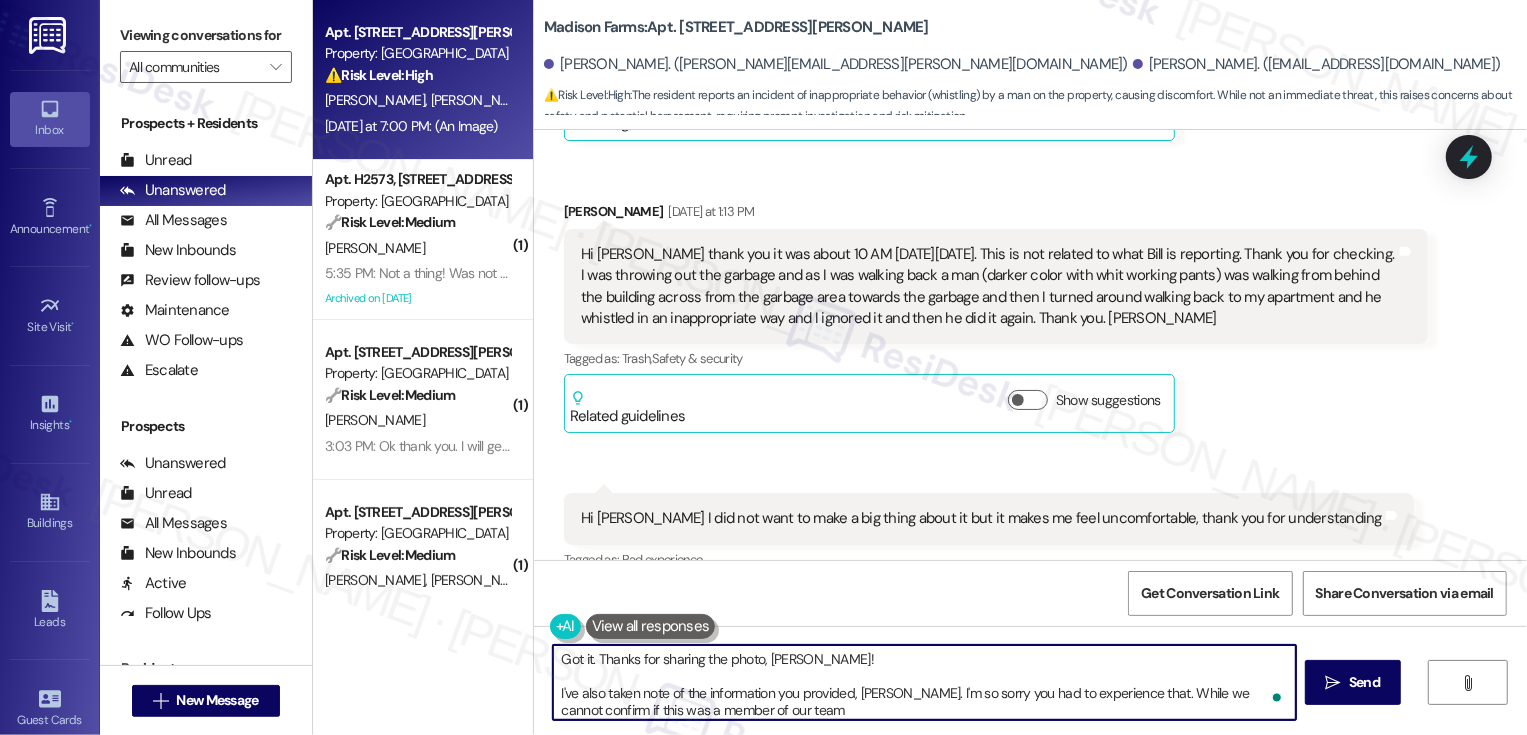 scroll, scrollTop: 5, scrollLeft: 0, axis: vertical 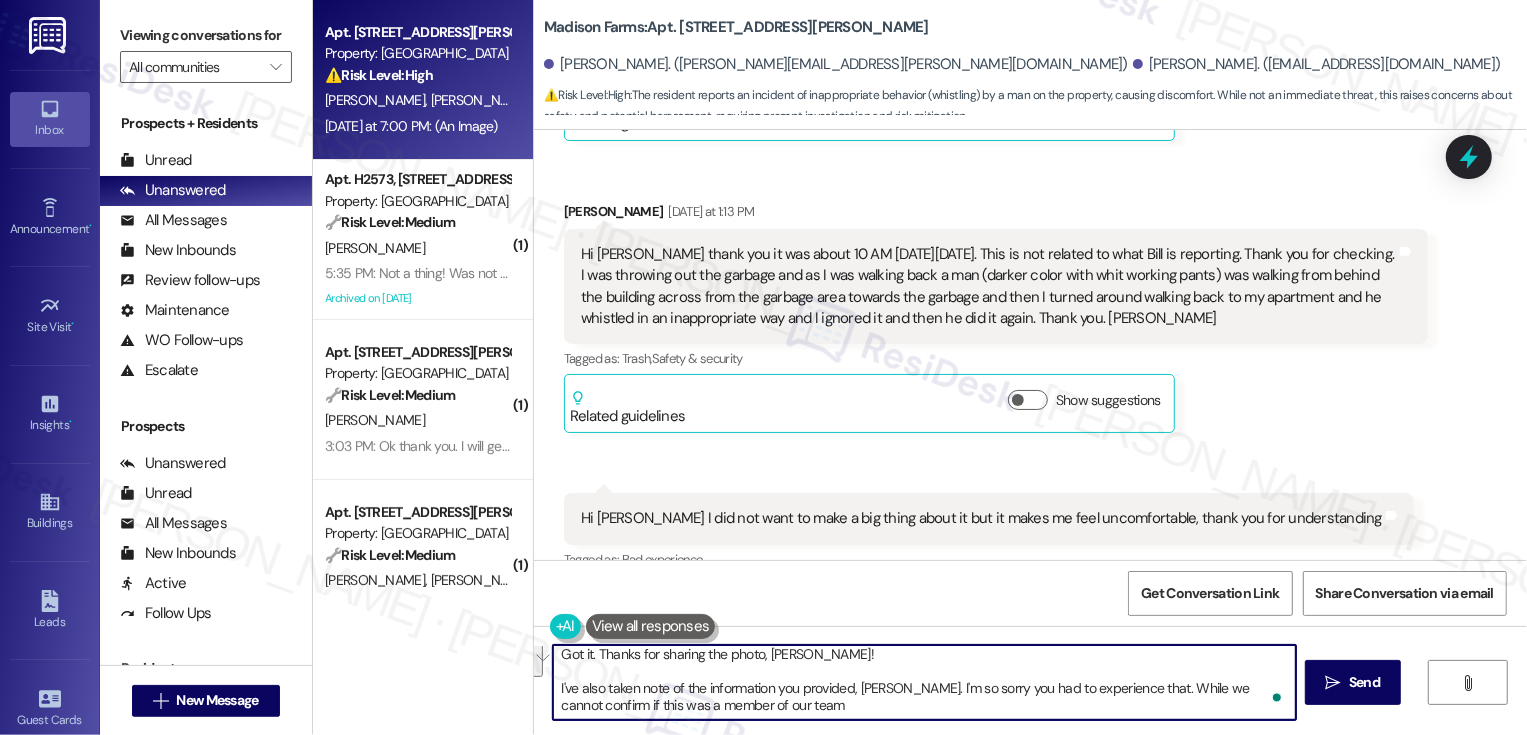 drag, startPoint x: 1115, startPoint y: 692, endPoint x: 1120, endPoint y: 712, distance: 20.615528 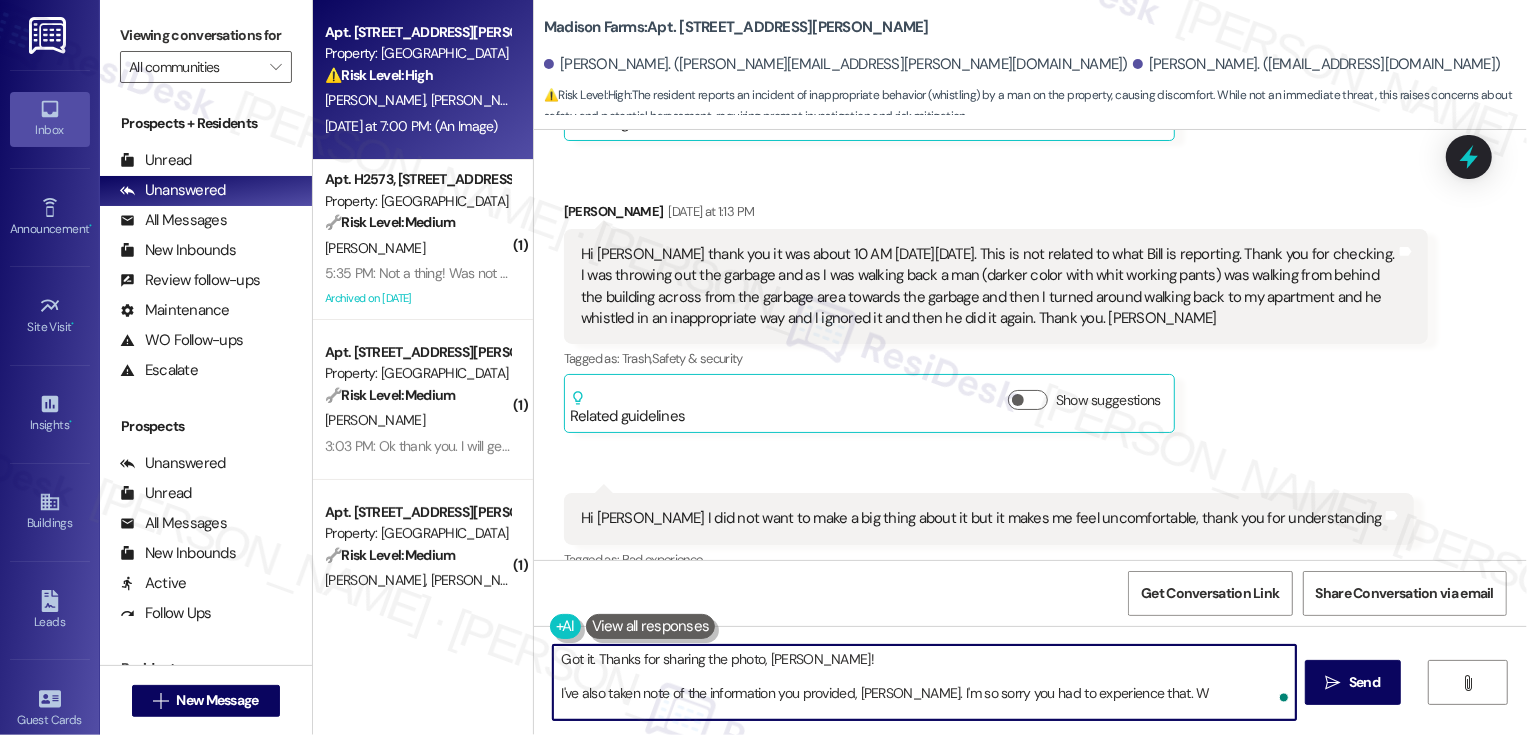 scroll, scrollTop: 0, scrollLeft: 0, axis: both 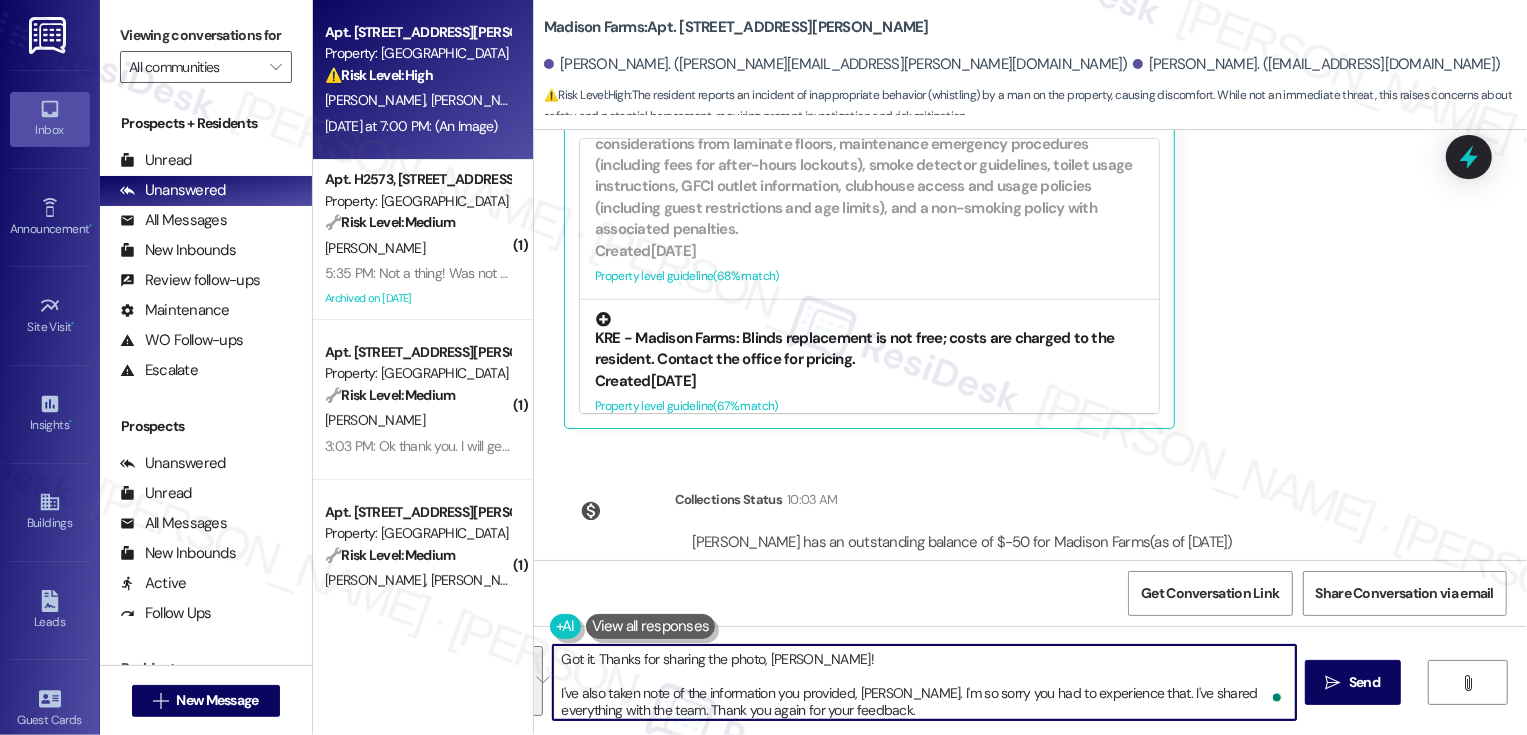 paste on "—thank you so much for sharing the photo, William!
And Lori, I really appreciate you sharing the details with me. I’m so sorry you had to experience that—it sounds unsettling. I’ve shared everything with the team so they’re fully aware. Thank you both again for taking the time to let us know." 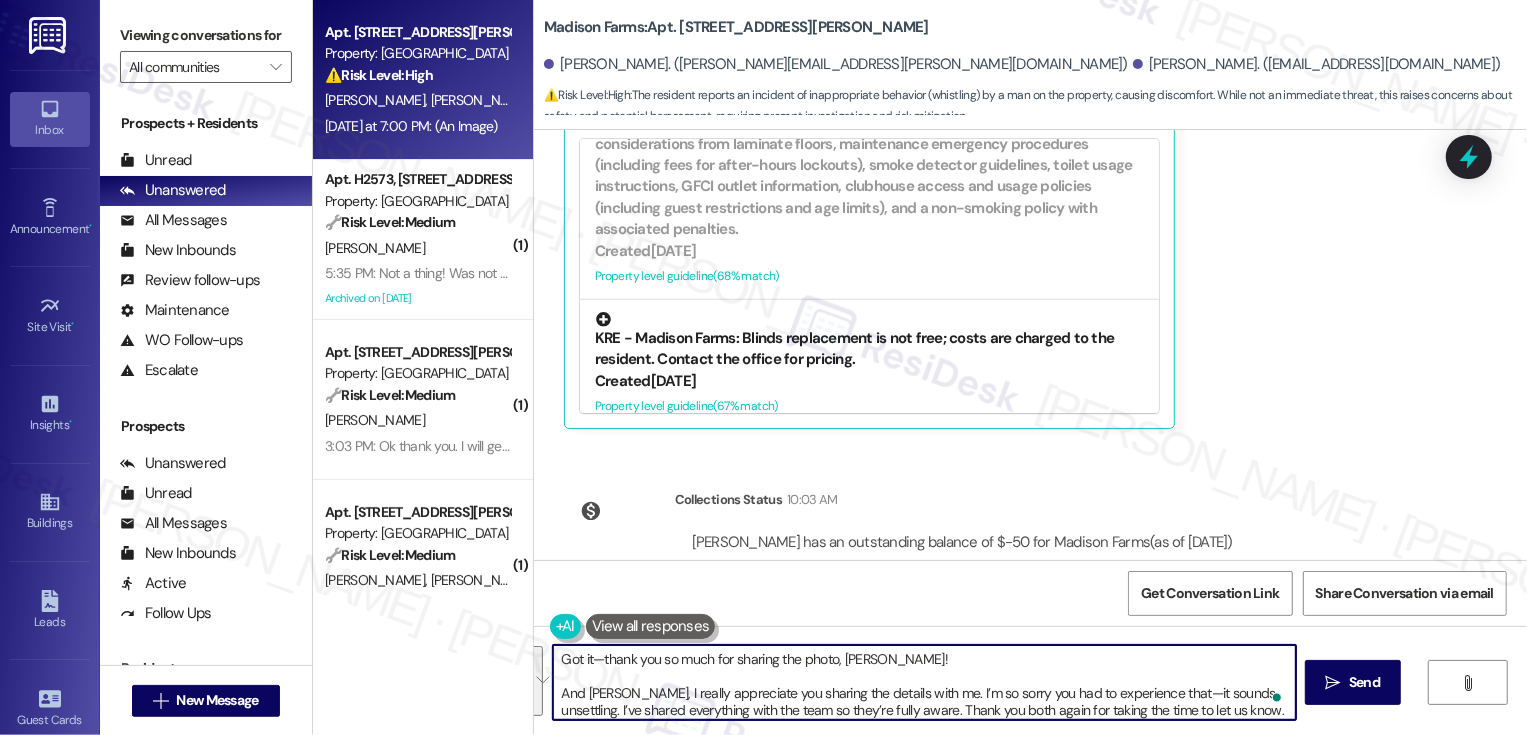 scroll, scrollTop: 34, scrollLeft: 0, axis: vertical 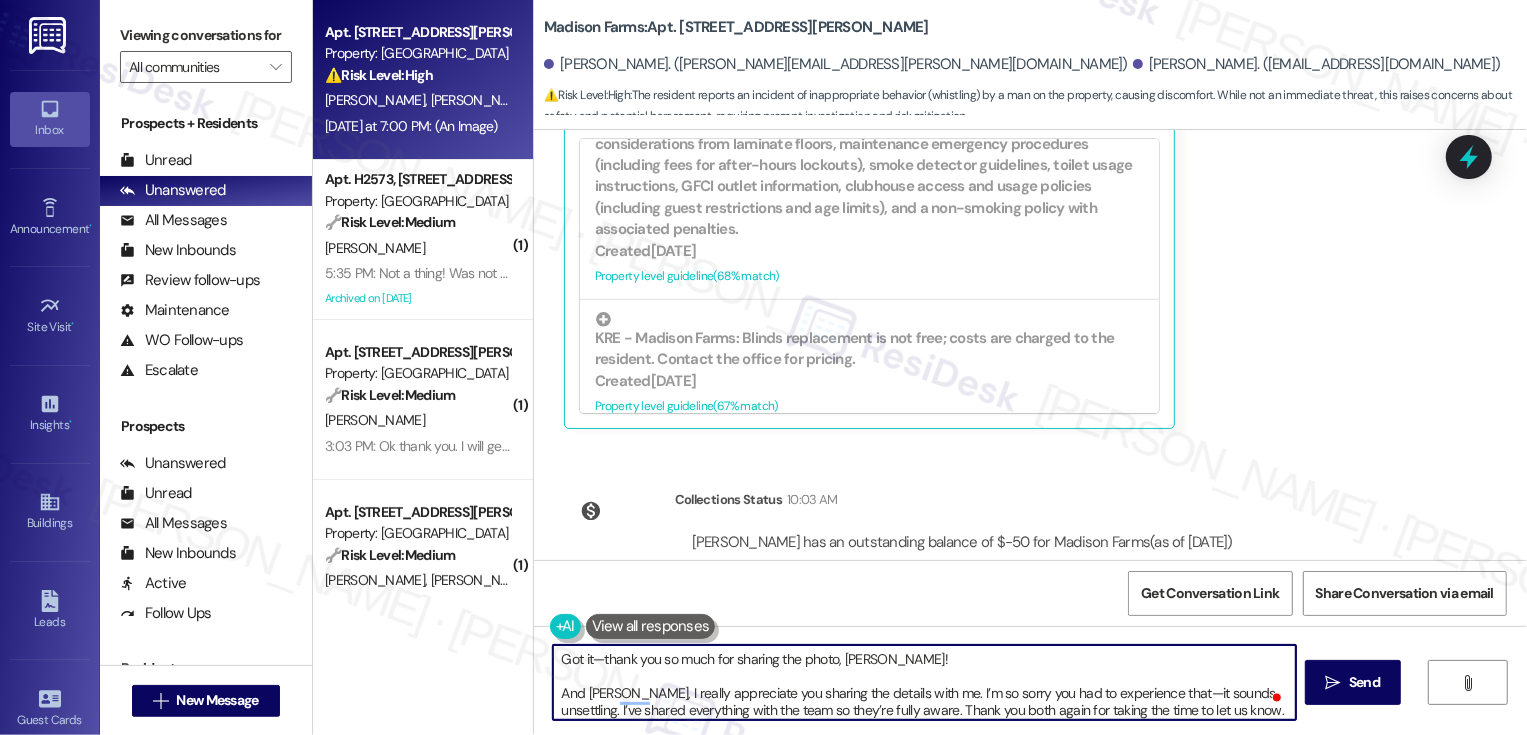 click on "Got it—thank you so much for sharing the photo, William!
And Lori, I really appreciate you sharing the details with me. I’m so sorry you had to experience that—it sounds unsettling. I’ve shared everything with the team so they’re fully aware. Thank you both again for taking the time to let us know." at bounding box center [924, 682] 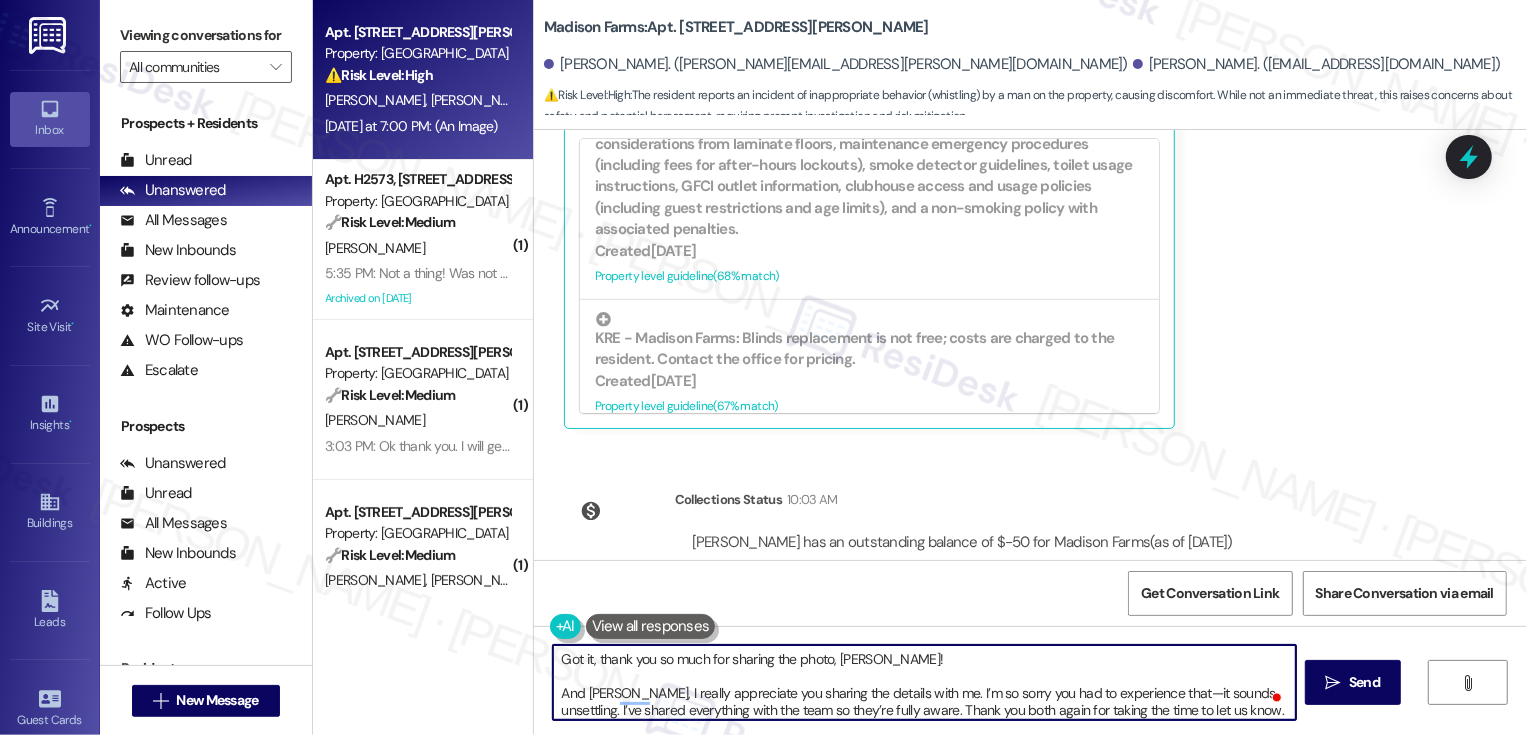scroll, scrollTop: 5, scrollLeft: 0, axis: vertical 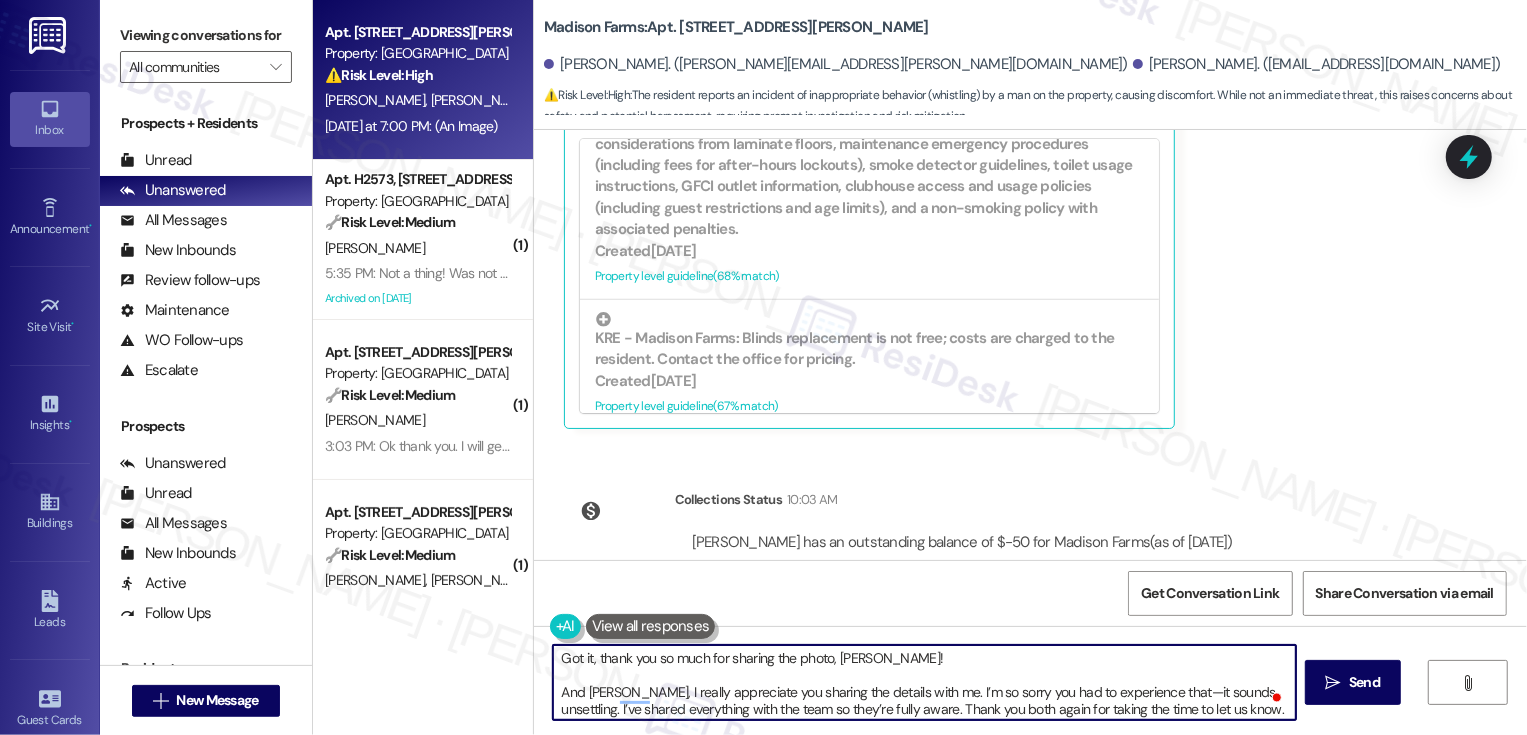 click on "Got it, thank you so much for sharing the photo, William!
And Lori, I really appreciate you sharing the details with me. I’m so sorry you had to experience that—it sounds unsettling. I’ve shared everything with the team so they’re fully aware. Thank you both again for taking the time to let us know." at bounding box center [924, 682] 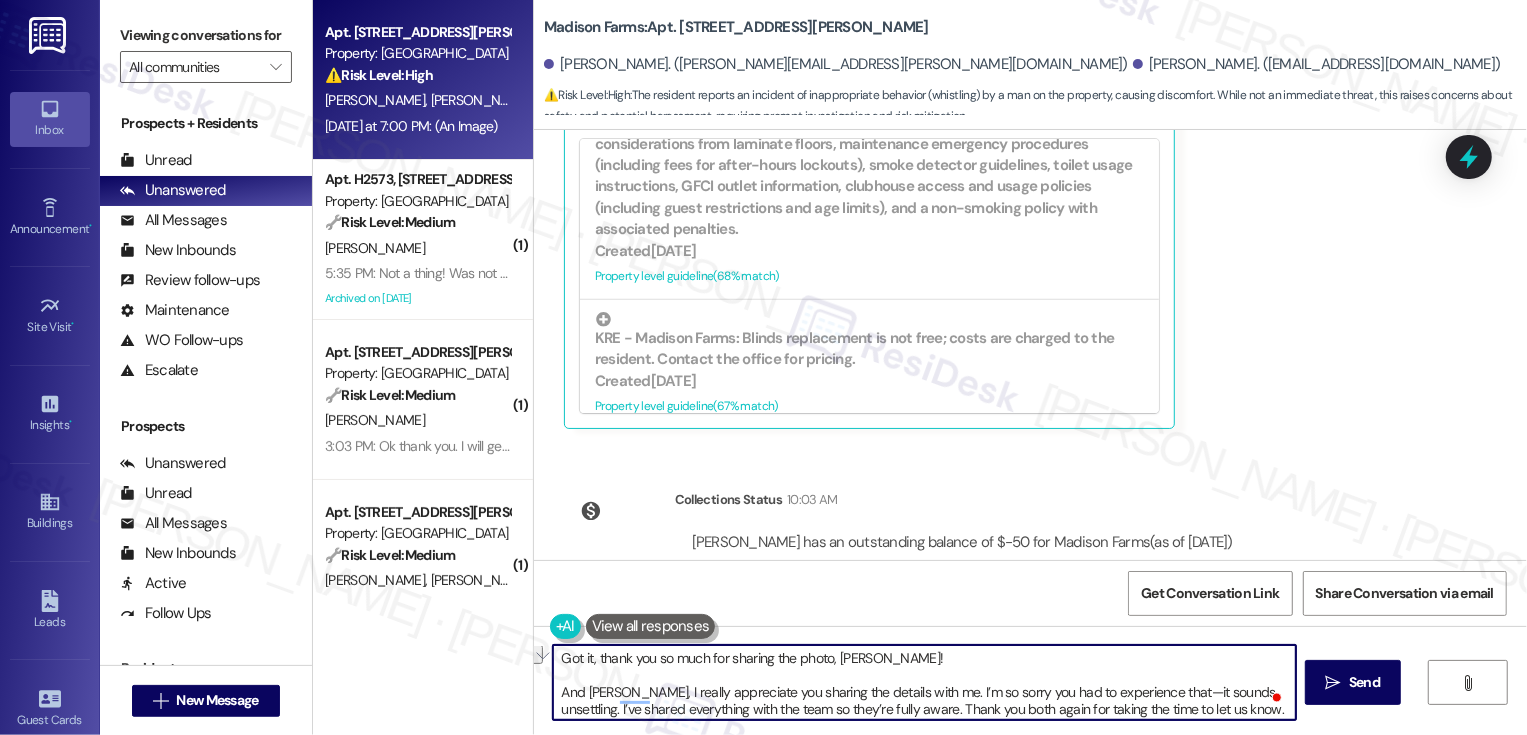 drag, startPoint x: 1119, startPoint y: 690, endPoint x: 1244, endPoint y: 698, distance: 125.25574 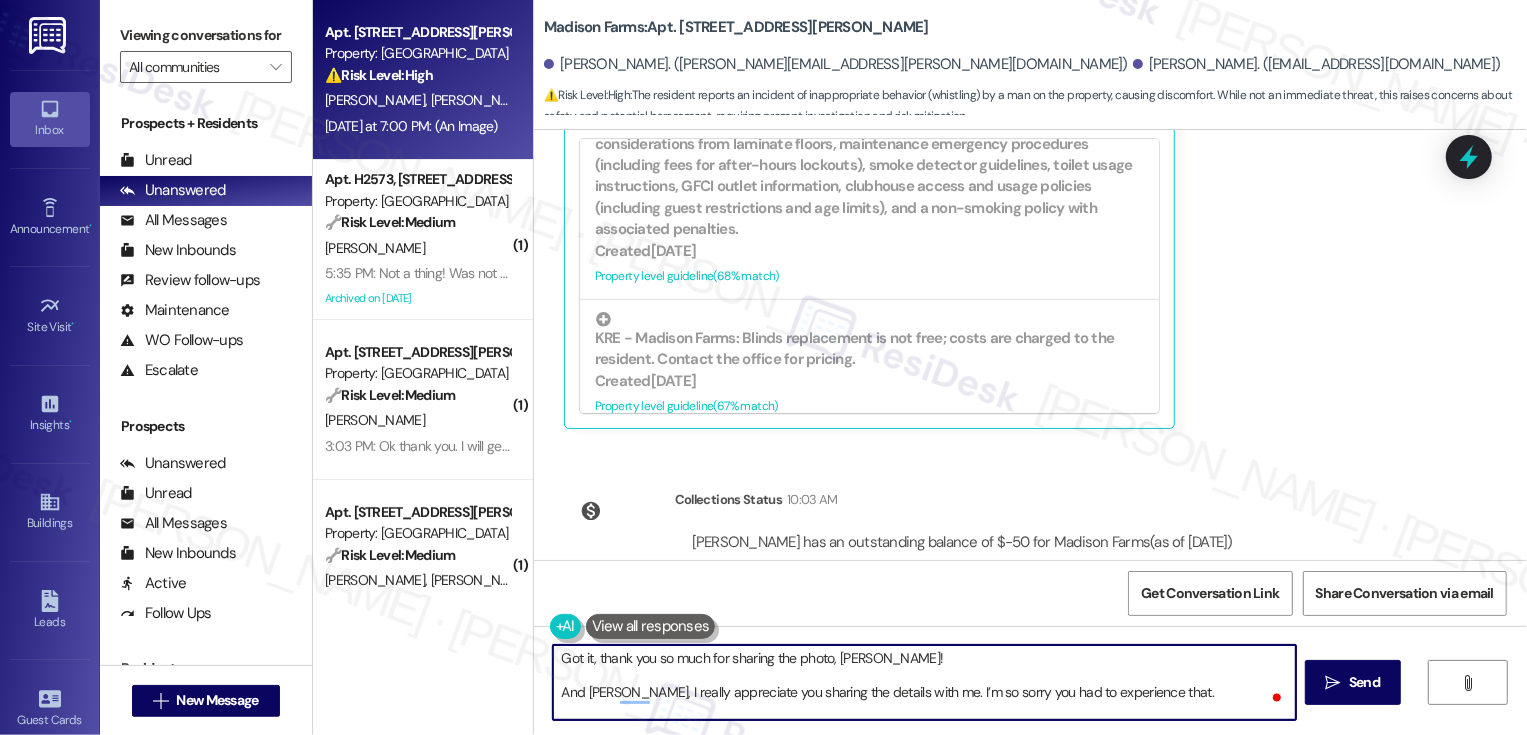 scroll, scrollTop: 17, scrollLeft: 0, axis: vertical 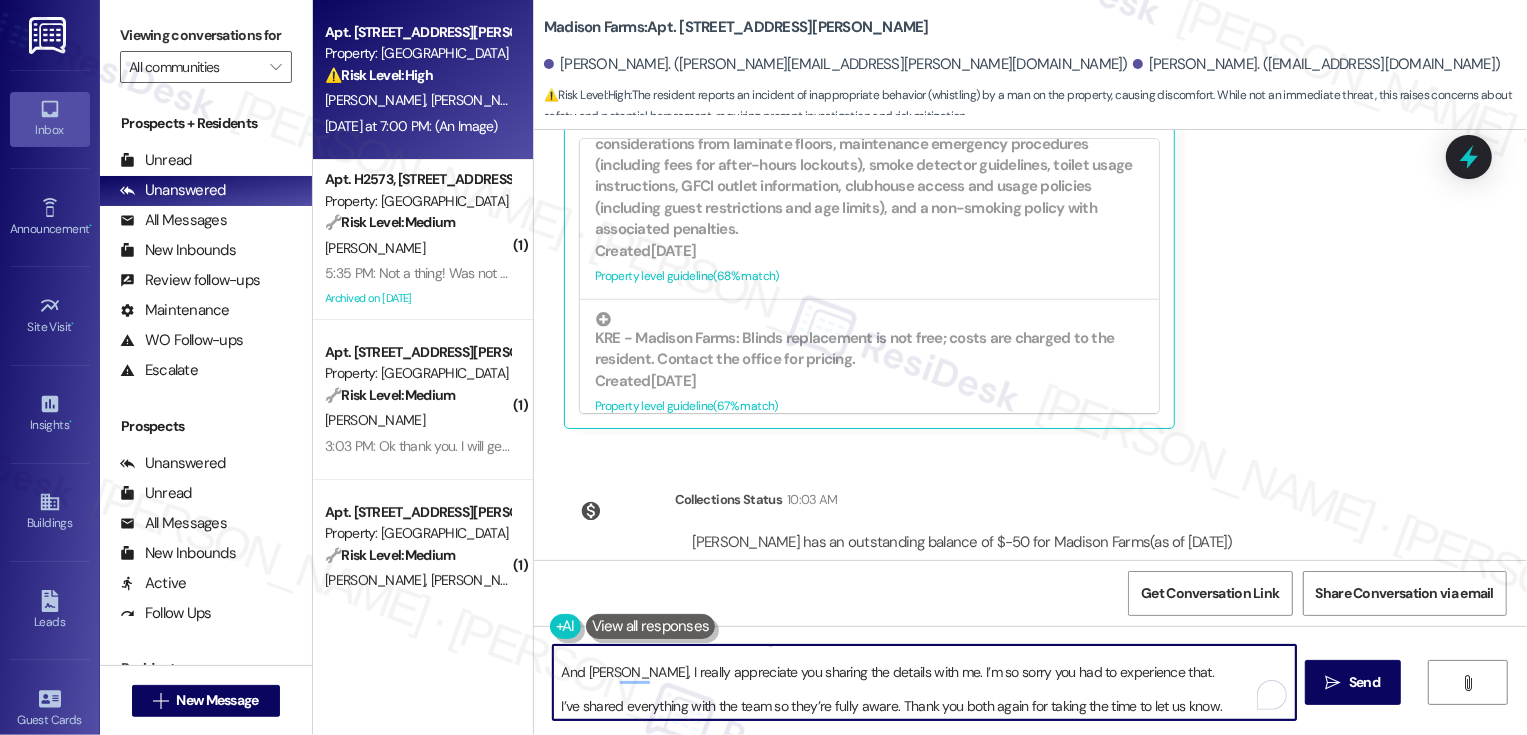 click on "Got it, thank you so much for sharing the photo, William!
And Lori, I really appreciate you sharing the details with me. I’m so sorry you had to experience that.
I’ve shared everything with the team so they’re fully aware. Thank you both again for taking the time to let us know." at bounding box center (924, 682) 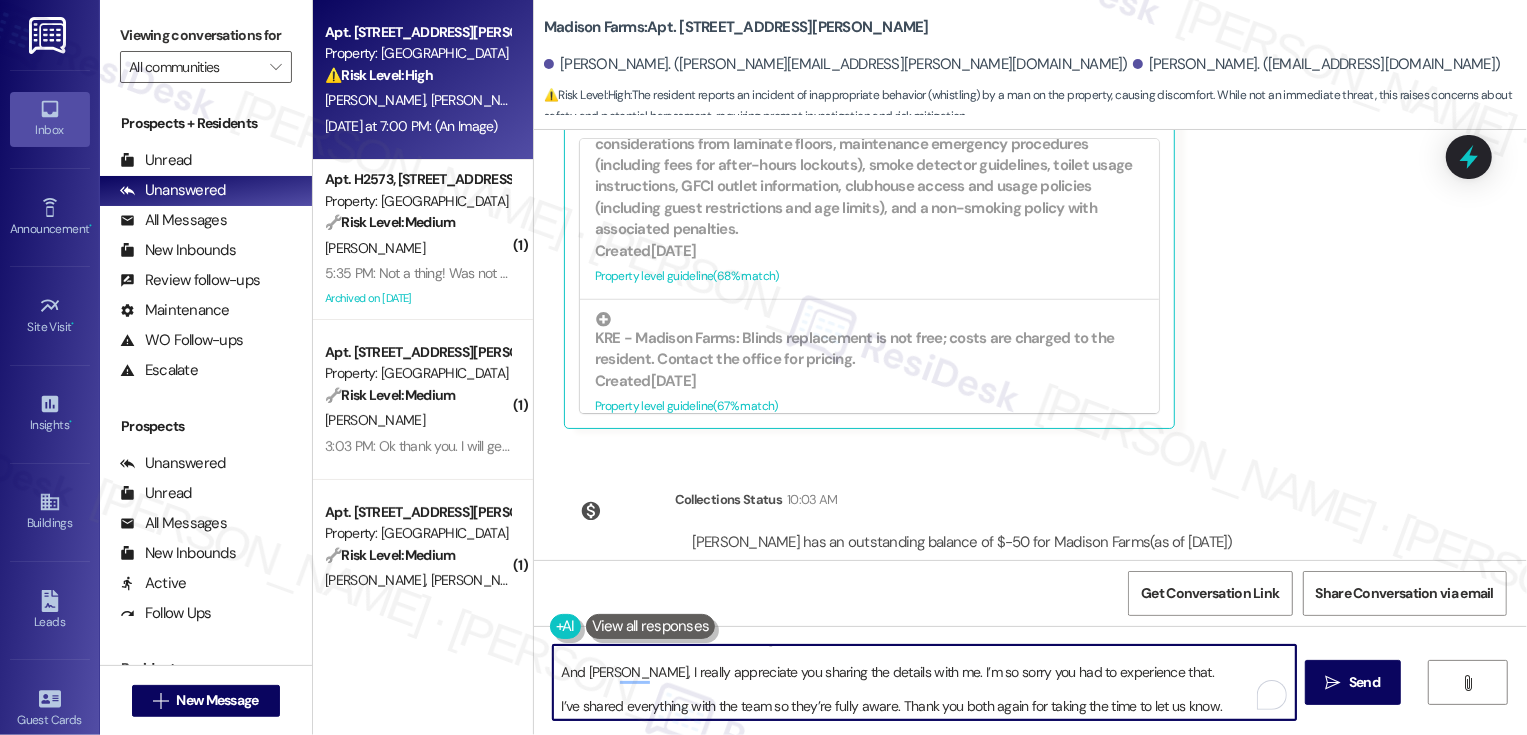 click on "Got it, thank you so much for sharing the photo, William!
And Lori, I really appreciate you sharing the details with me. I’m so sorry you had to experience that.
I’ve shared everything with the team so they’re fully aware. Thank you both again for taking the time to let us know." at bounding box center [924, 682] 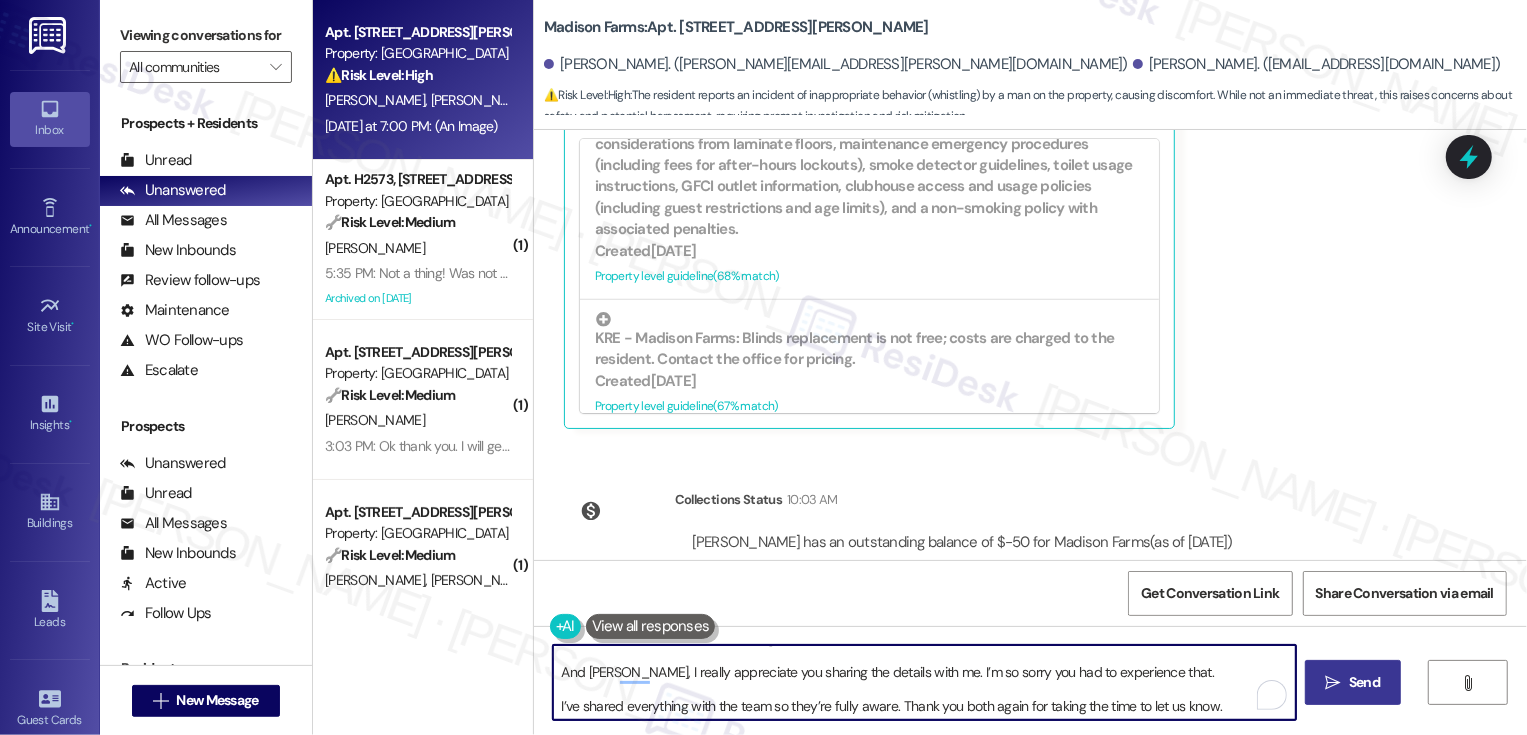 type on "Got it, thank you so much for sharing the photo, William!
And Lori, I really appreciate you sharing the details with me. I’m so sorry you had to experience that.
I’ve shared everything with the team so they’re fully aware. Thank you both again for taking the time to let us know." 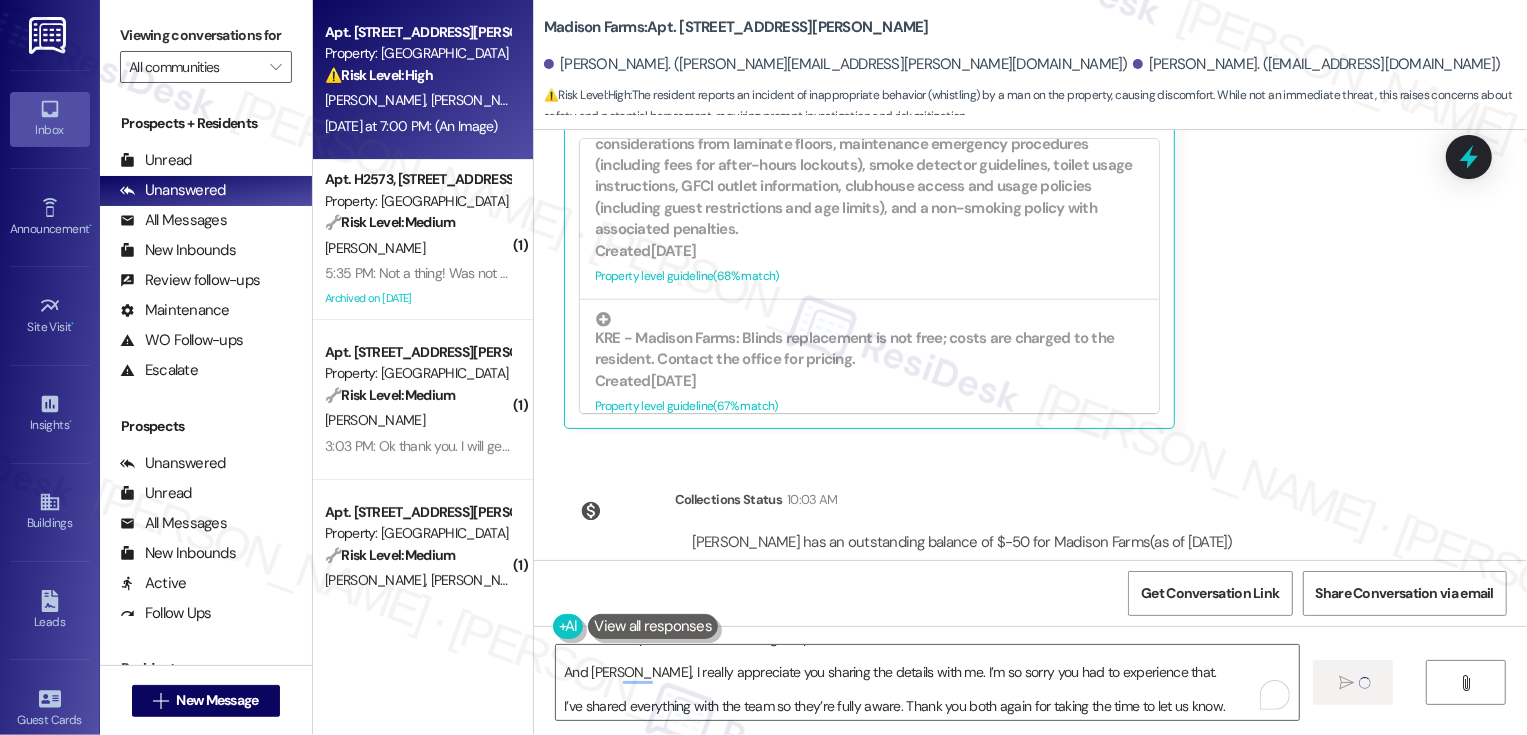 type 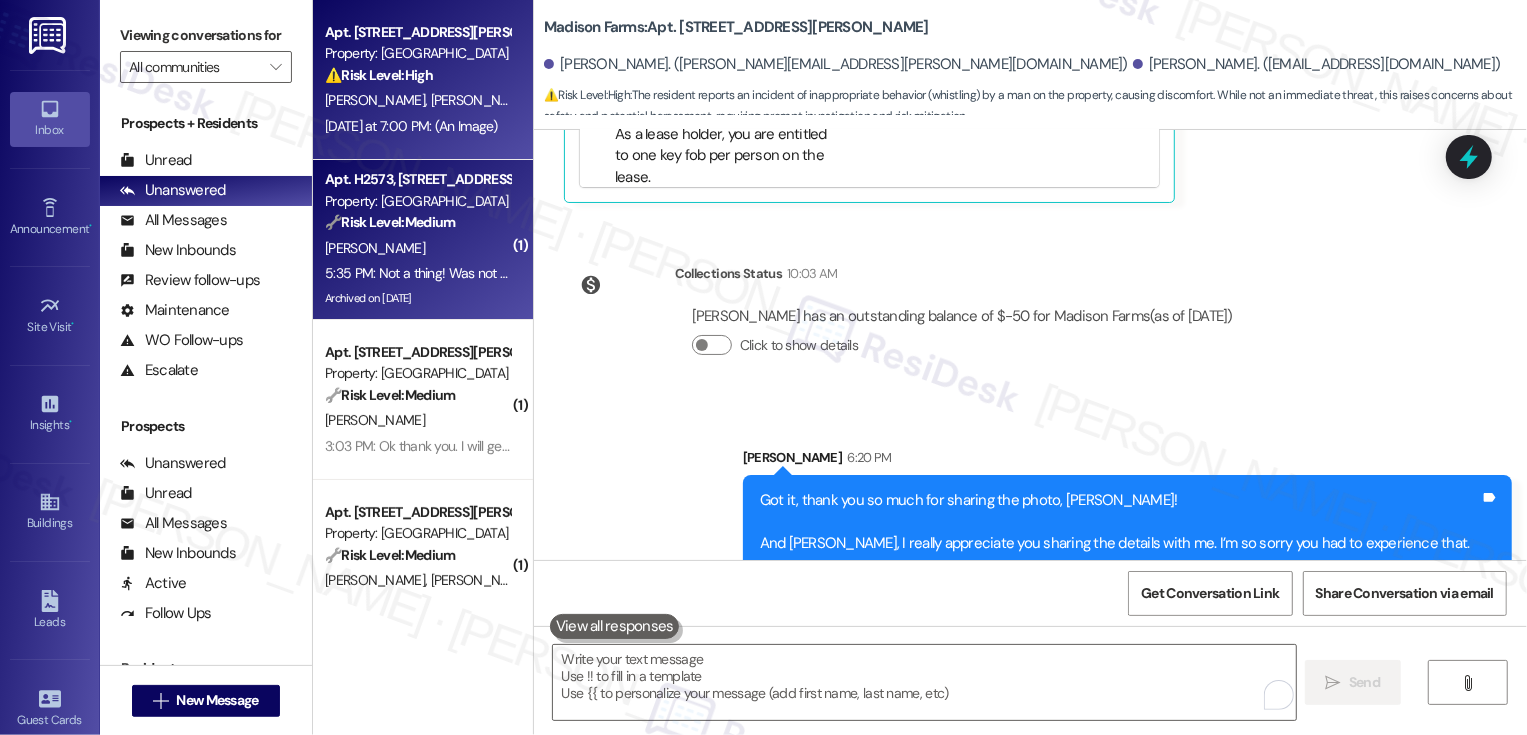 click on "🔧  Risk Level:  Medium The resident is reporting a potential violation of pool rules regarding floats. While this is a community concern, it doesn't present an immediate safety hazard or legal risk. The resident is seeking clarification and reporting inconsistent enforcement, which falls under non-urgent community concerns." at bounding box center [417, 222] 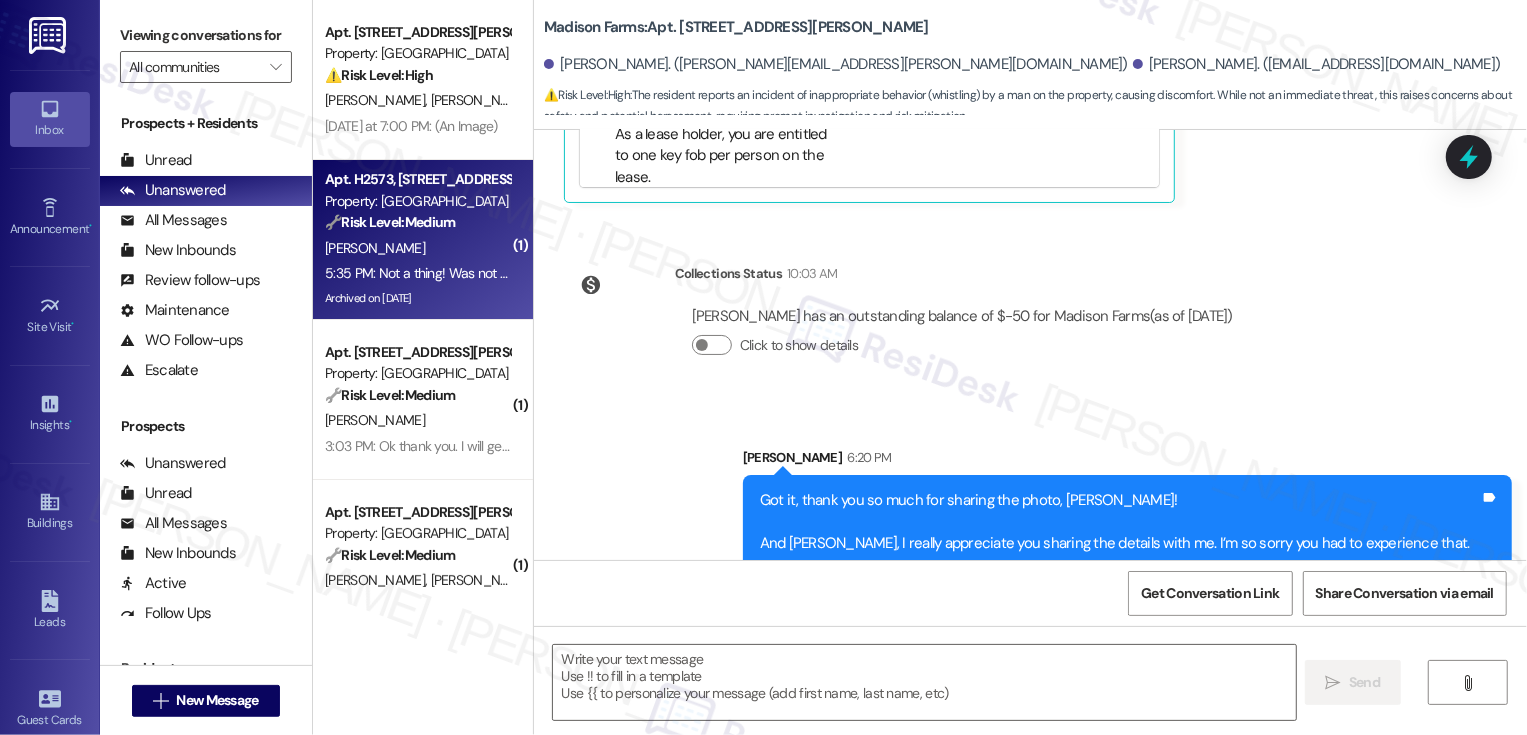 click on "🔧  Risk Level:  Medium The resident is reporting a potential violation of pool rules regarding floats. While this is a community concern, it doesn't present an immediate safety hazard or legal risk. The resident is seeking clarification and reporting inconsistent enforcement, which falls under non-urgent community concerns." at bounding box center (417, 222) 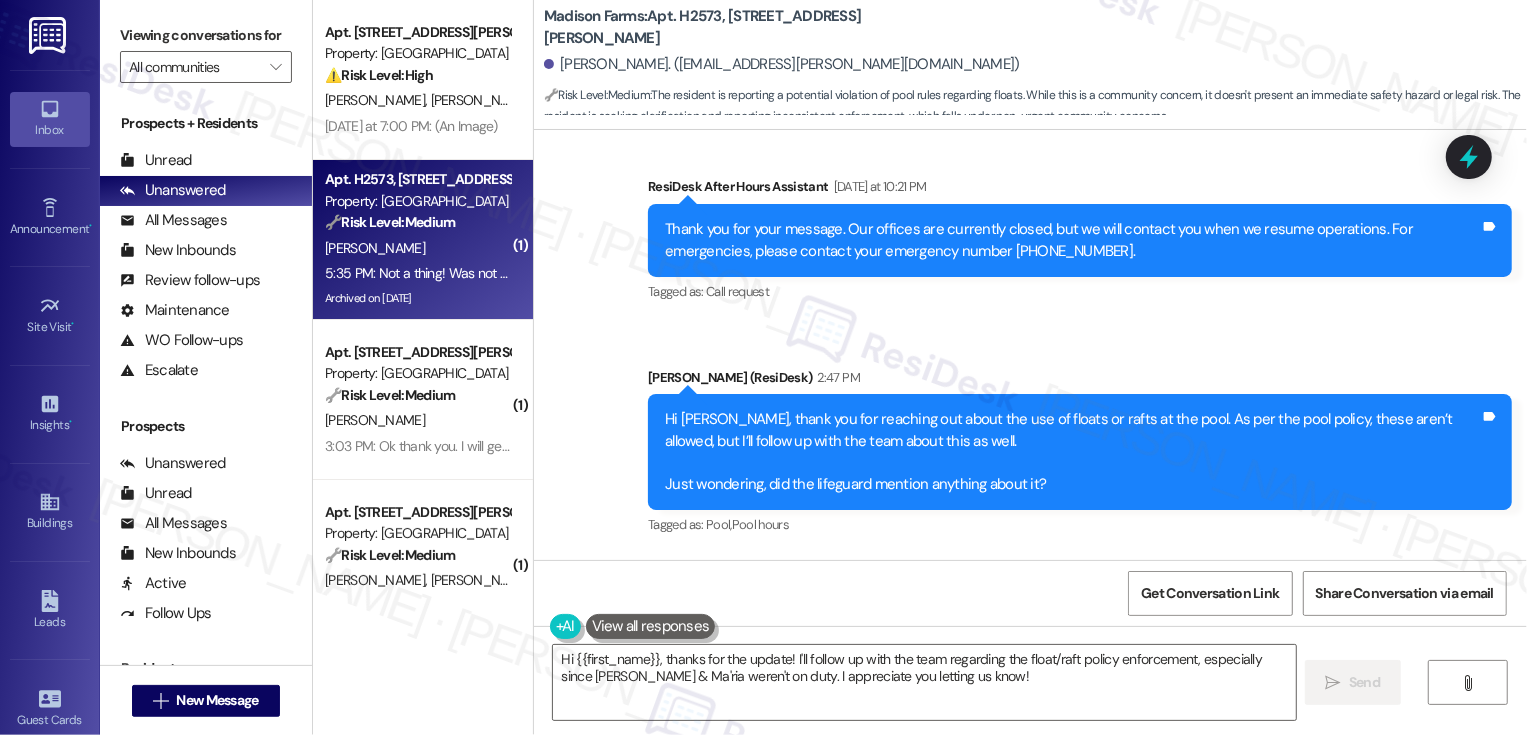 click on "Jane  (ResiDesk) 2:47 PM" at bounding box center [1080, 381] 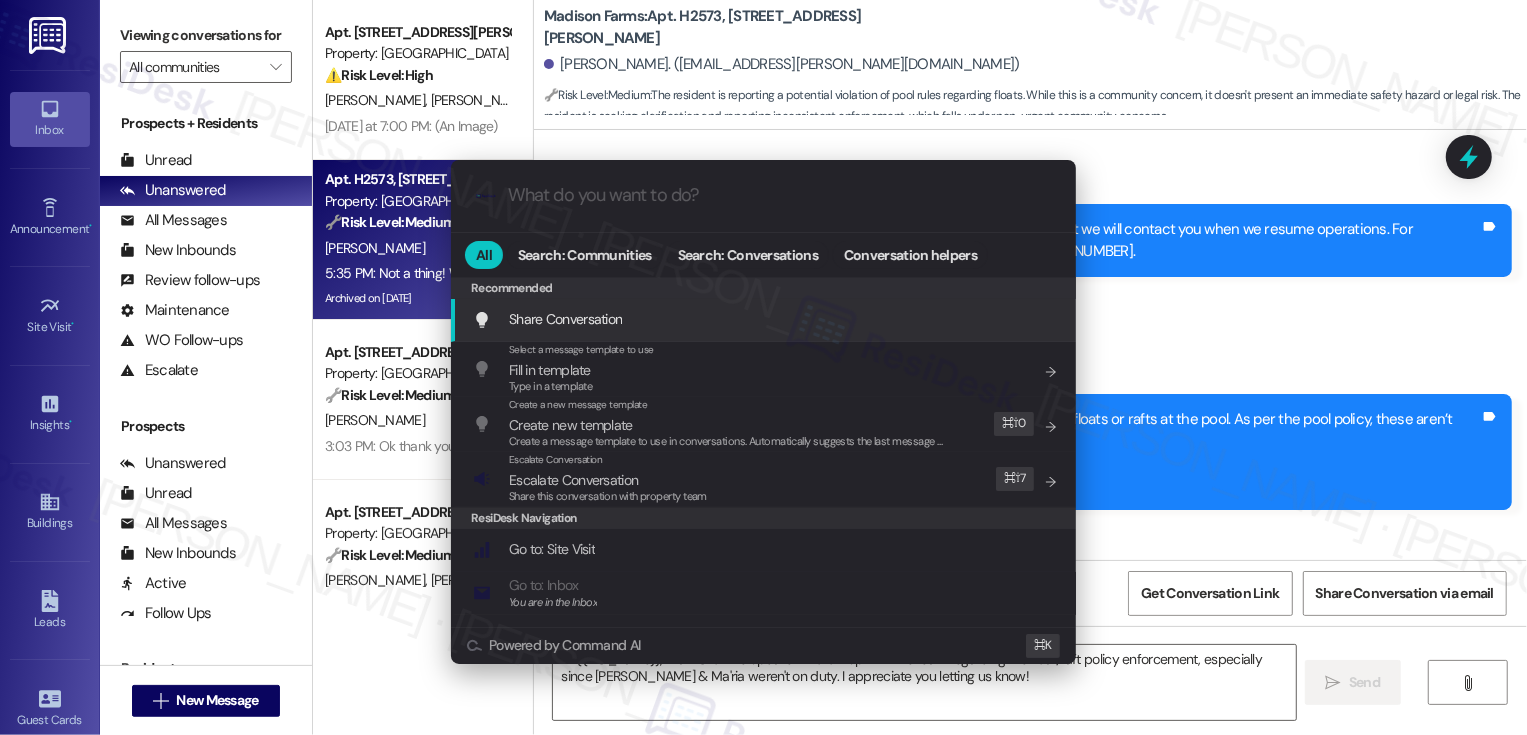 click on ".cls-1{fill:#0a055f;}.cls-2{fill:#0cc4c4;} resideskLogoBlueOrange All Search: Communities Search: Conversations Conversation helpers Recommended Recommended Share Conversation Add shortcut Select a message template to use Fill in template Type in a template Add shortcut Create a new message template Create new template Create a message template to use in conversations. Automatically suggests the last message you sent. Edit ⌘ ⇧ 0 Escalate Conversation Escalate Conversation Share this conversation with property team Edit ⌘ ⇧ 7 ResiDesk Navigation Go to: Site Visit Add shortcut Go to: Inbox You are in the Inbox Add shortcut Go to: Settings Add shortcut Go to: Message Templates Add shortcut Go to: Buildings Add shortcut Help Getting Started: What you can do with ResiDesk Add shortcut Settings Powered by Command AI ⌘ K" at bounding box center (763, 367) 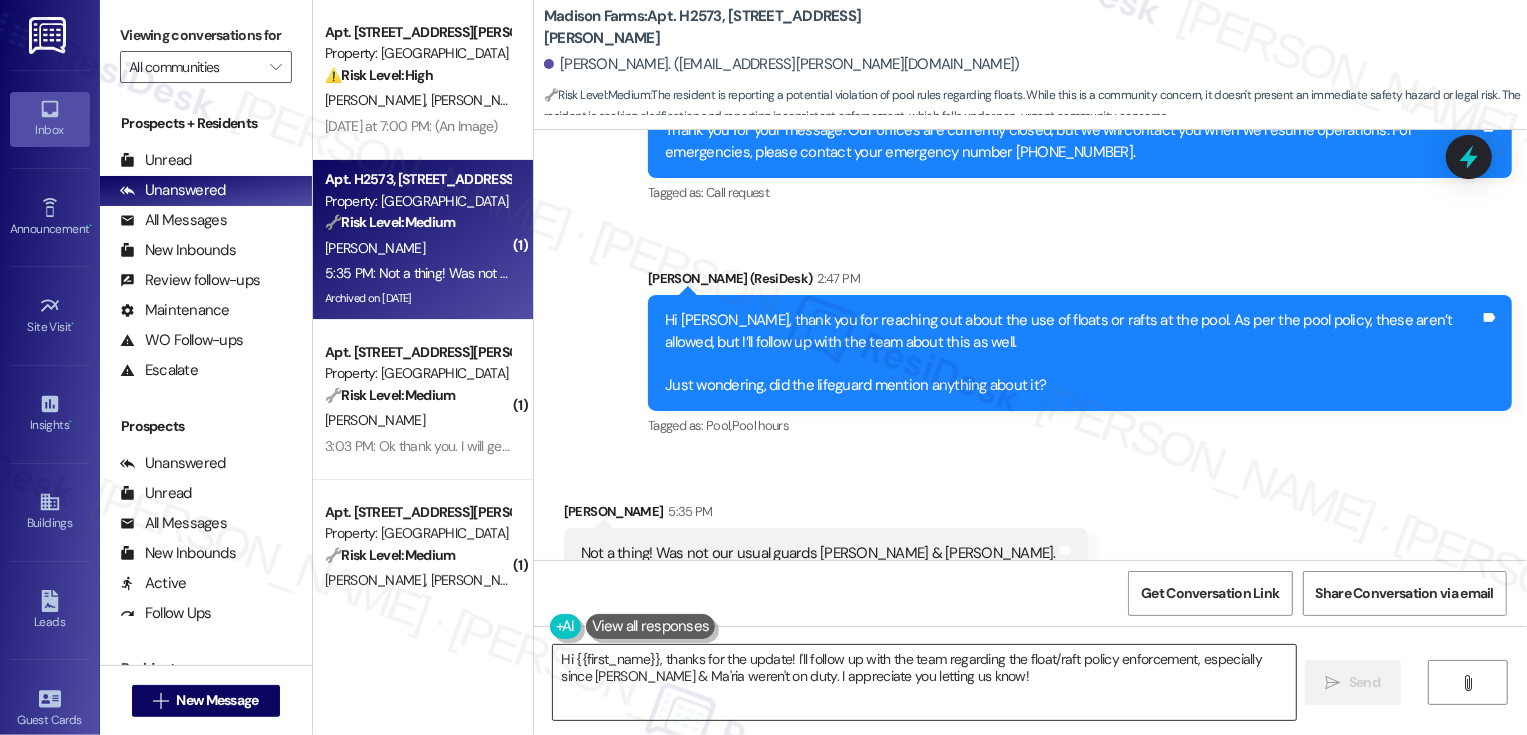 click on "Hi {{first_name}}, thanks for the update! I'll follow up with the team regarding the float/raft policy enforcement, especially since Pearce & Ma'ria weren't on duty. I appreciate you letting us know!" at bounding box center (924, 682) 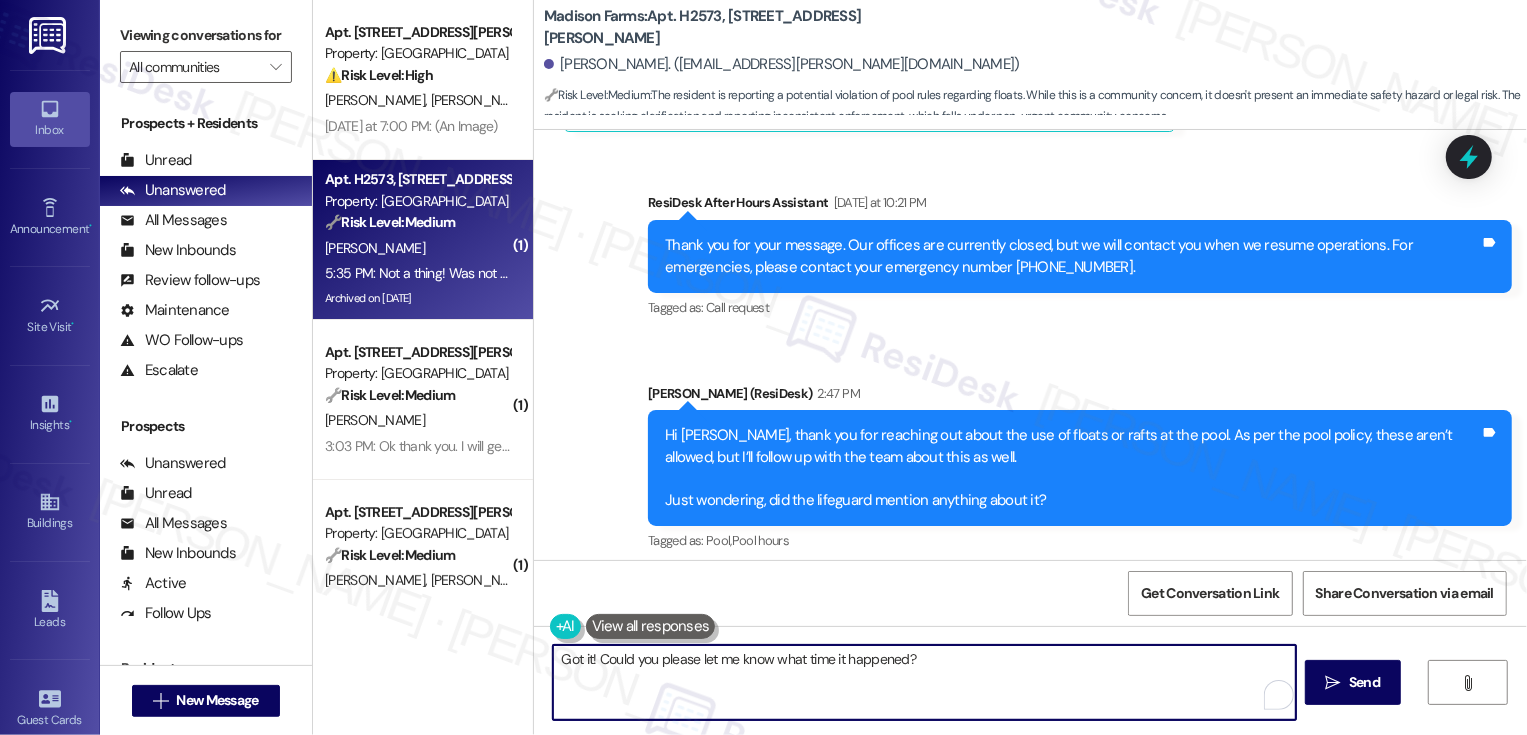 scroll, scrollTop: 10357, scrollLeft: 0, axis: vertical 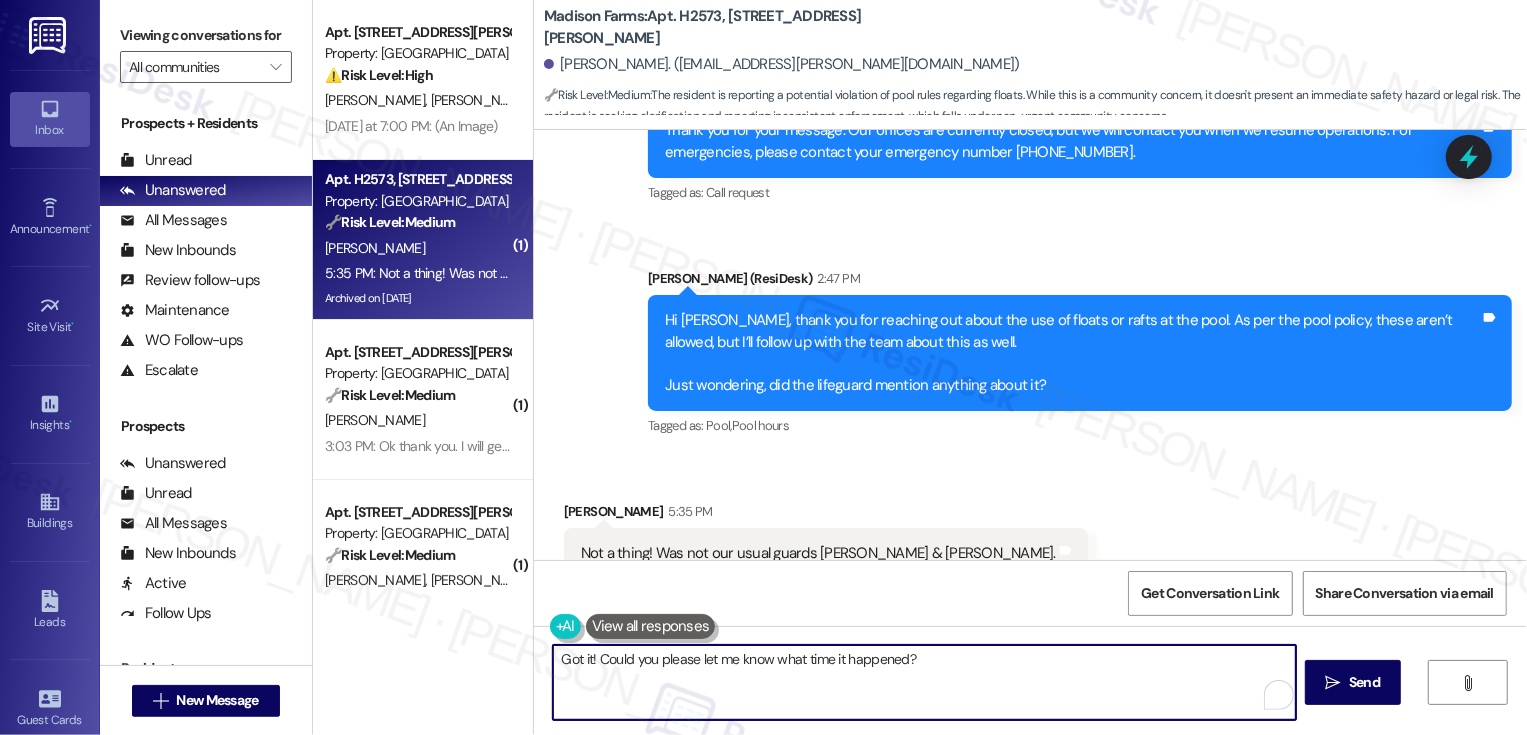 drag, startPoint x: 766, startPoint y: 660, endPoint x: 1005, endPoint y: 701, distance: 242.49124 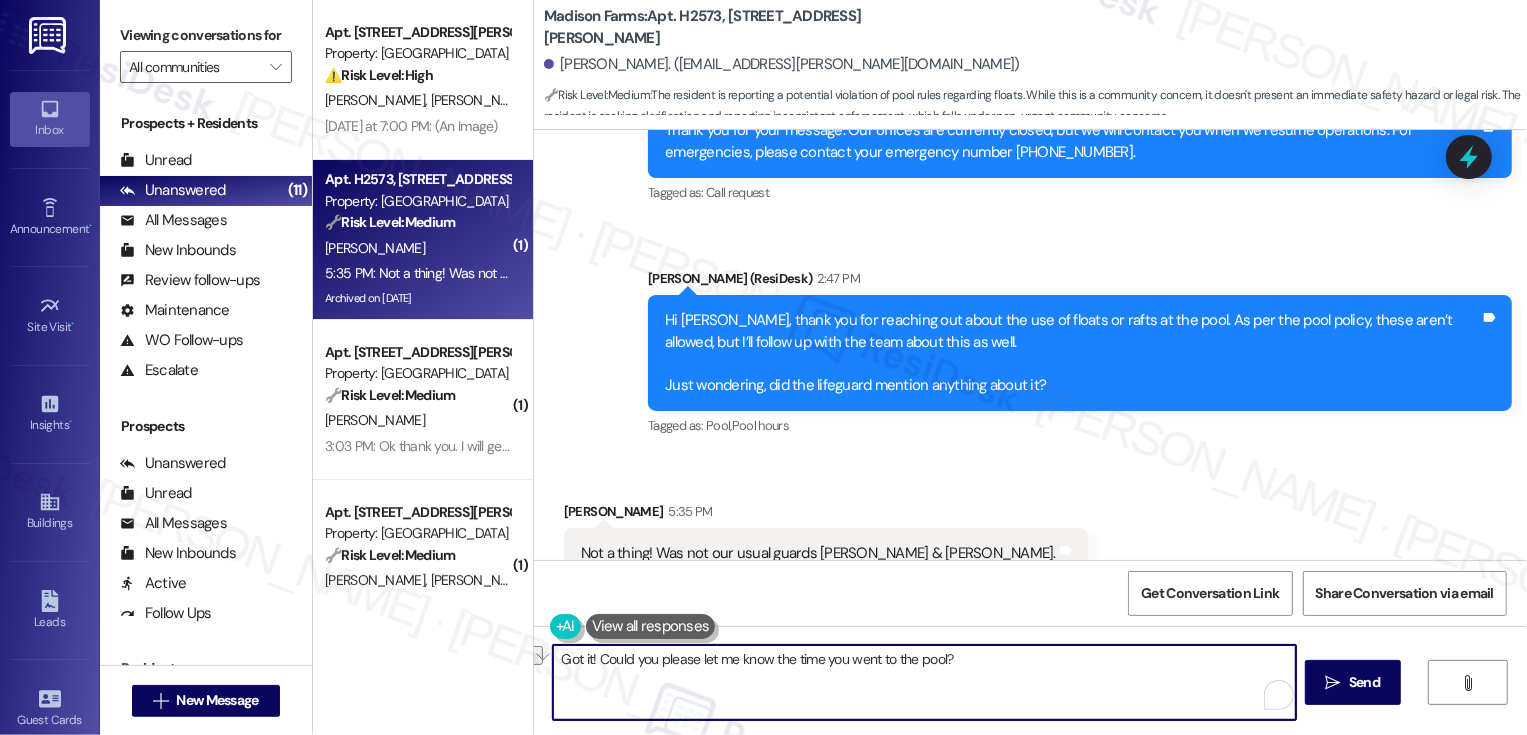 paste on "let me know what time you went to the pool?" 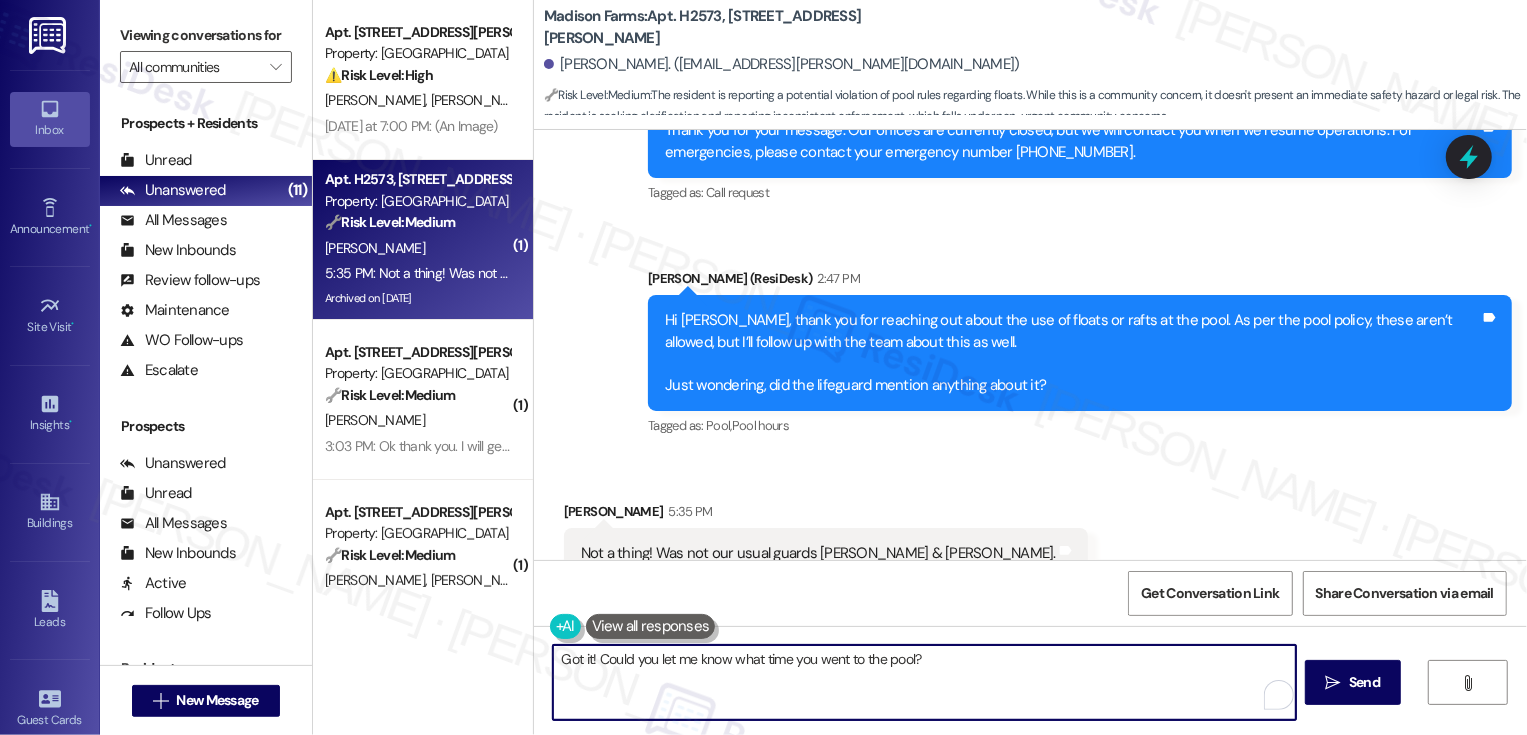 type on "Got it! Could you let me know what time you went to the pool?" 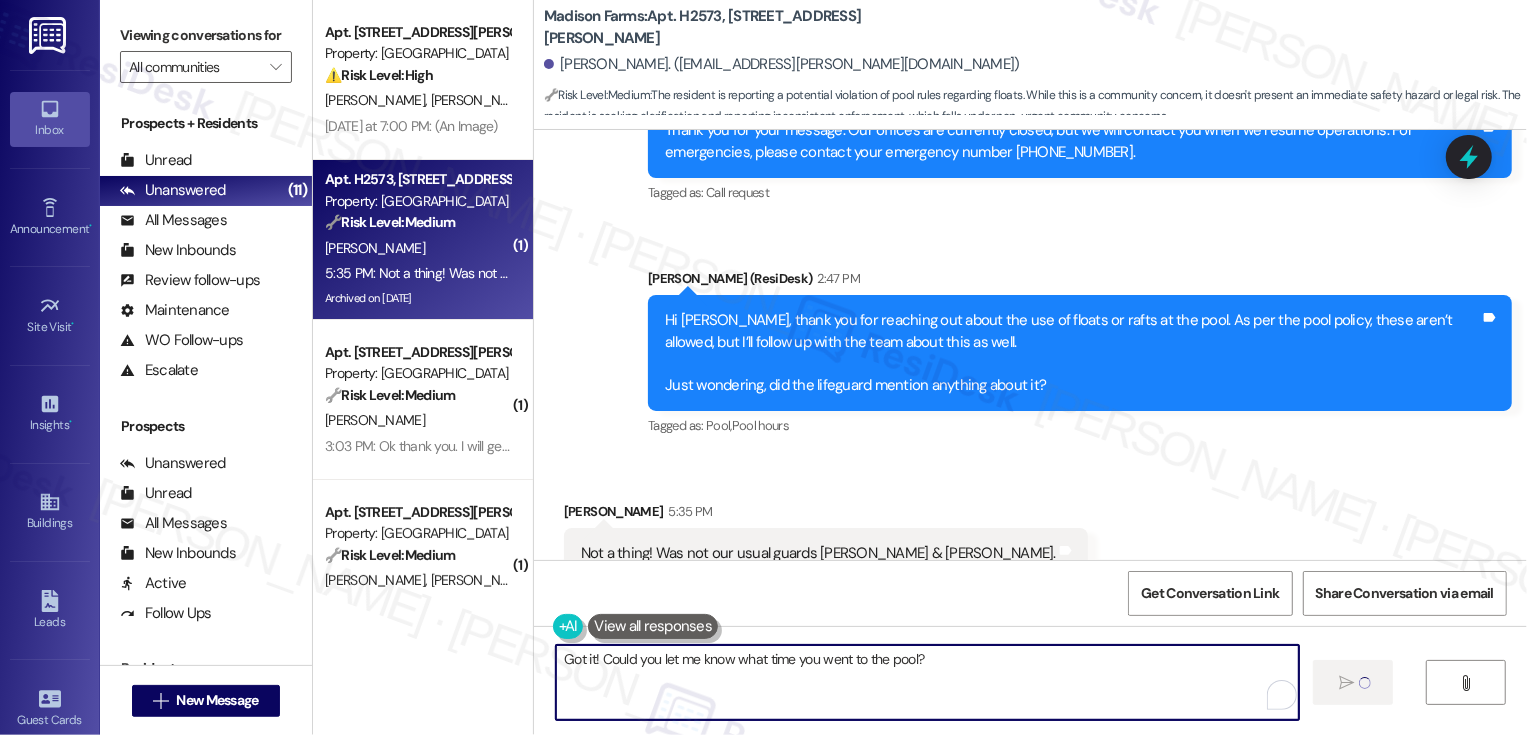 type 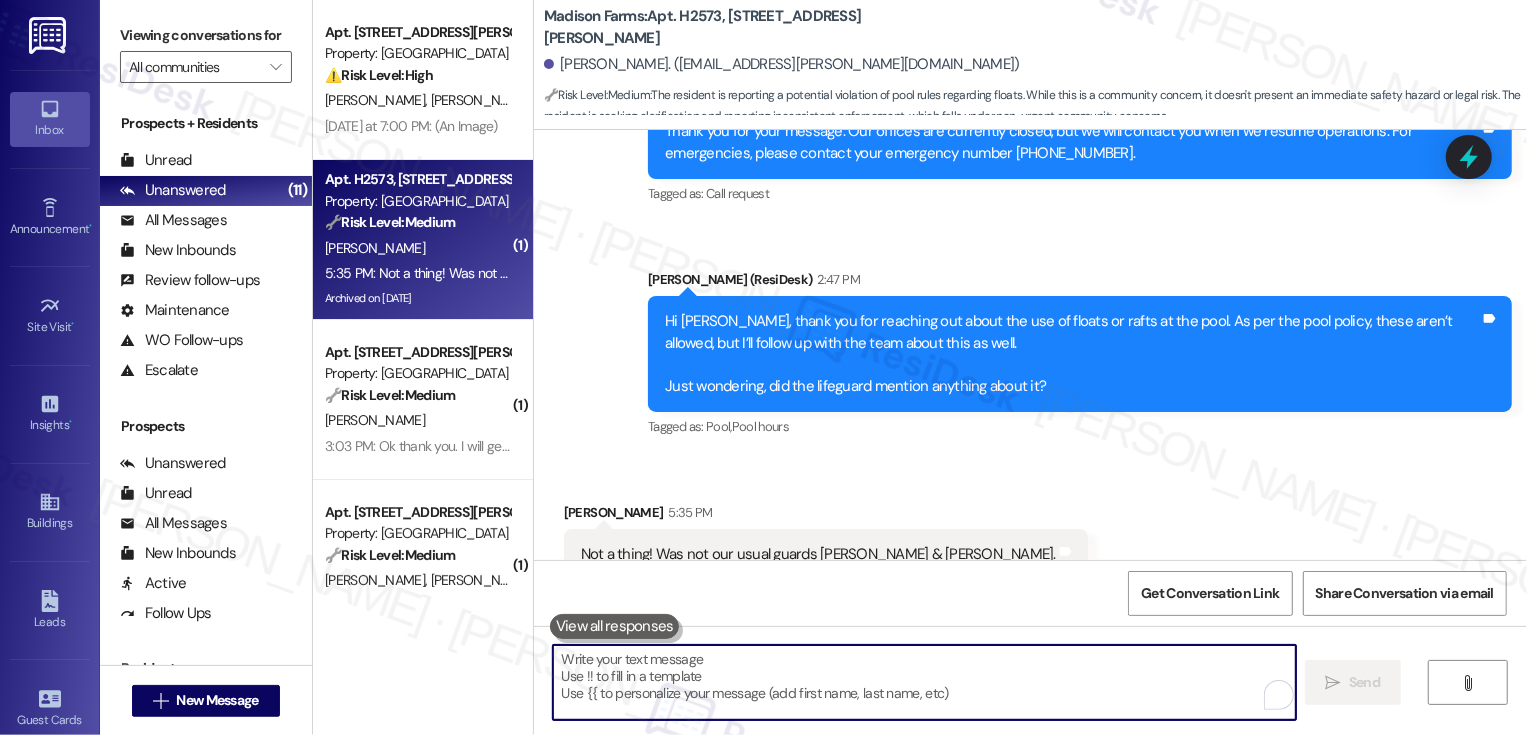 scroll, scrollTop: 10496, scrollLeft: 0, axis: vertical 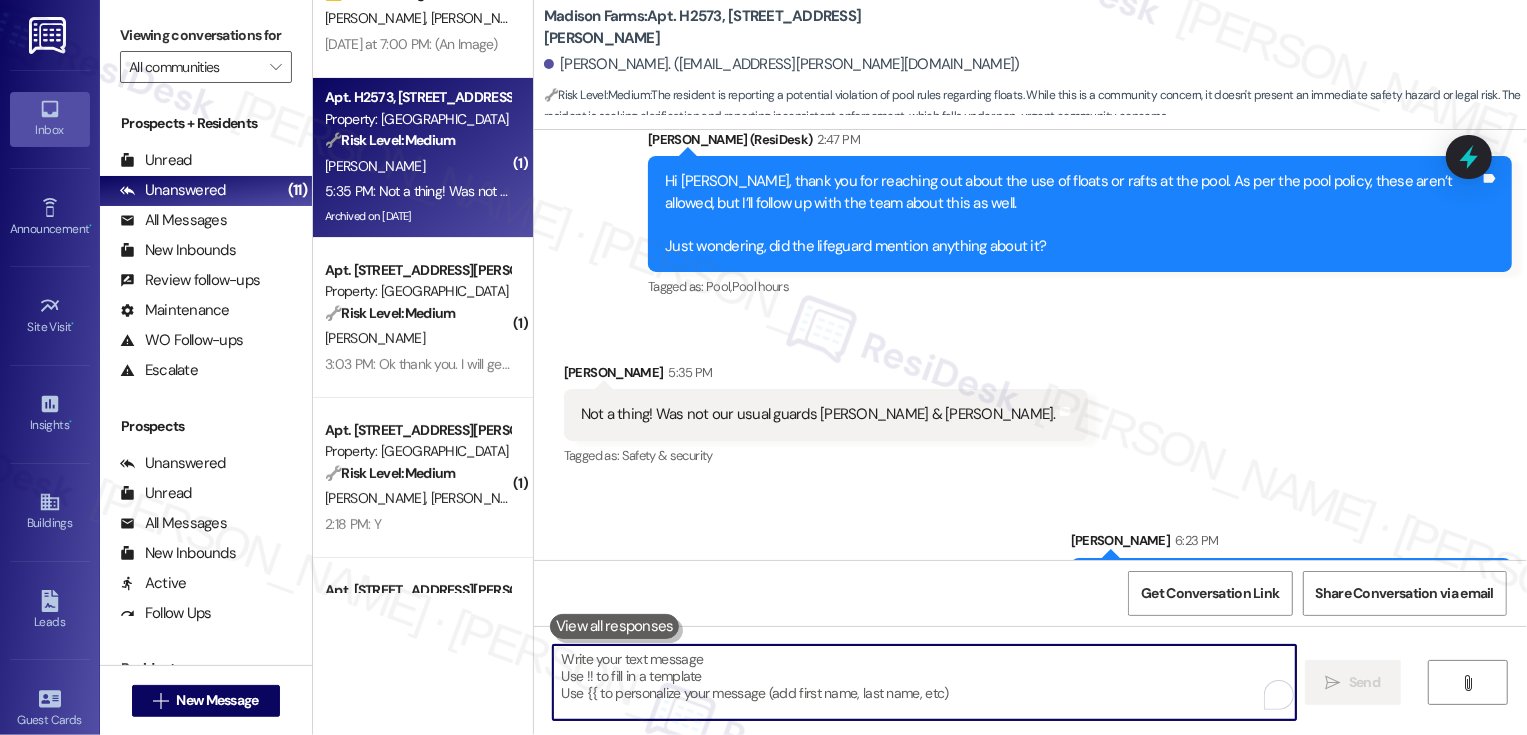 click on "3:03 PM: Ok thank you. I will get them soon.  3:03 PM: Ok thank you. I will get them soon." at bounding box center [417, 364] 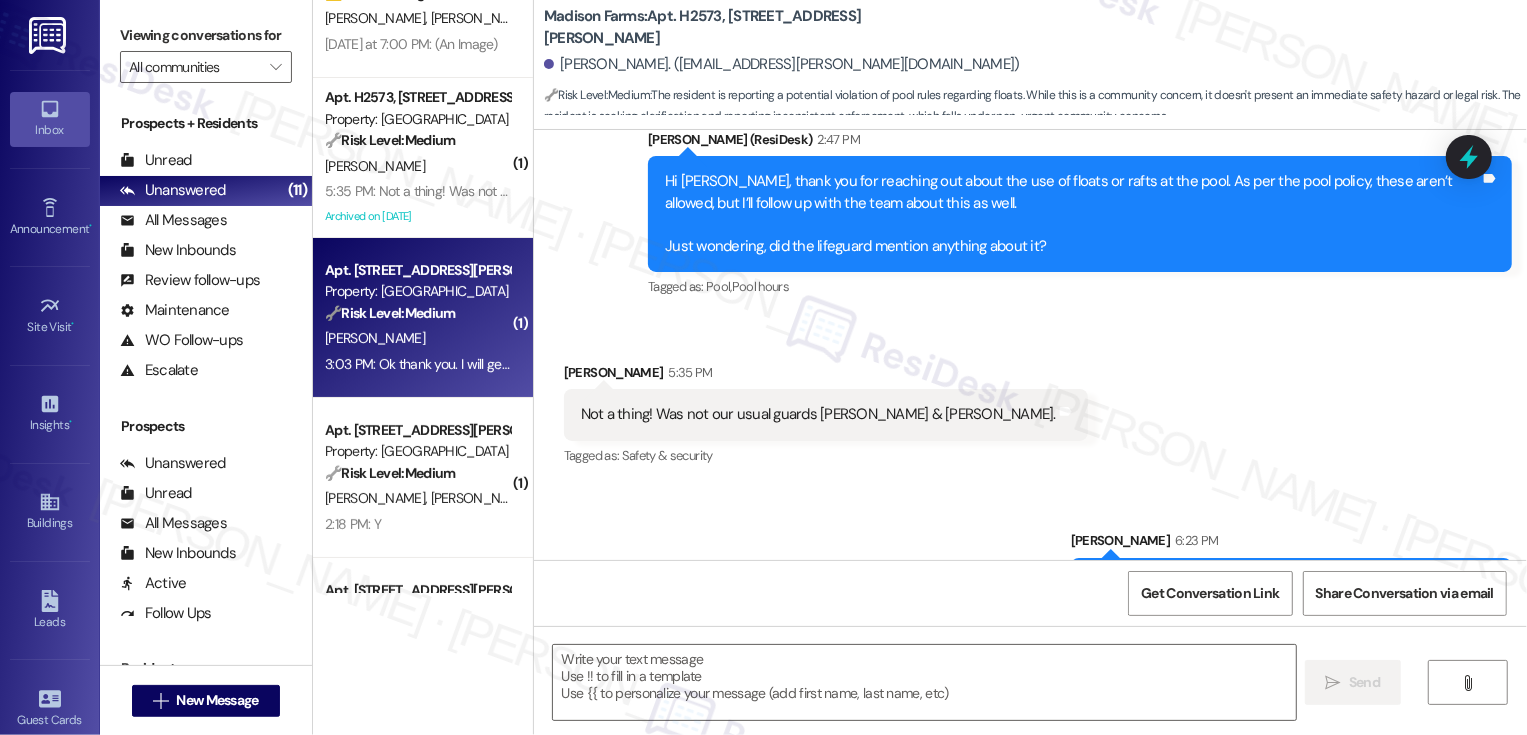 click on "3:03 PM: Ok thank you. I will get them soon.  3:03 PM: Ok thank you. I will get them soon." at bounding box center [417, 364] 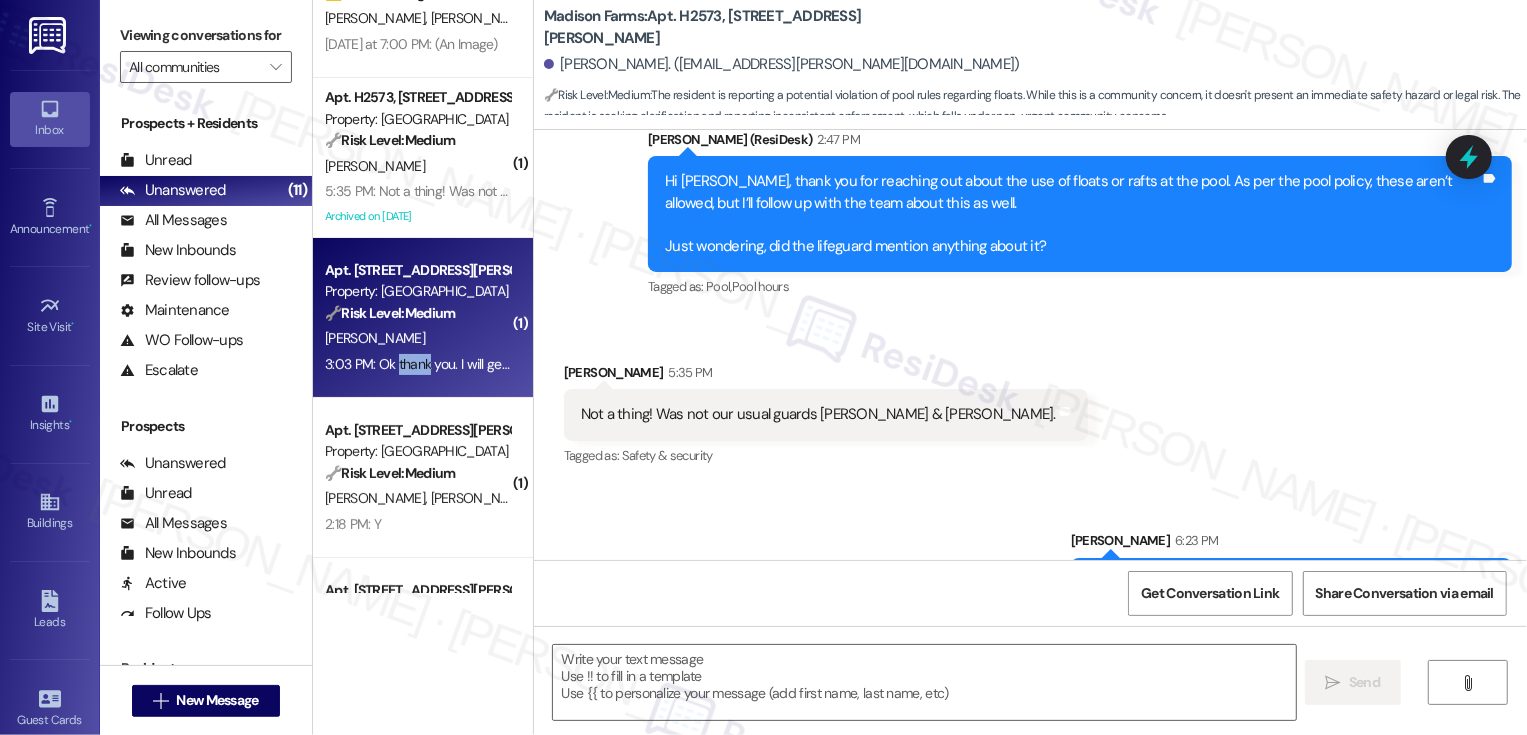 type on "Fetching suggested responses. Please feel free to read through the conversation in the meantime." 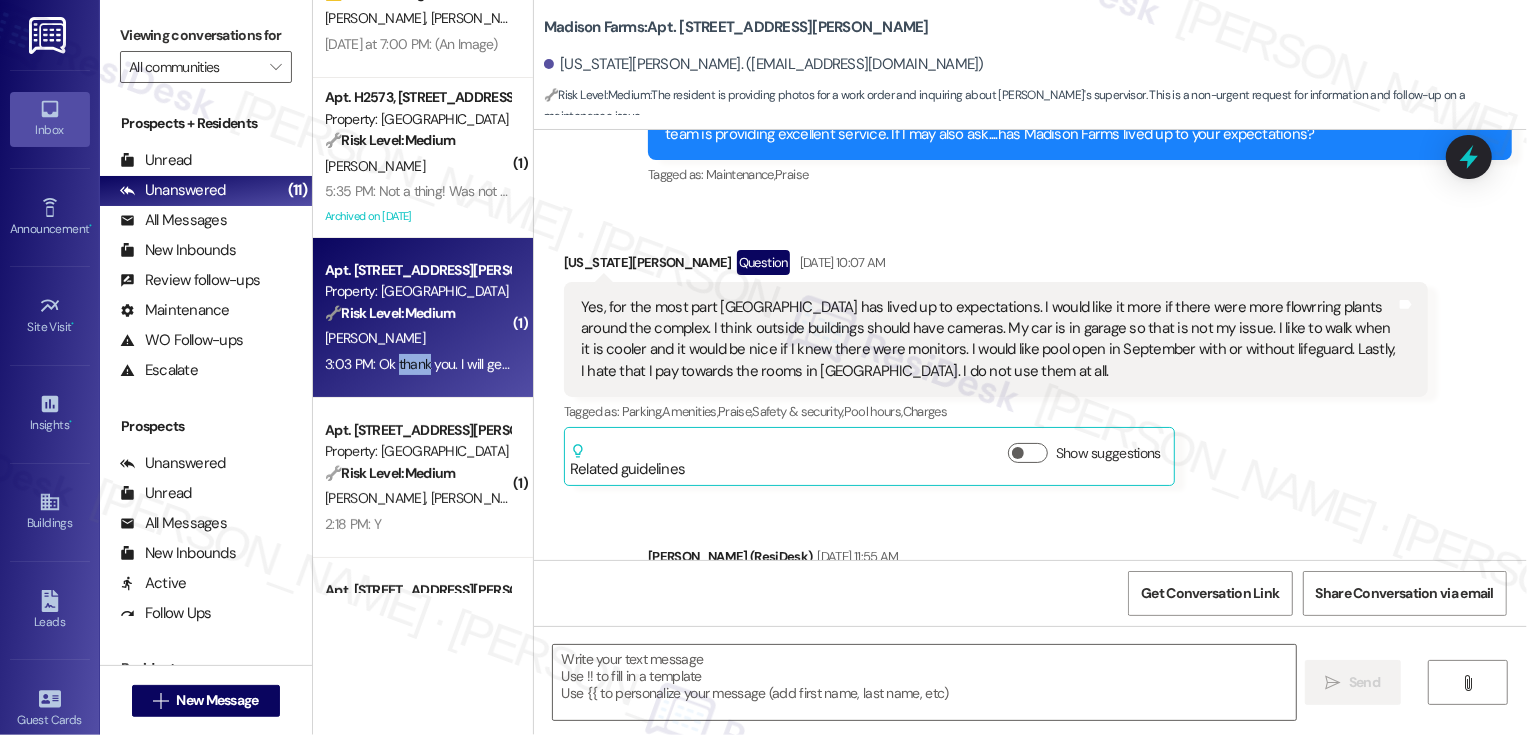 type on "Fetching suggested responses. Please feel free to read through the conversation in the meantime." 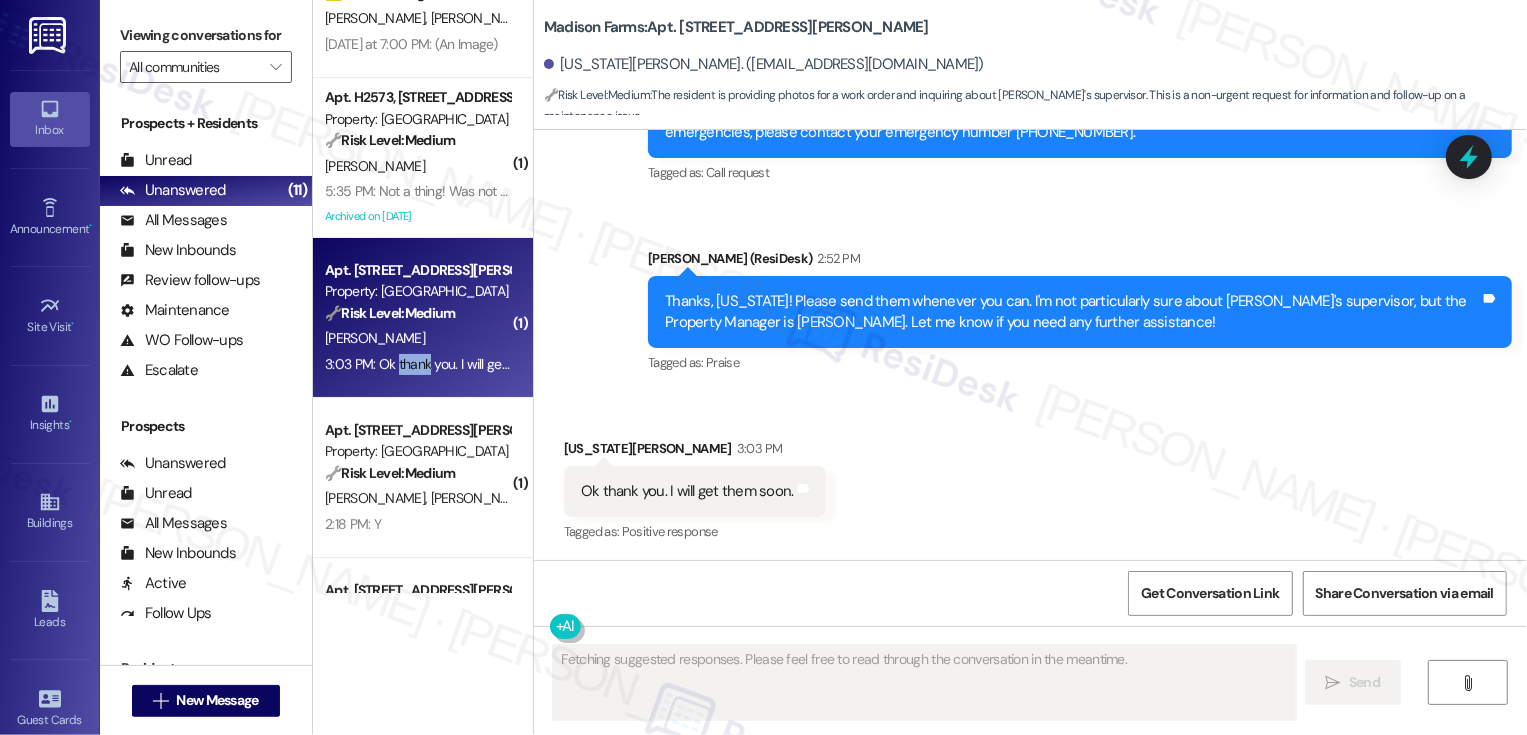 scroll, scrollTop: 4247, scrollLeft: 0, axis: vertical 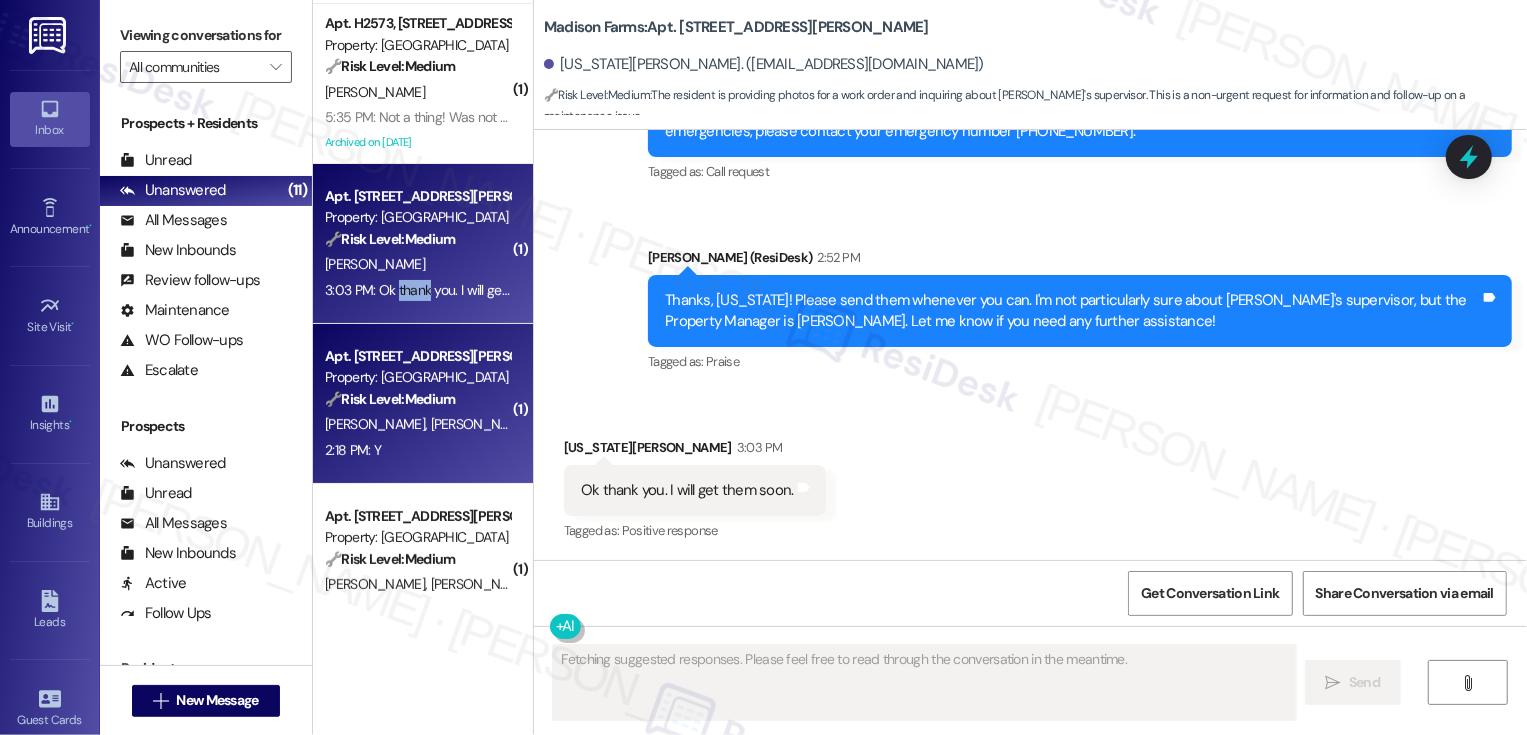 click on "Property: [GEOGRAPHIC_DATA]" at bounding box center [417, 377] 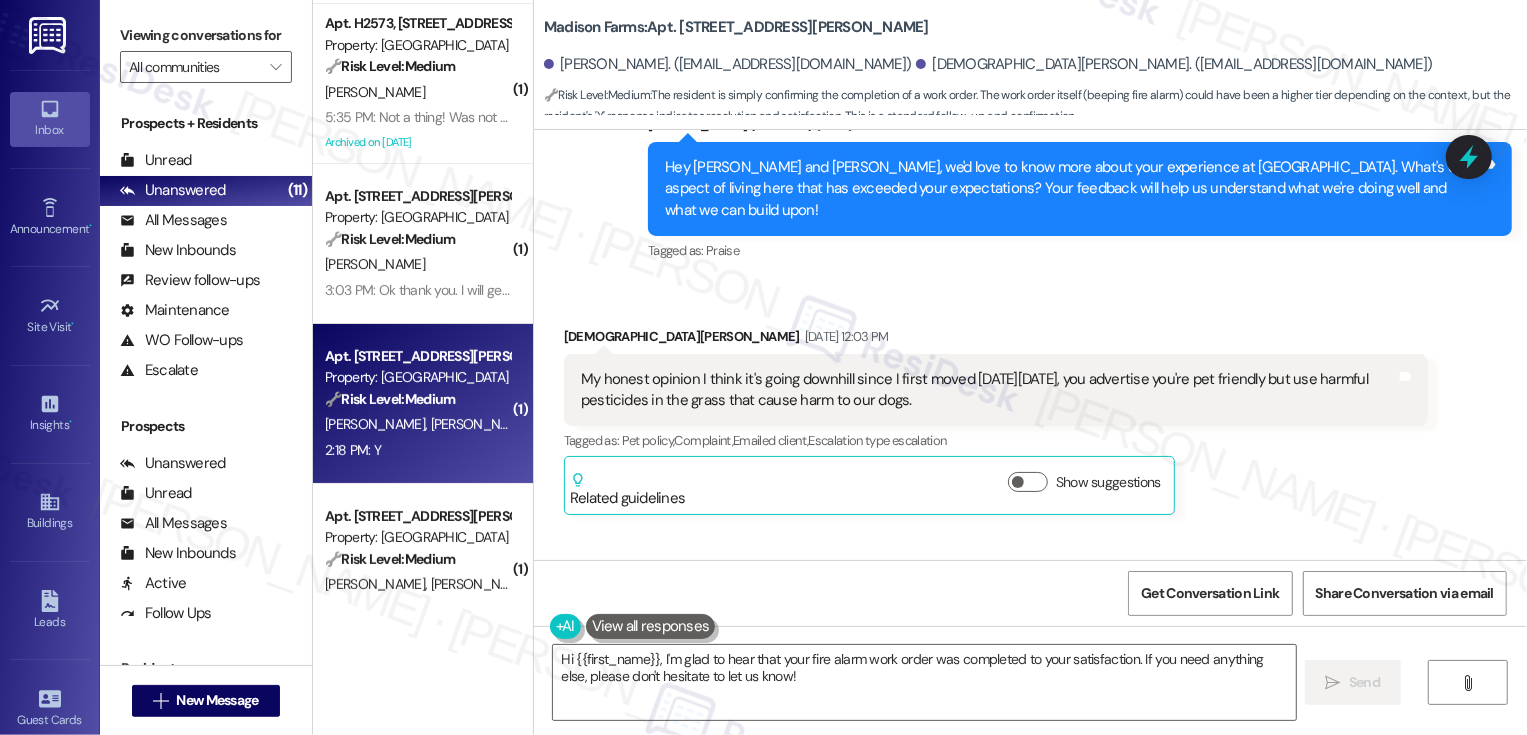 scroll, scrollTop: 3610, scrollLeft: 0, axis: vertical 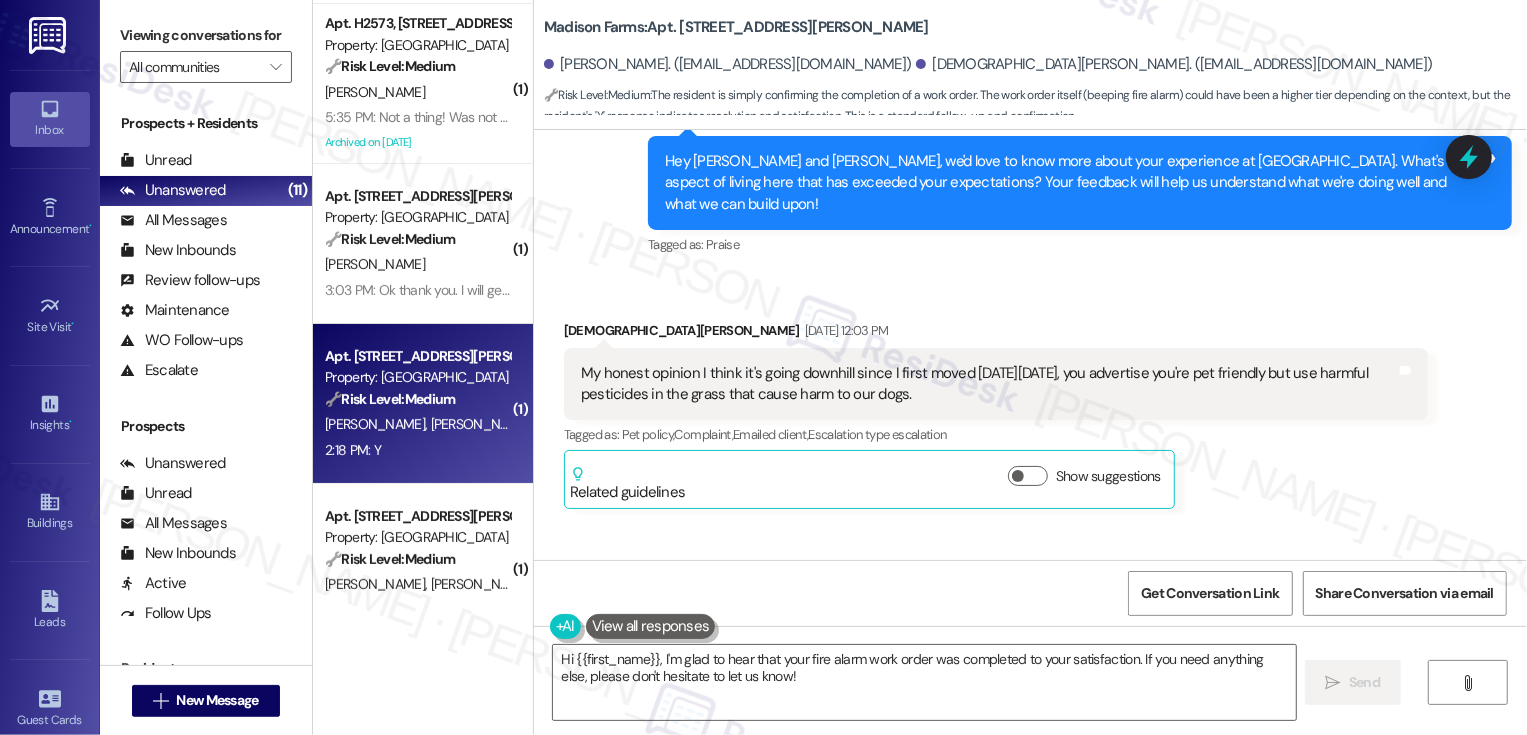 click on "Christian Briganti Jul 08, 2025 at 12:03 PM" at bounding box center [996, 334] 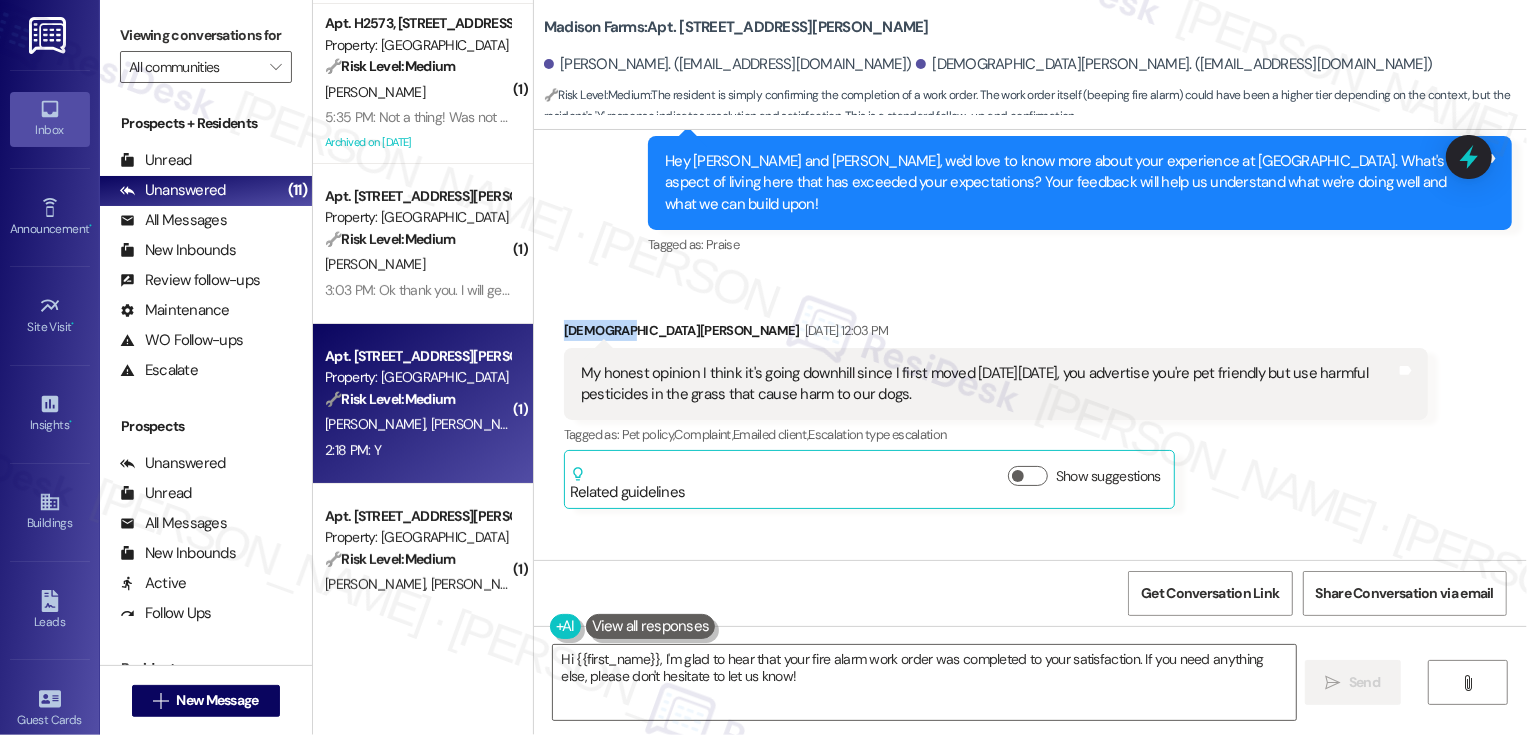 copy on "Christian" 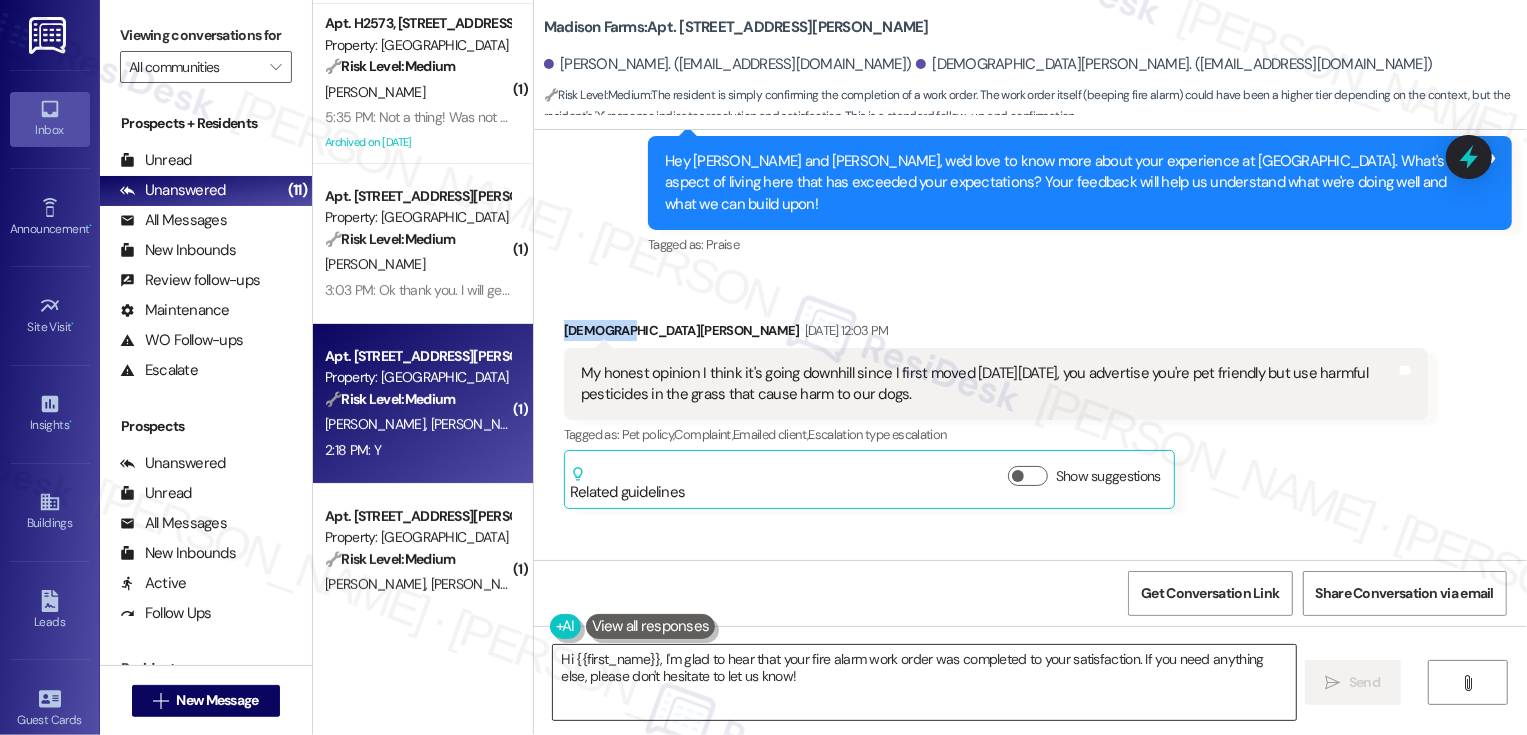 click on "Hi {{first_name}}, I'm glad to hear that your fire alarm work order was completed to your satisfaction. If you need anything else, please don't hesitate to let us know!" at bounding box center (924, 682) 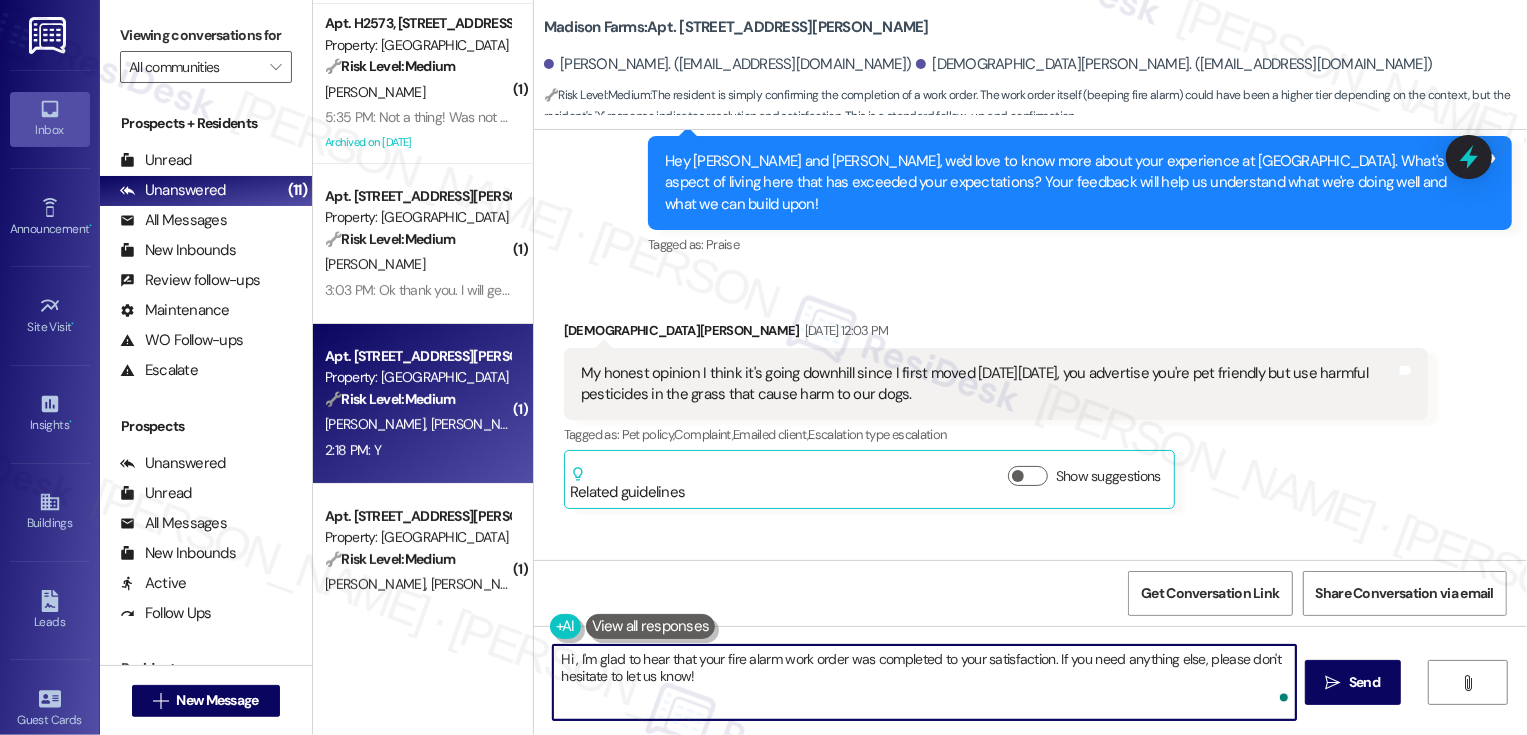 paste on "Christian" 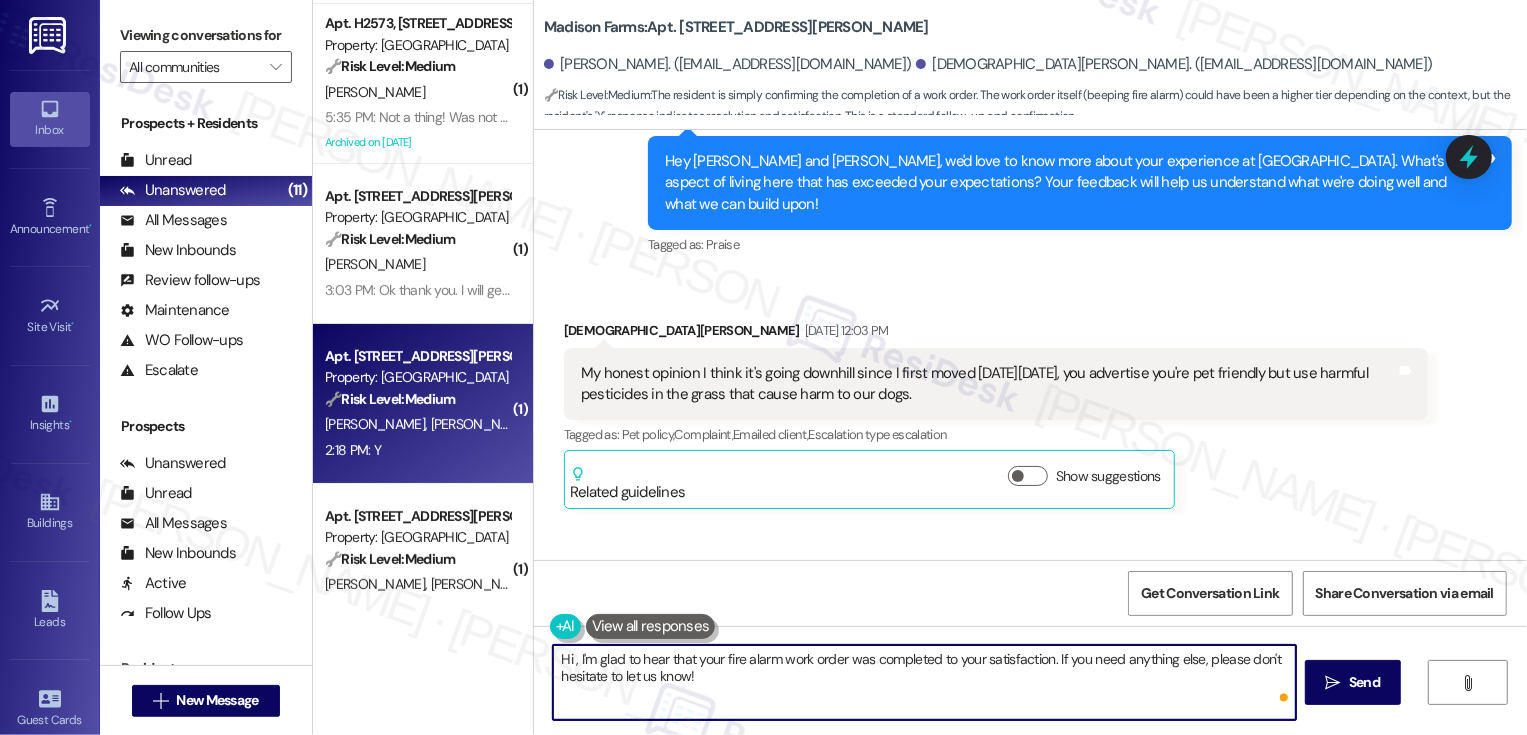type on "Hi Christian, I'm glad to hear that your fire alarm work order was completed to your satisfaction. If you need anything else, please don't hesitate to let us know!" 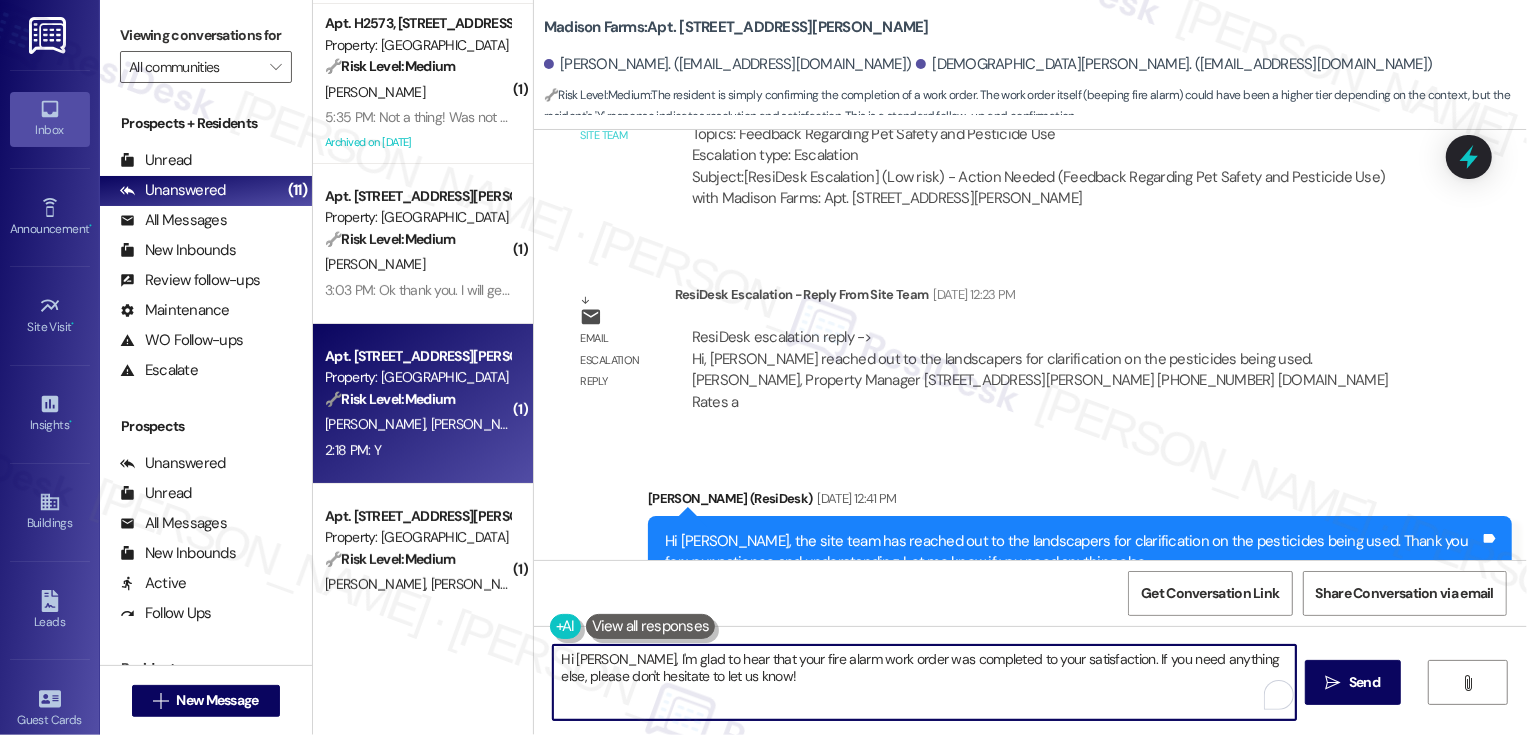 scroll, scrollTop: 4931, scrollLeft: 0, axis: vertical 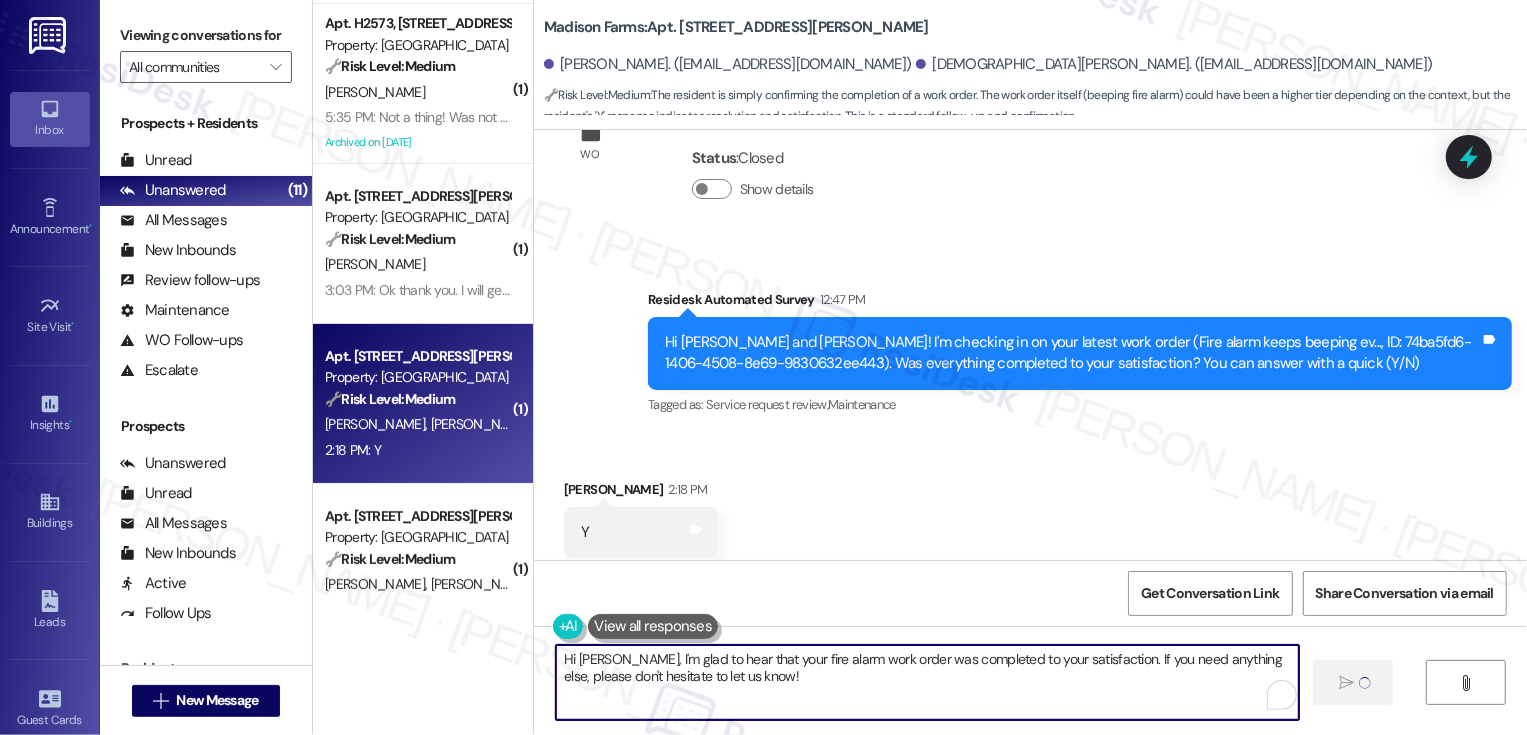 type 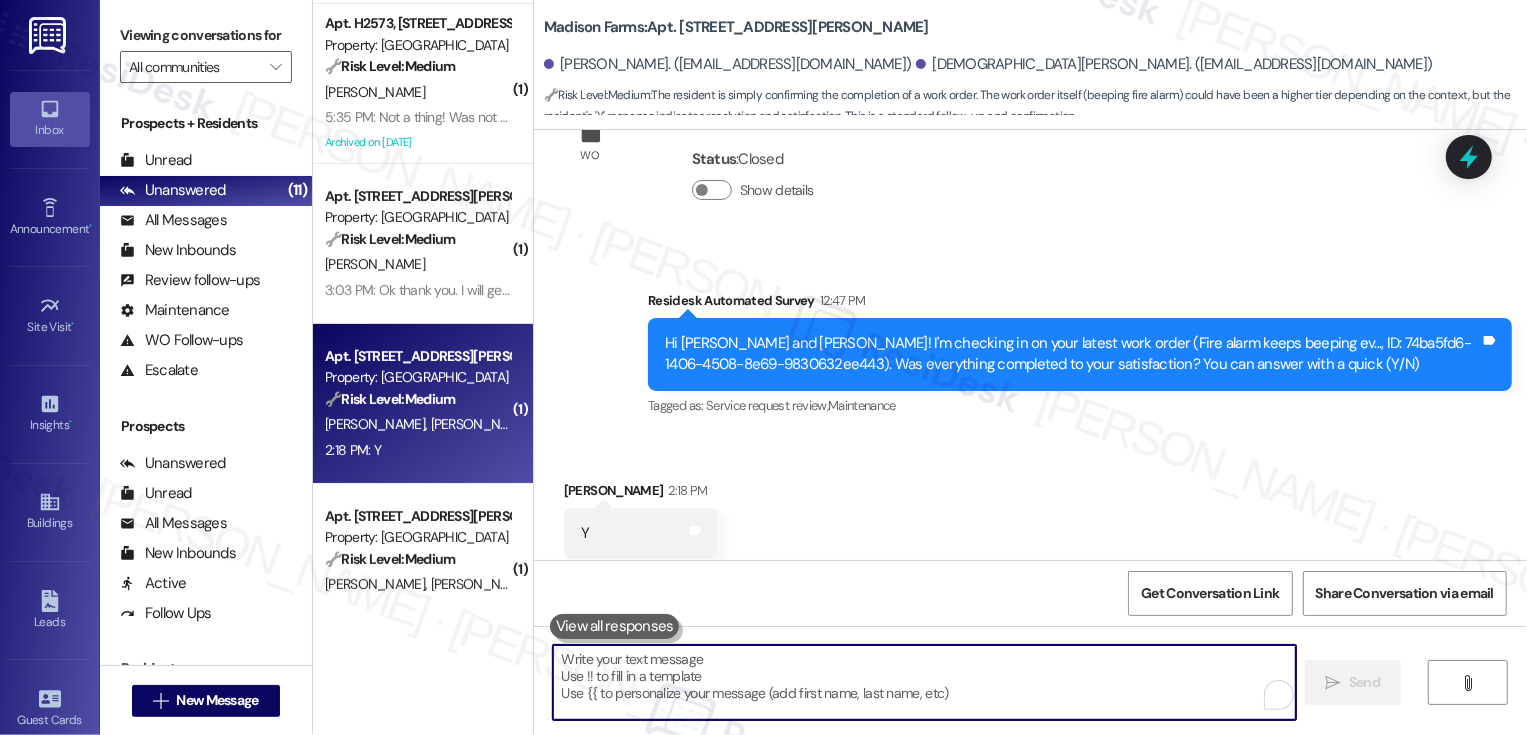 scroll, scrollTop: 5092, scrollLeft: 0, axis: vertical 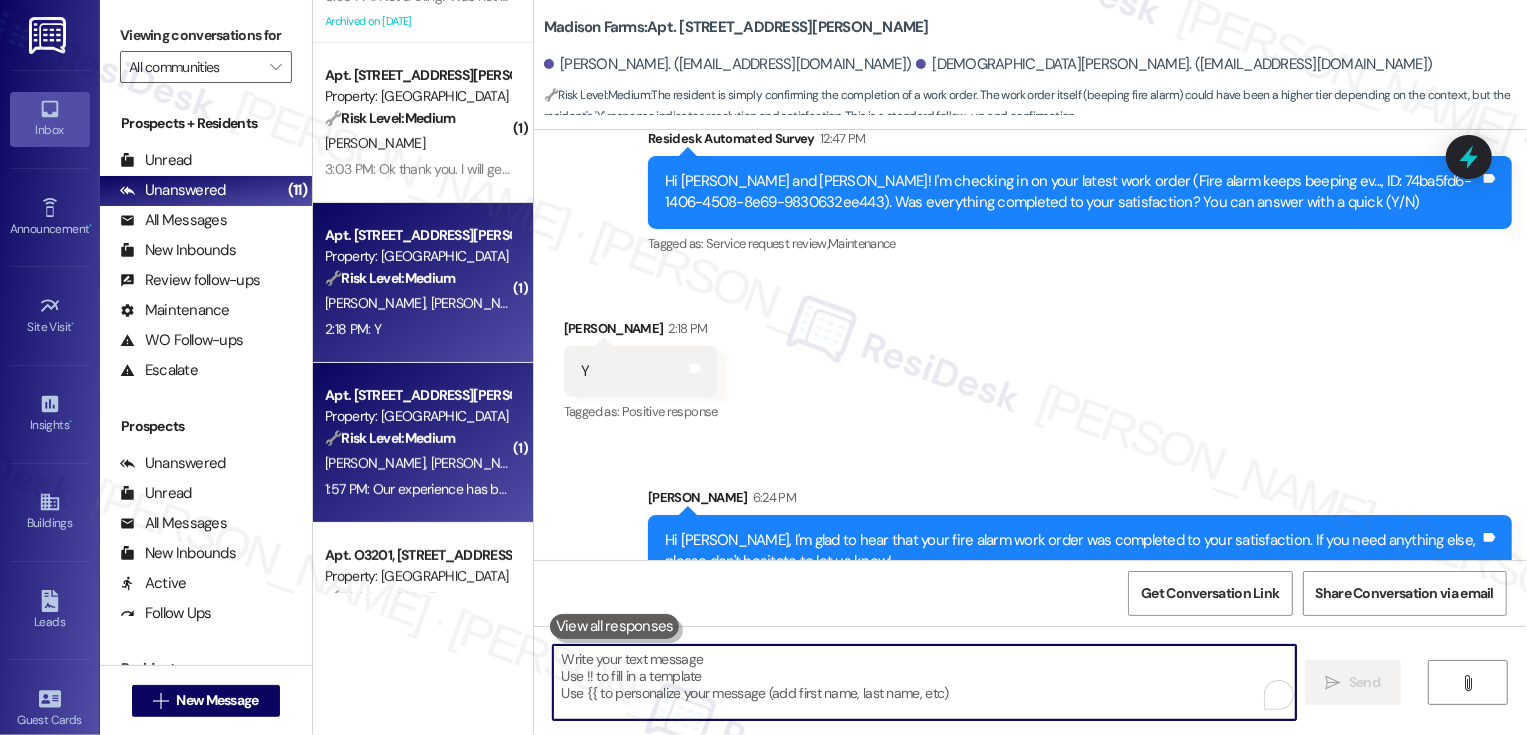 click on "Property: [GEOGRAPHIC_DATA]" at bounding box center [417, 416] 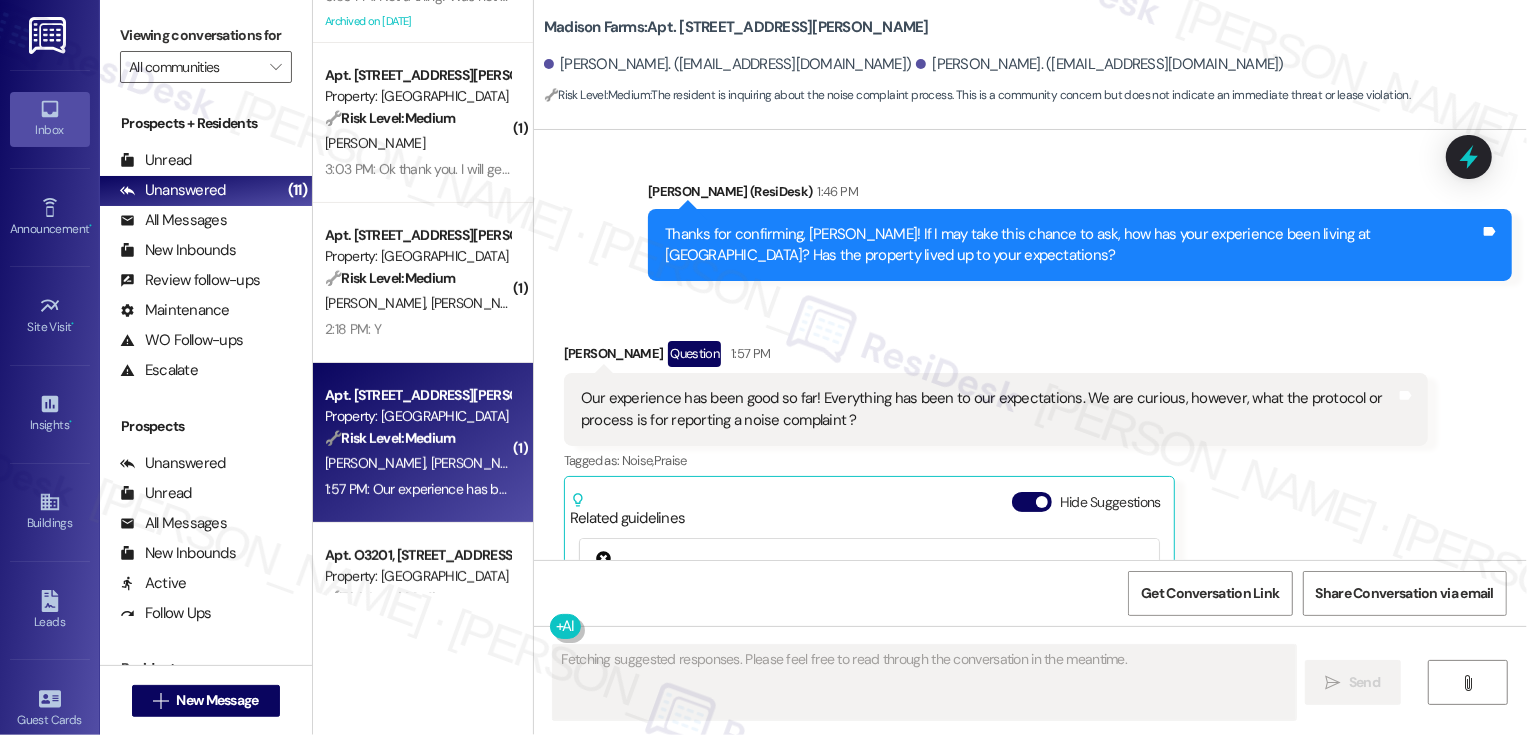scroll, scrollTop: 6025, scrollLeft: 0, axis: vertical 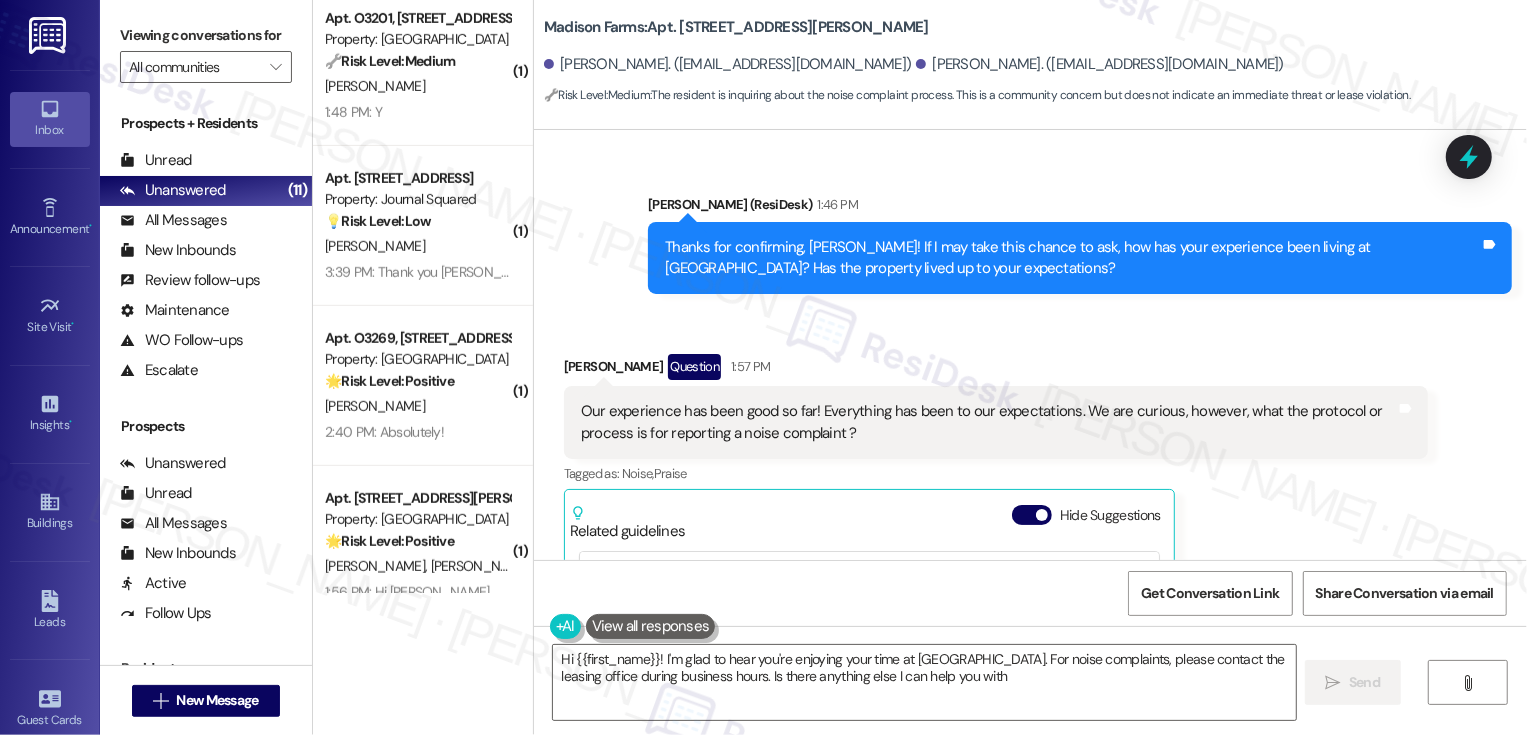 type on "Hi {{first_name}}! I'm glad to hear you're enjoying your time at Madison Farms. For noise complaints, please contact the leasing office during business hours. Is there anything else I can help you with?" 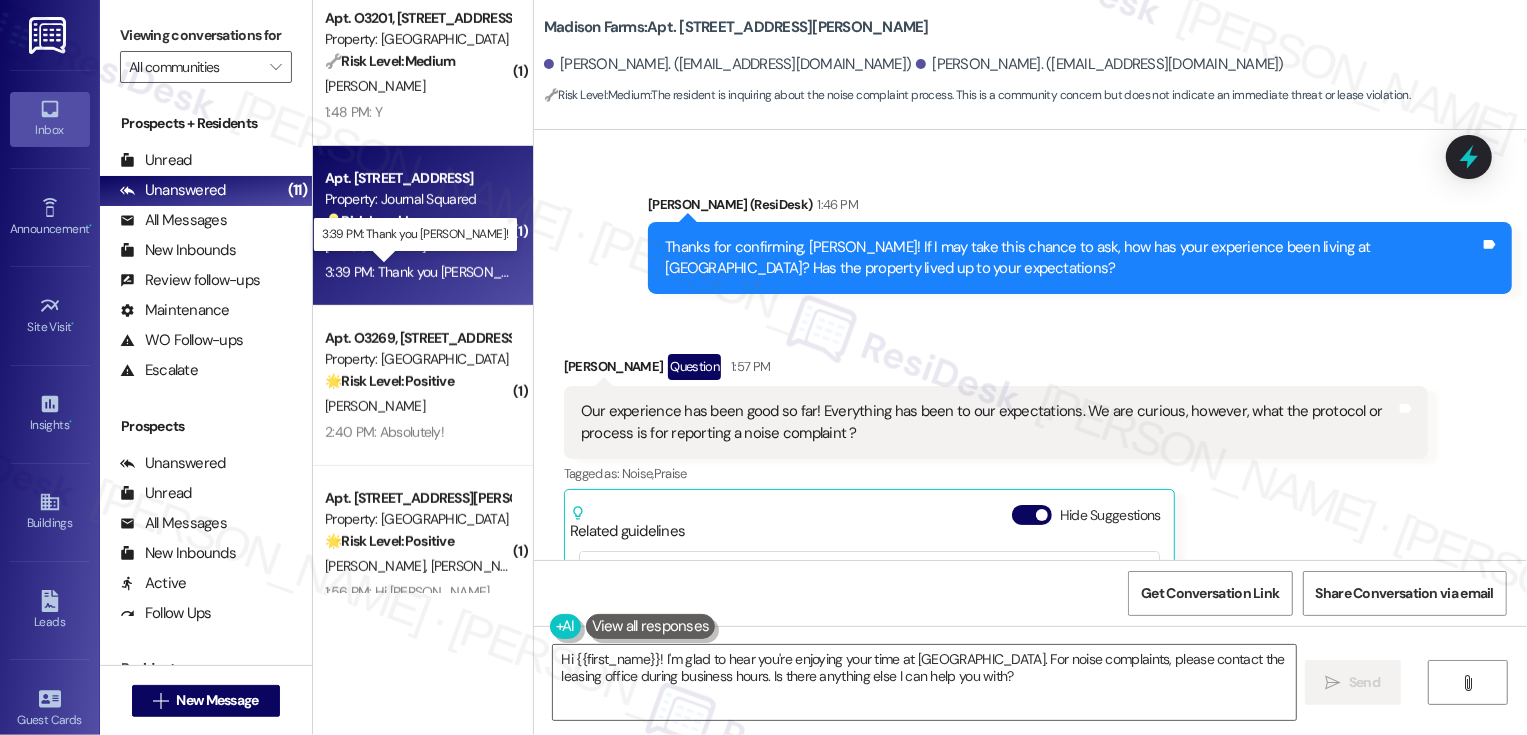 click on "3:39 PM: Thank you Jane! 3:39 PM: Thank you Jane!" at bounding box center [434, 272] 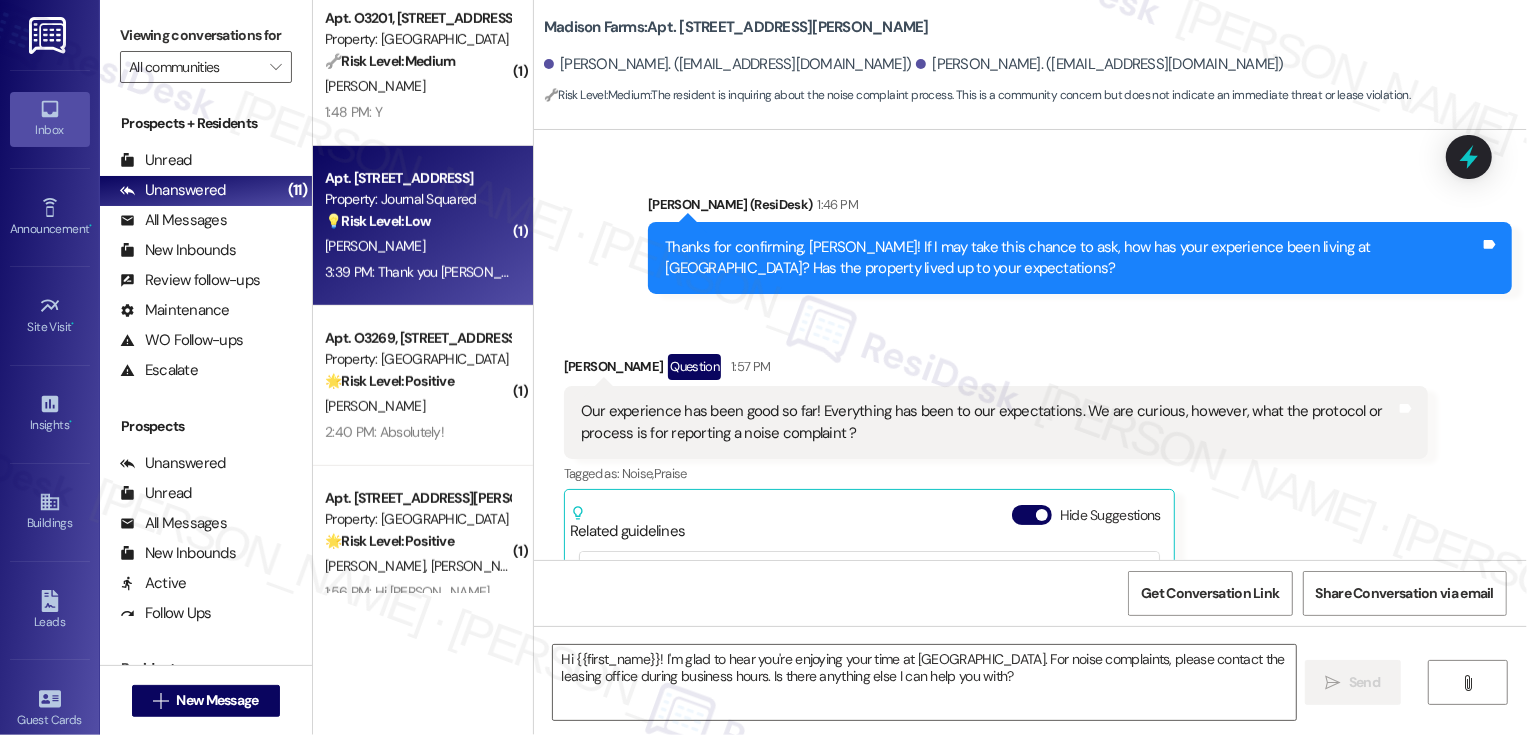 type on "Fetching suggested responses. Please feel free to read through the conversation in the meantime." 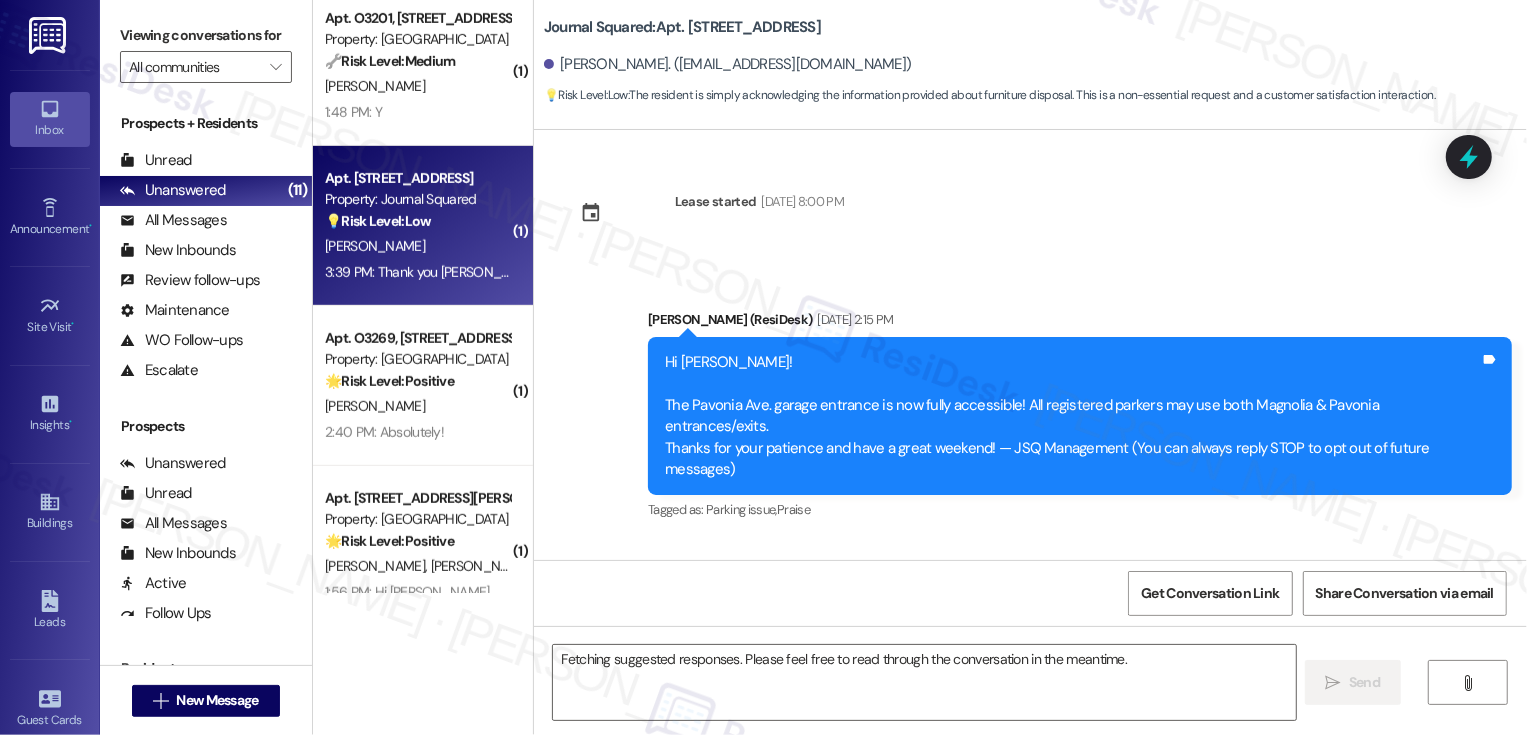 scroll, scrollTop: 986, scrollLeft: 0, axis: vertical 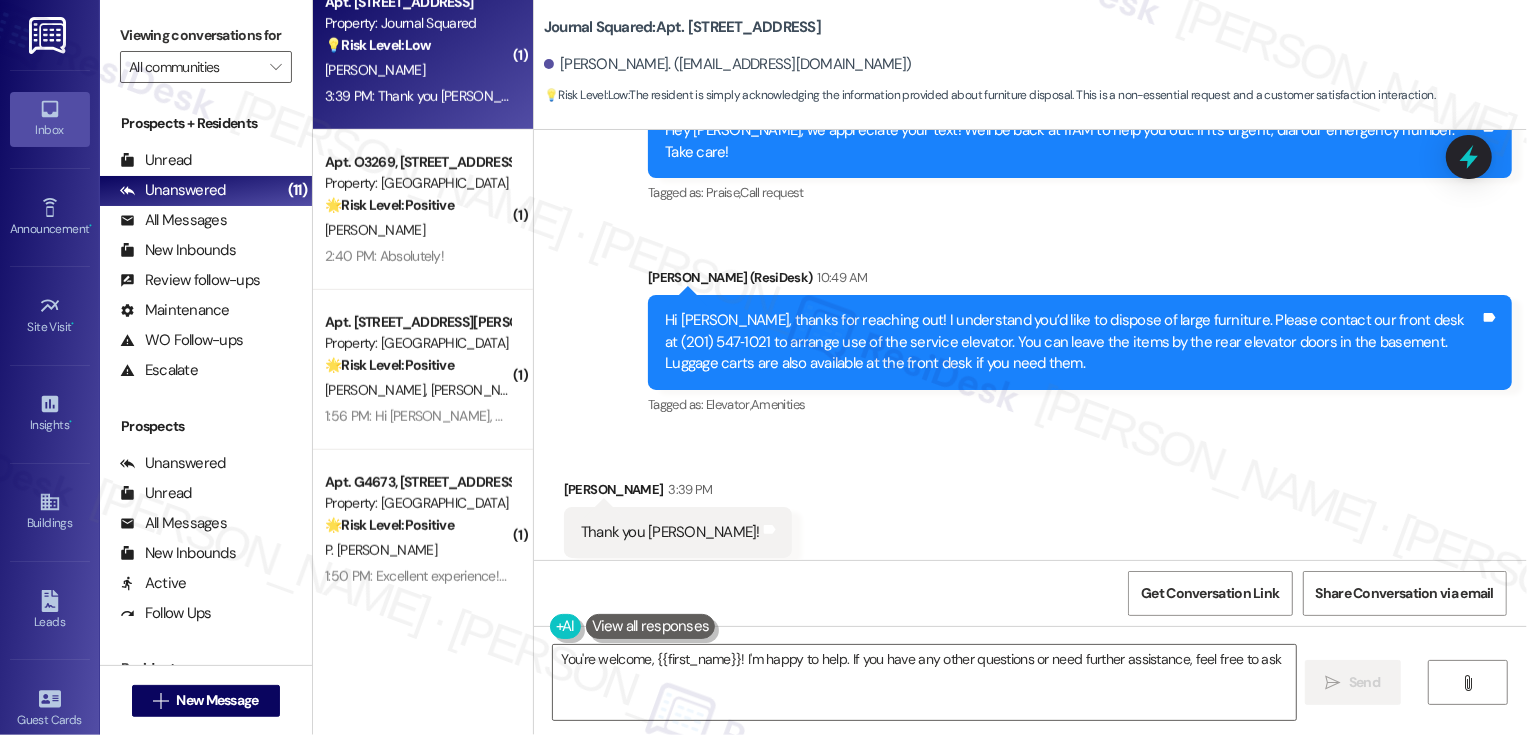 type on "You're welcome, {{first_name}}! I'm happy to help. If you have any other questions or need further assistance, feel free to ask!" 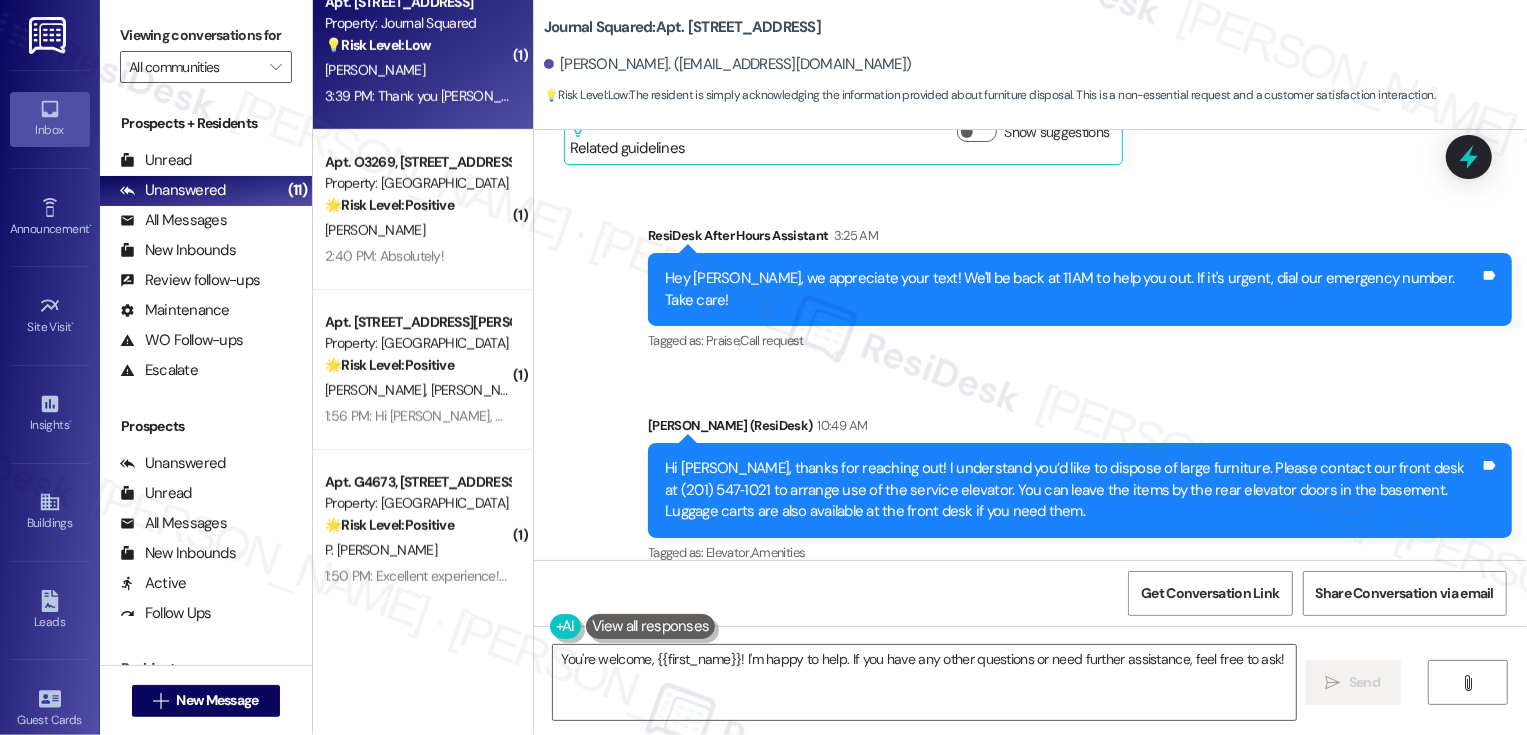 scroll, scrollTop: 6275, scrollLeft: 0, axis: vertical 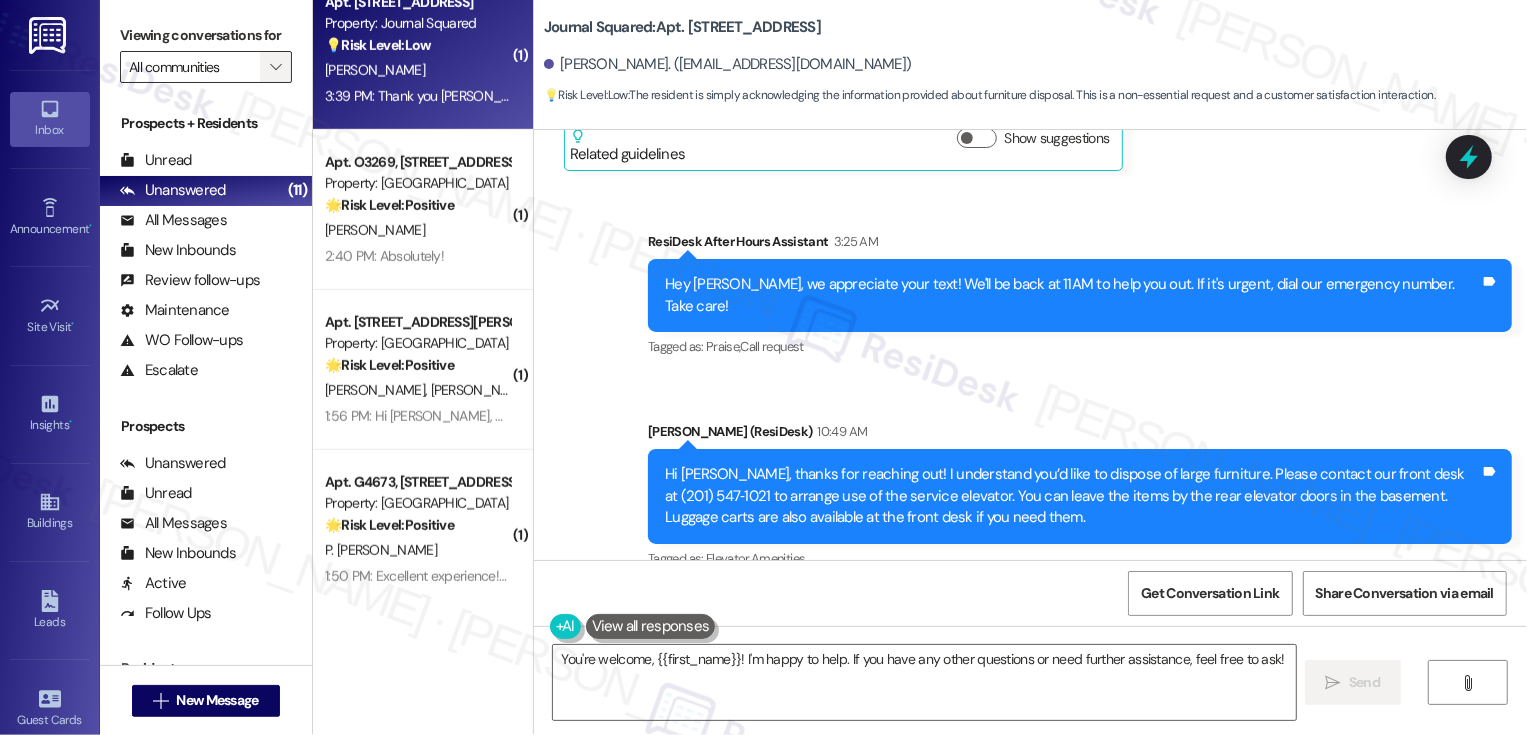 click on "" at bounding box center (275, 67) 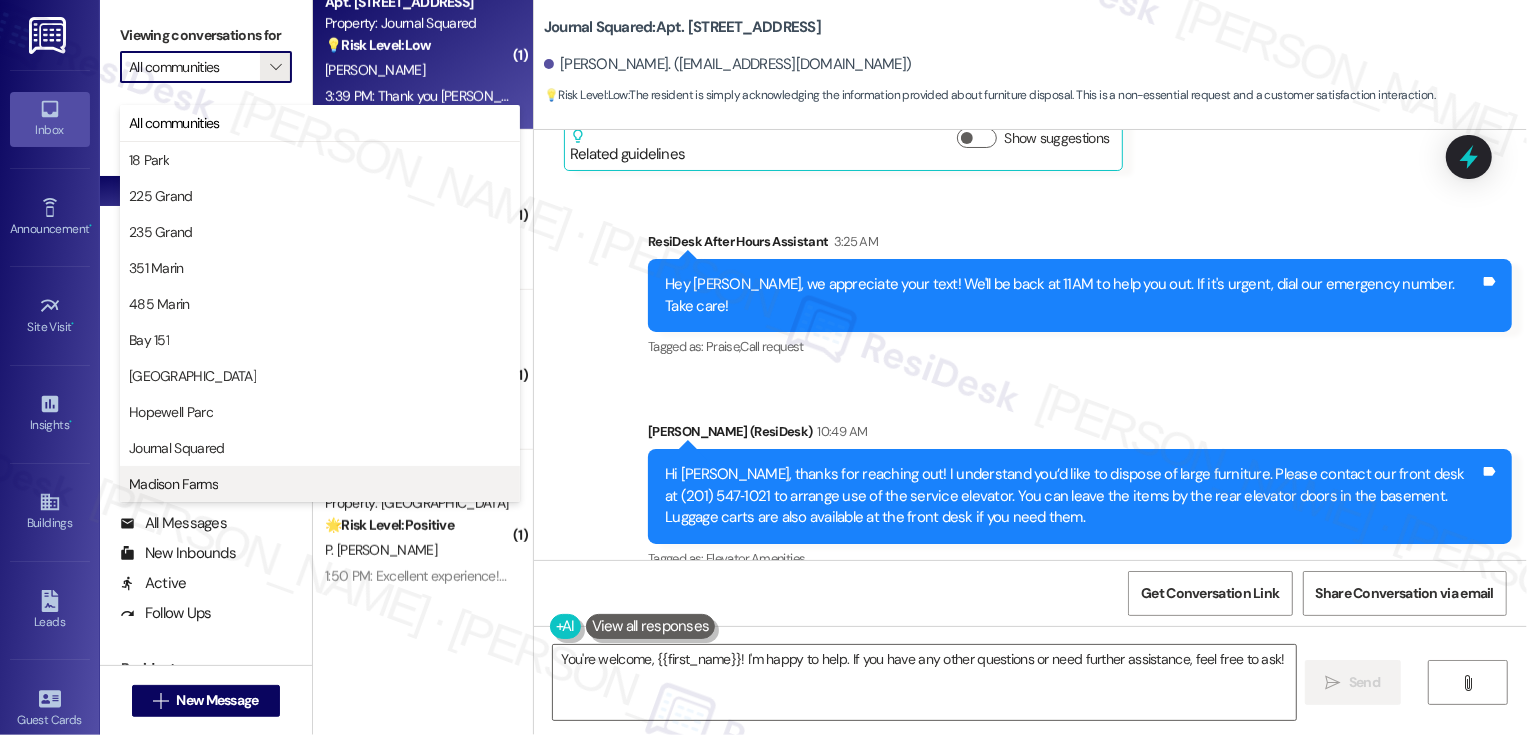 click on "Madison Farms" at bounding box center [173, 484] 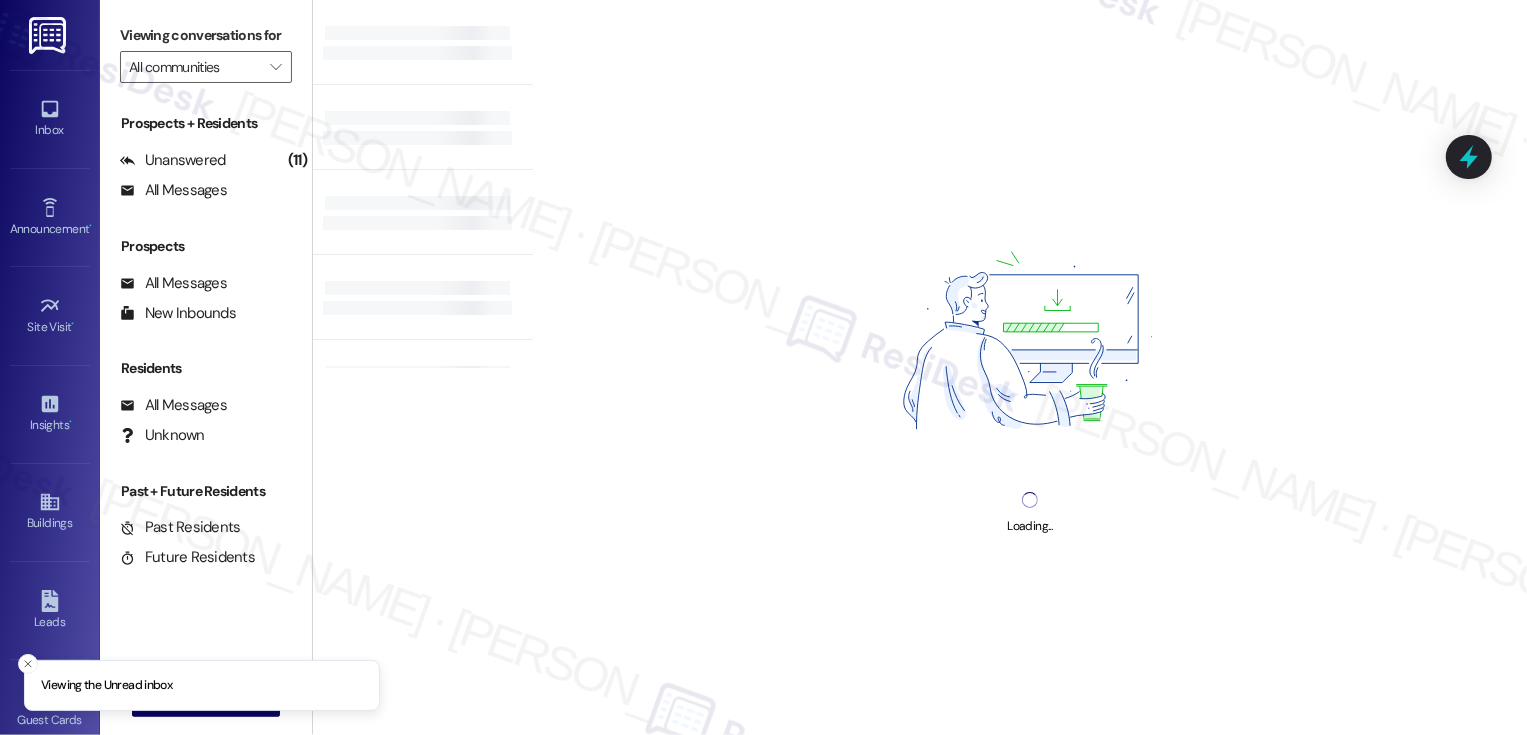 type on "Madison Farms" 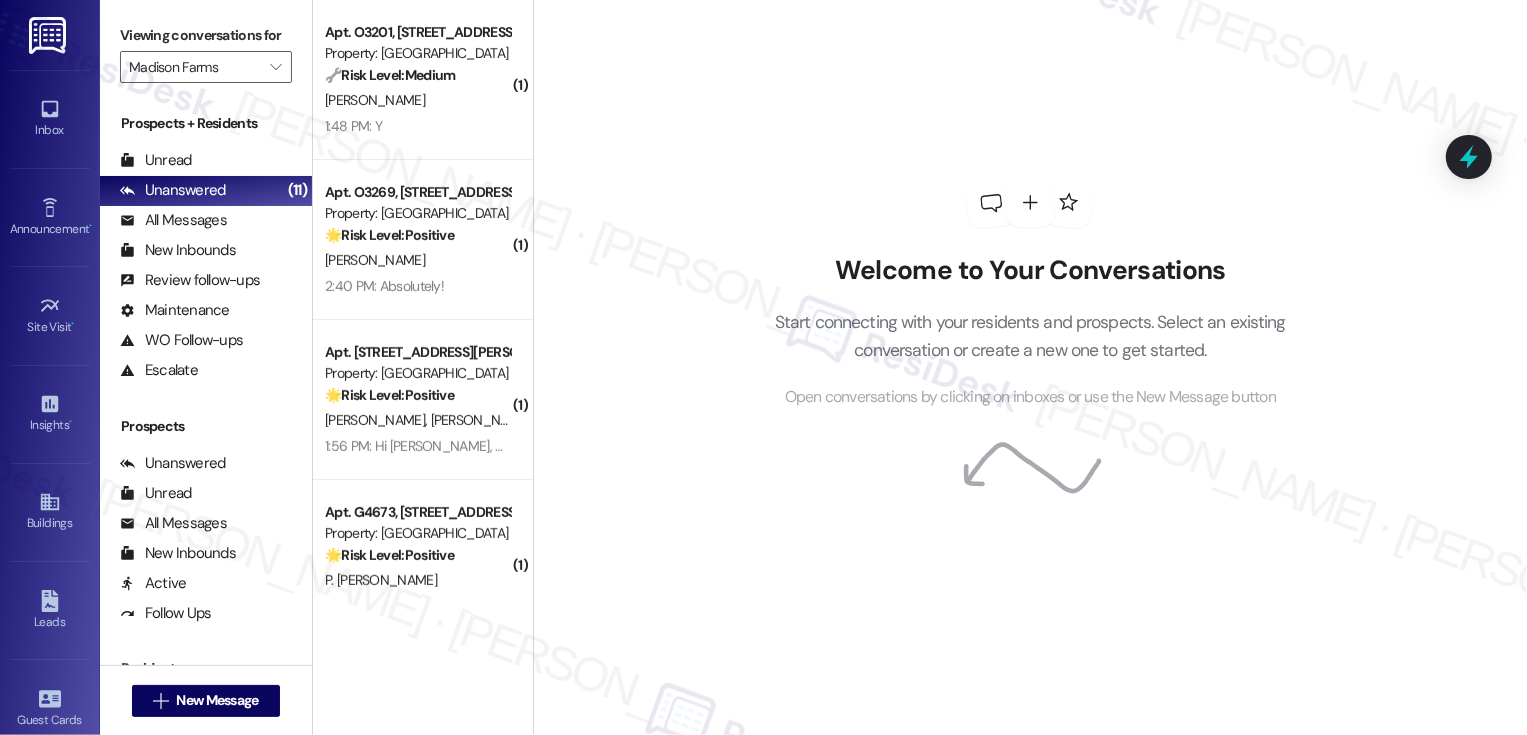 scroll, scrollTop: 485, scrollLeft: 0, axis: vertical 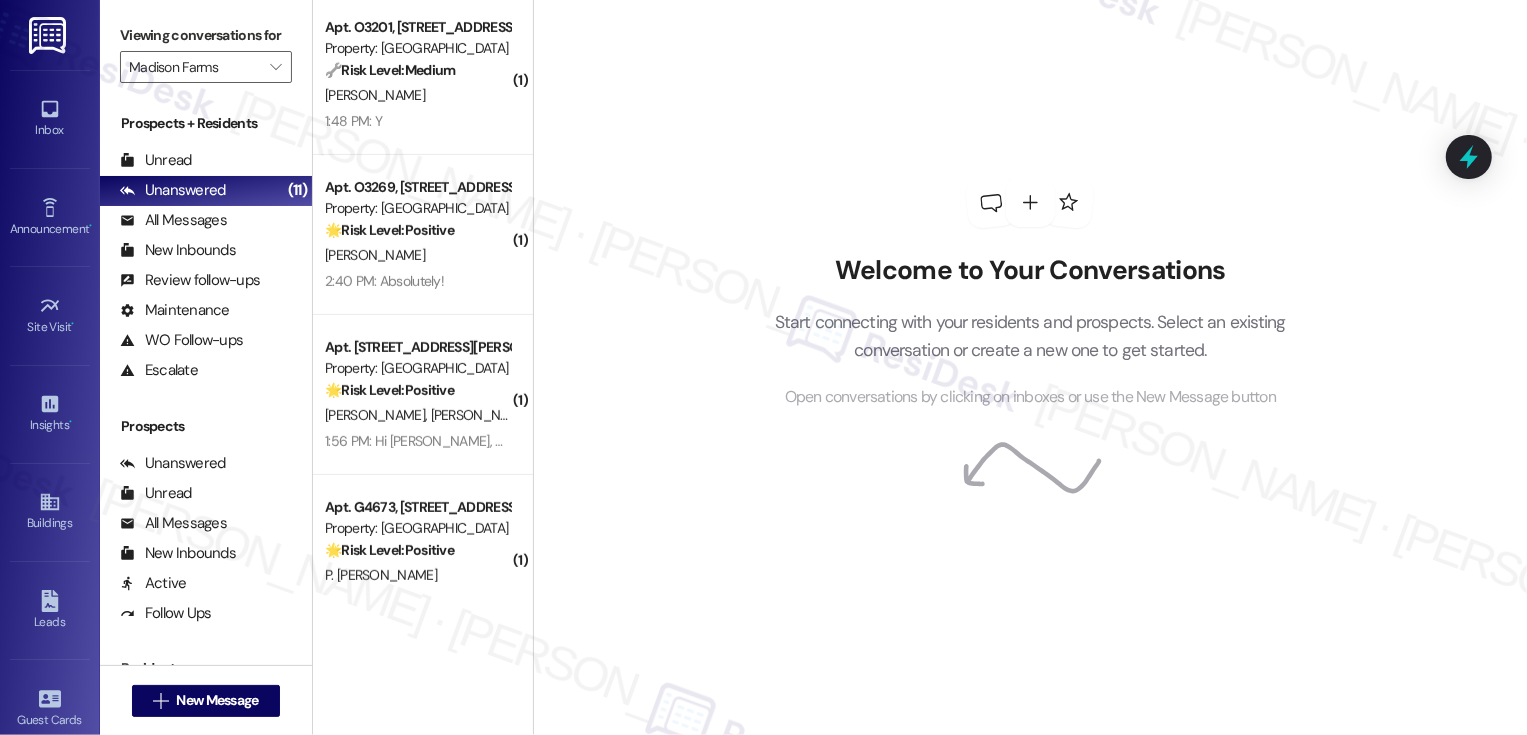 click on "[PERSON_NAME]" at bounding box center (417, 255) 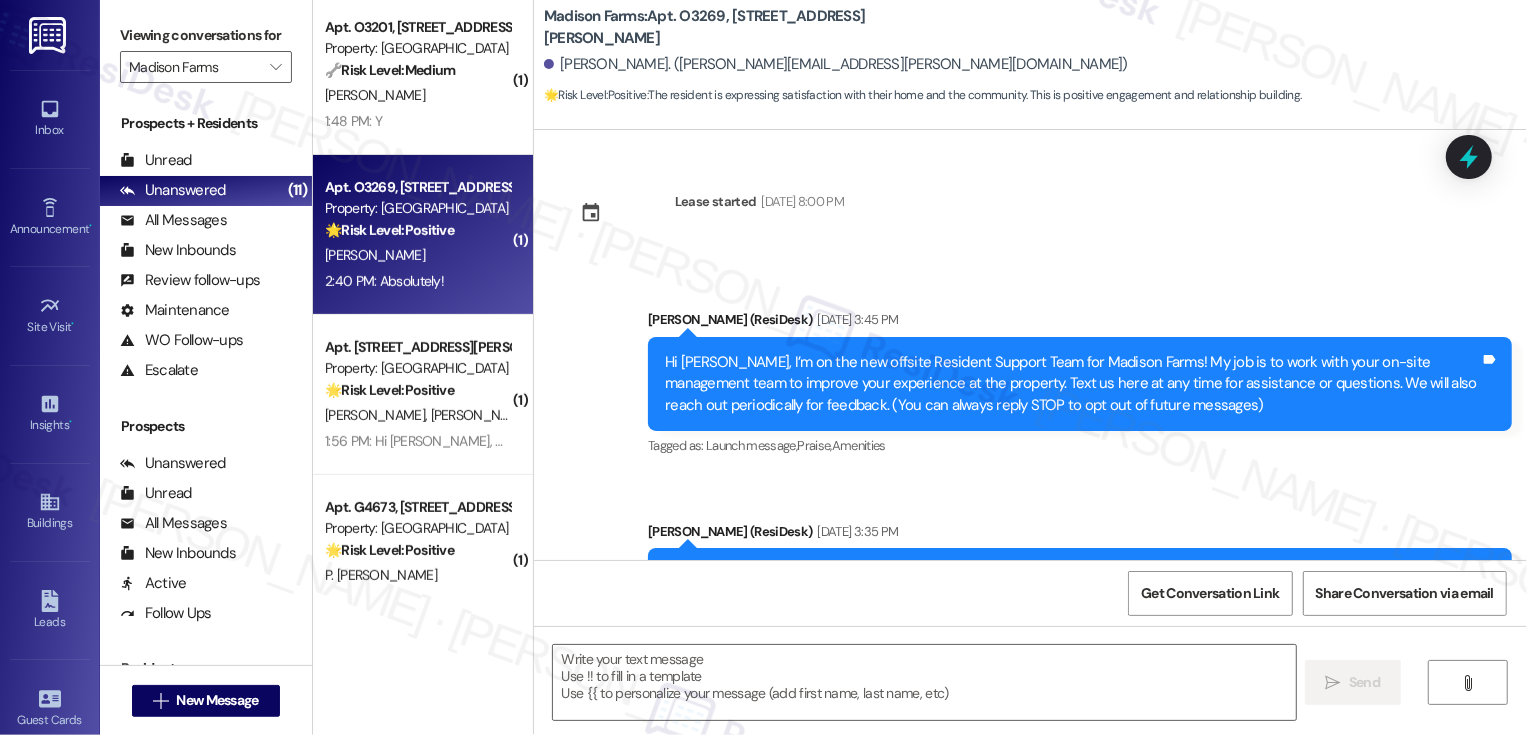 scroll, scrollTop: 632, scrollLeft: 0, axis: vertical 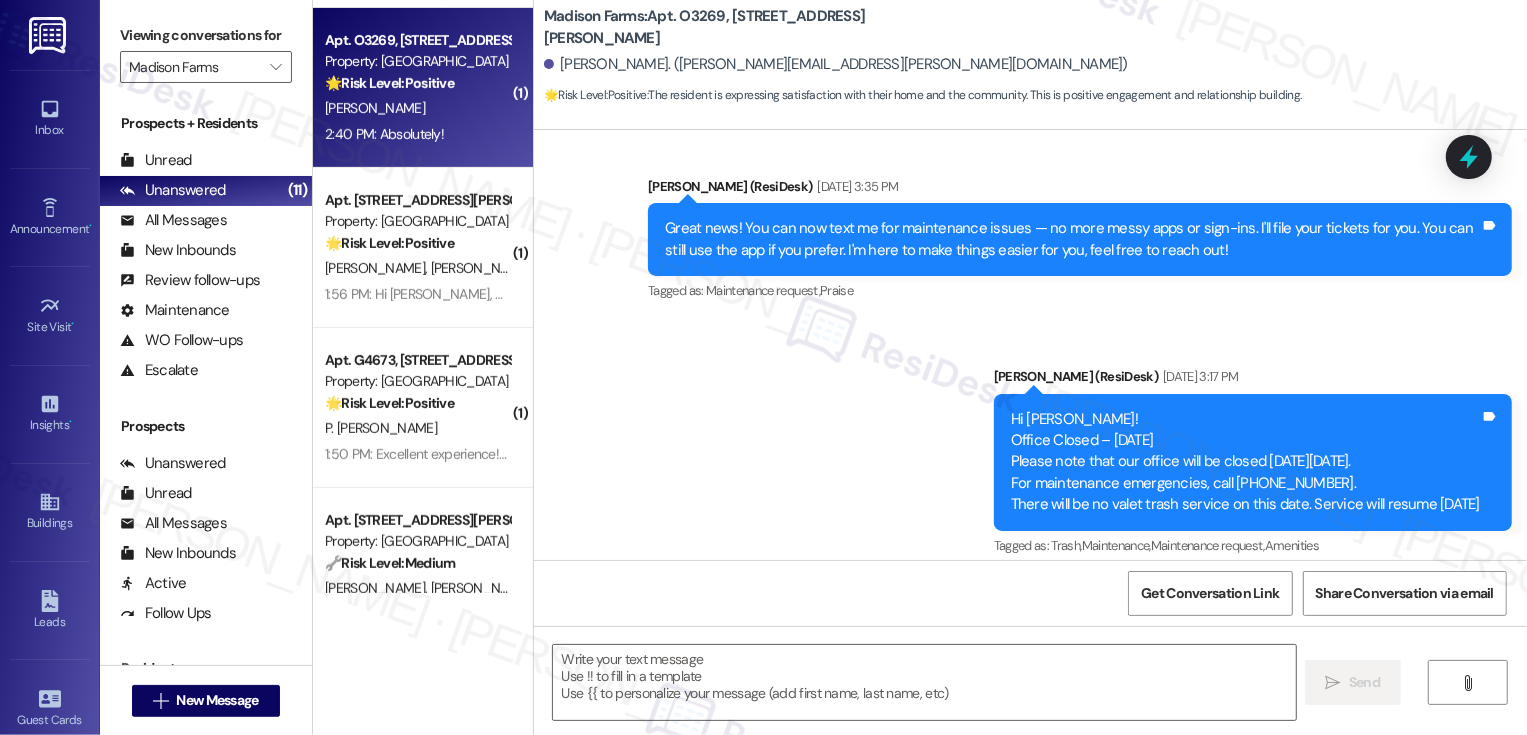 type on "Fetching suggested responses. Please feel free to read through the conversation in the meantime." 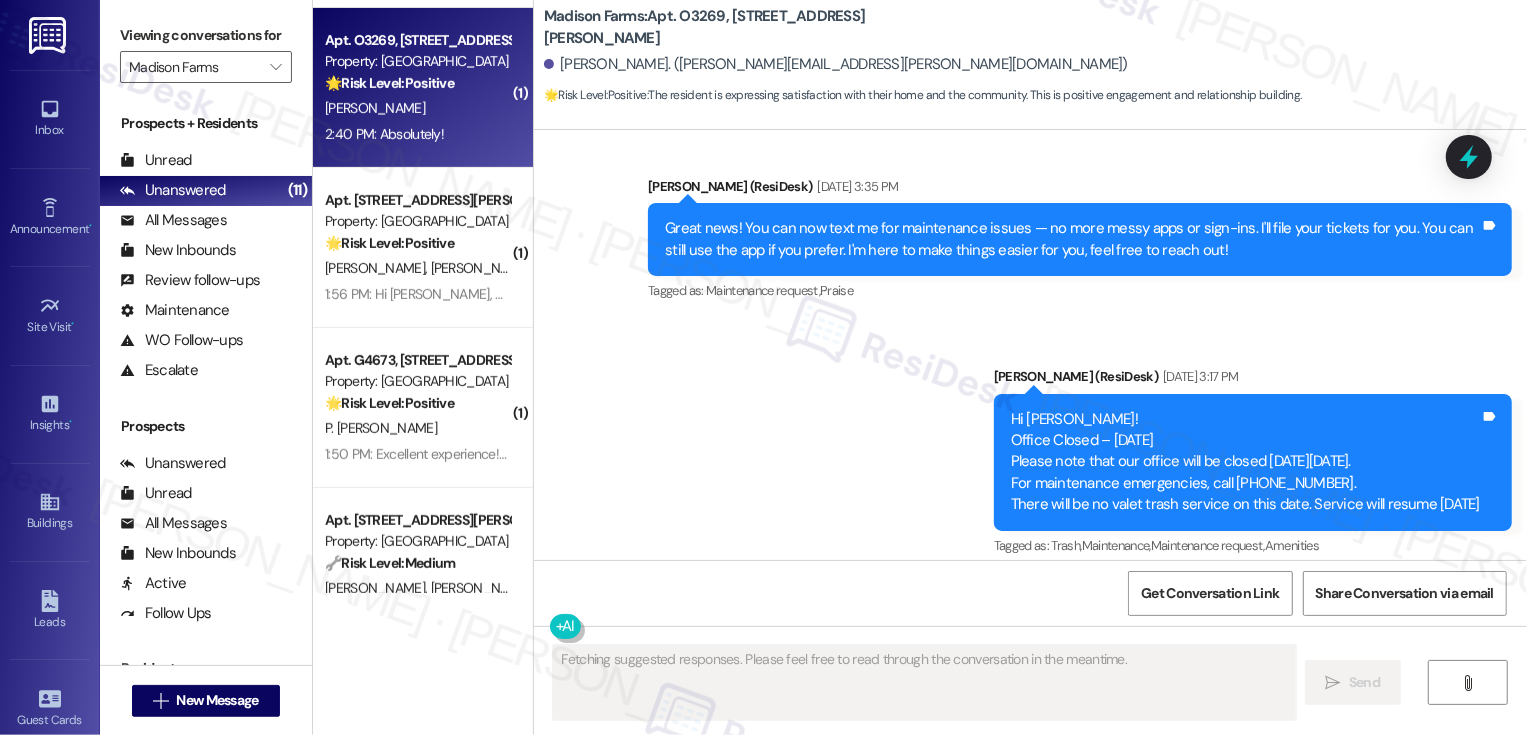 scroll, scrollTop: 1359, scrollLeft: 0, axis: vertical 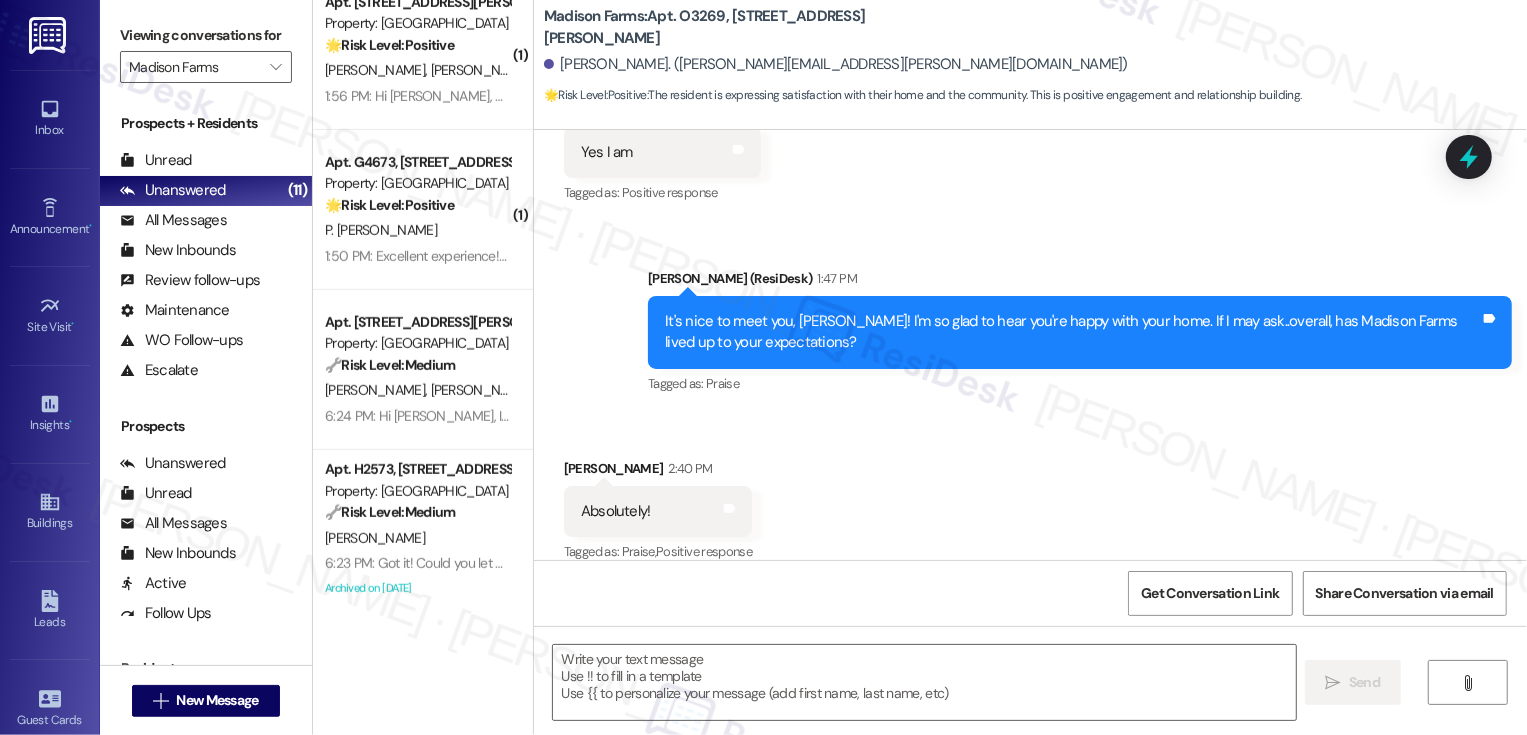 click on " Send " at bounding box center (1030, 701) 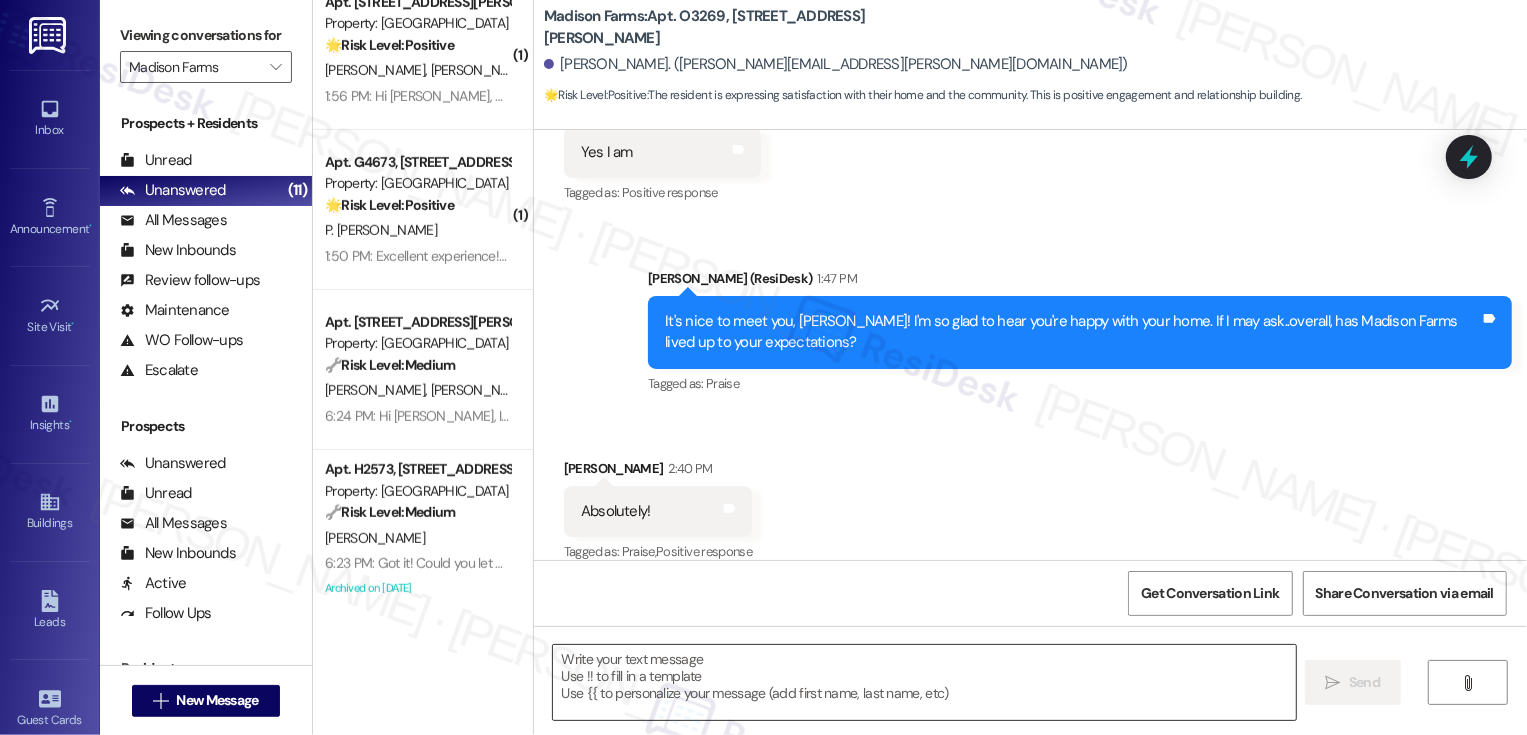 click at bounding box center (924, 682) 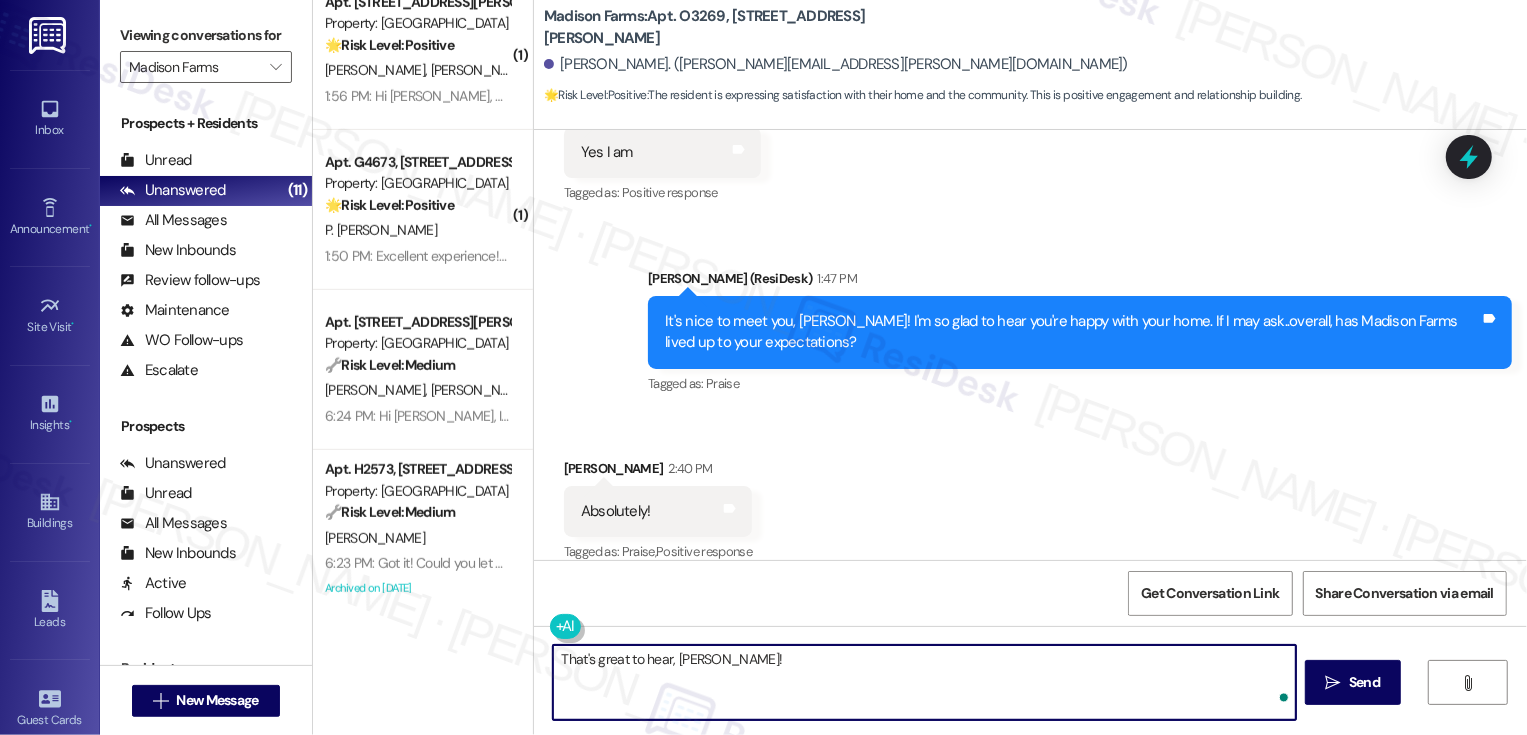 paste on "If you have a minute, could I ask a quick favor? Would you mind leaving us a Google review? It would mean so much to us! Of course, no pressure at all if it’s not convenient. Here is a quick link: {{google_review_link}}. Thank you so much! 😊" 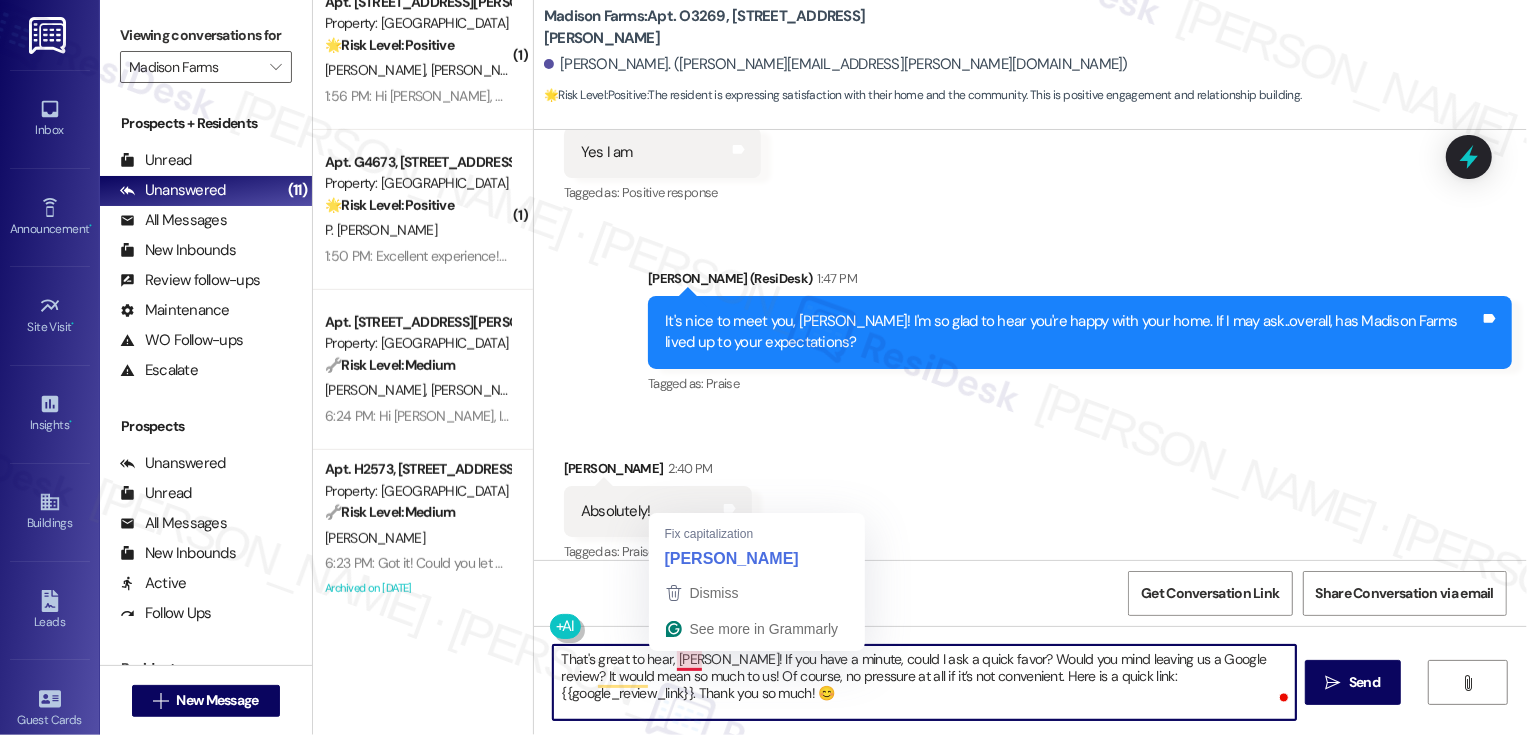 click on "That's great to hear, kelly! If you have a minute, could I ask a quick favor? Would you mind leaving us a Google review? It would mean so much to us! Of course, no pressure at all if it’s not convenient. Here is a quick link: {{google_review_link}}. Thank you so much! 😊" at bounding box center (924, 682) 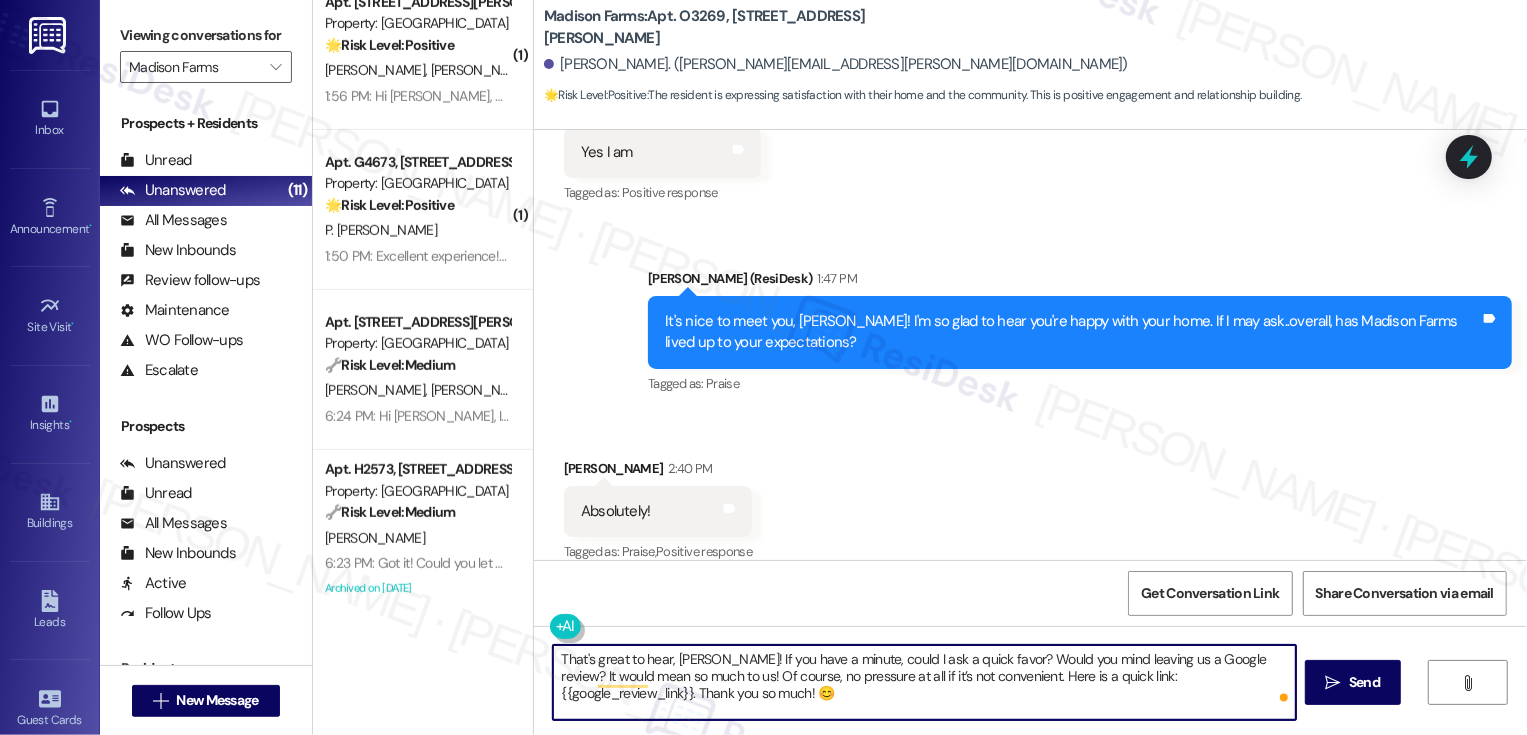 click on "That's great to hear, Kelly! If you have a minute, could I ask a quick favor? Would you mind leaving us a Google review? It would mean so much to us! Of course, no pressure at all if it’s not convenient. Here is a quick link: {{google_review_link}}. Thank you so much! 😊" at bounding box center [924, 682] 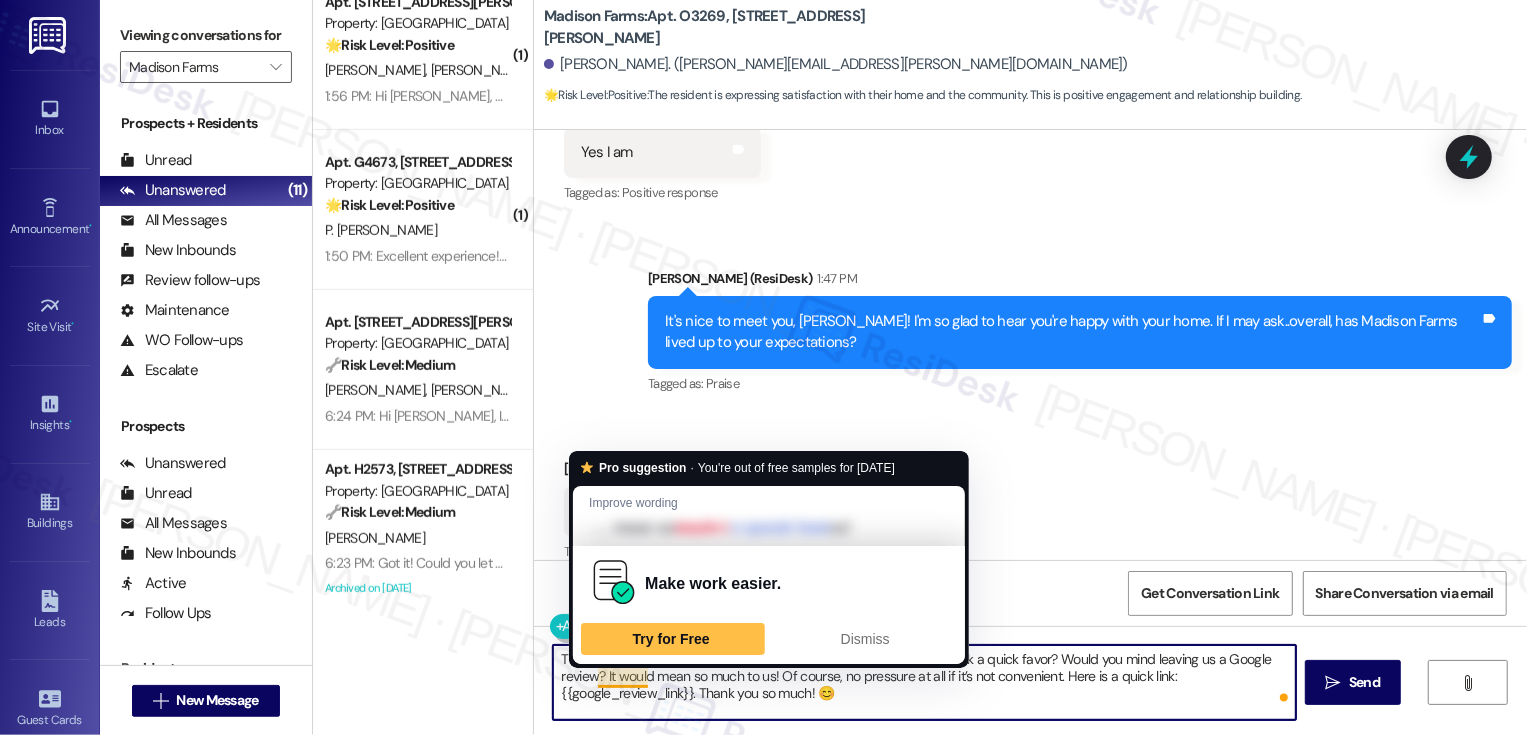 click on "That's great to know, Kelly! If you have a minute, could I ask a quick favor? Would you mind leaving us a Google review? It would mean so much to us! Of course, no pressure at all if it’s not convenient. Here is a quick link: {{google_review_link}}. Thank you so much! 😊" at bounding box center [924, 682] 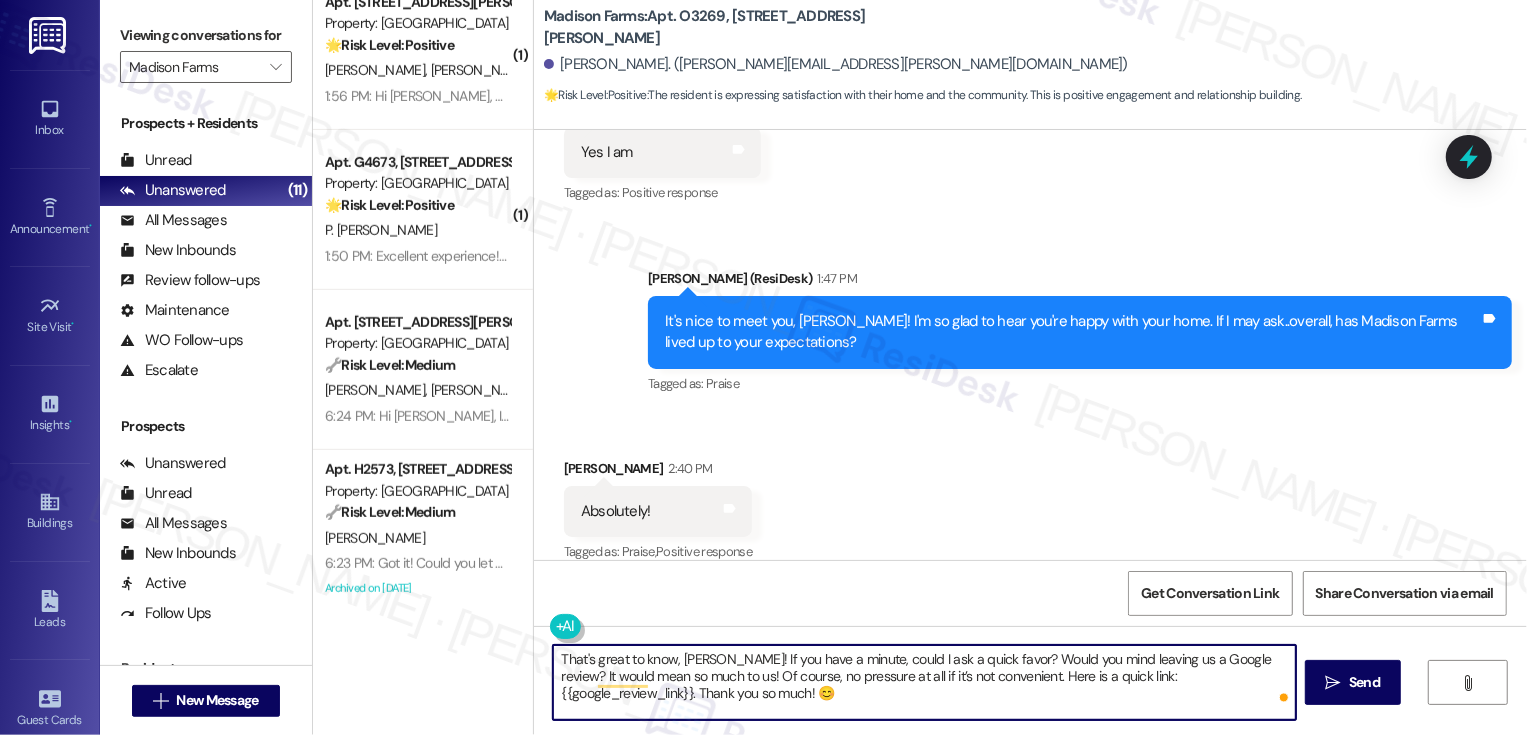 click on "That's great to know, Kelly! If you have a minute, could I ask a quick favor? Would you mind leaving us a Google review? It would mean so much to us! Of course, no pressure at all if it’s not convenient. Here is a quick link: {{google_review_link}}. Thank you so much! 😊" at bounding box center [924, 682] 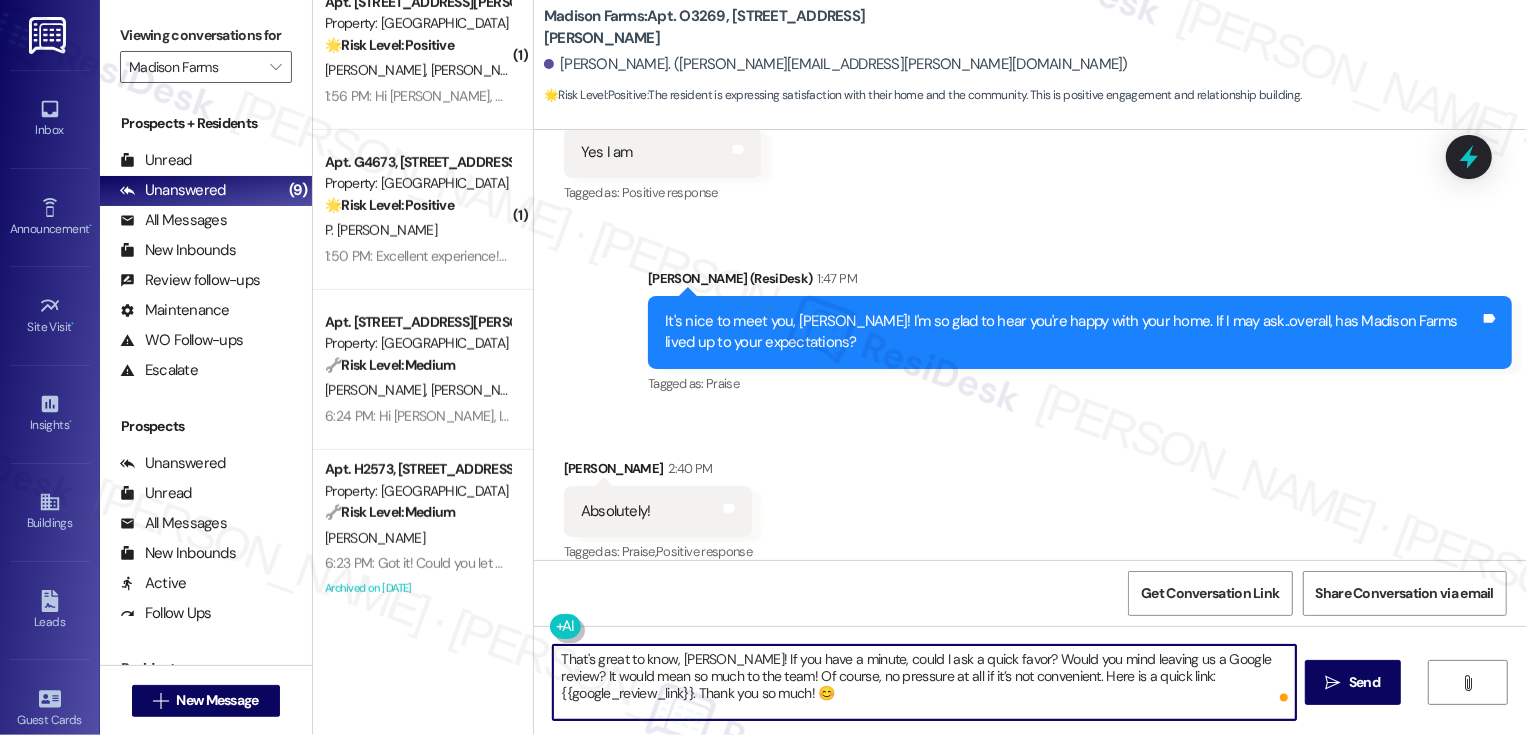click on "That's great to know, Kelly! If you have a minute, could I ask a quick favor? Would you mind leaving us a Google review? It would mean so much to the team! Of course, no pressure at all if it’s not convenient. Here is a quick link: {{google_review_link}}. Thank you so much! 😊" at bounding box center [924, 682] 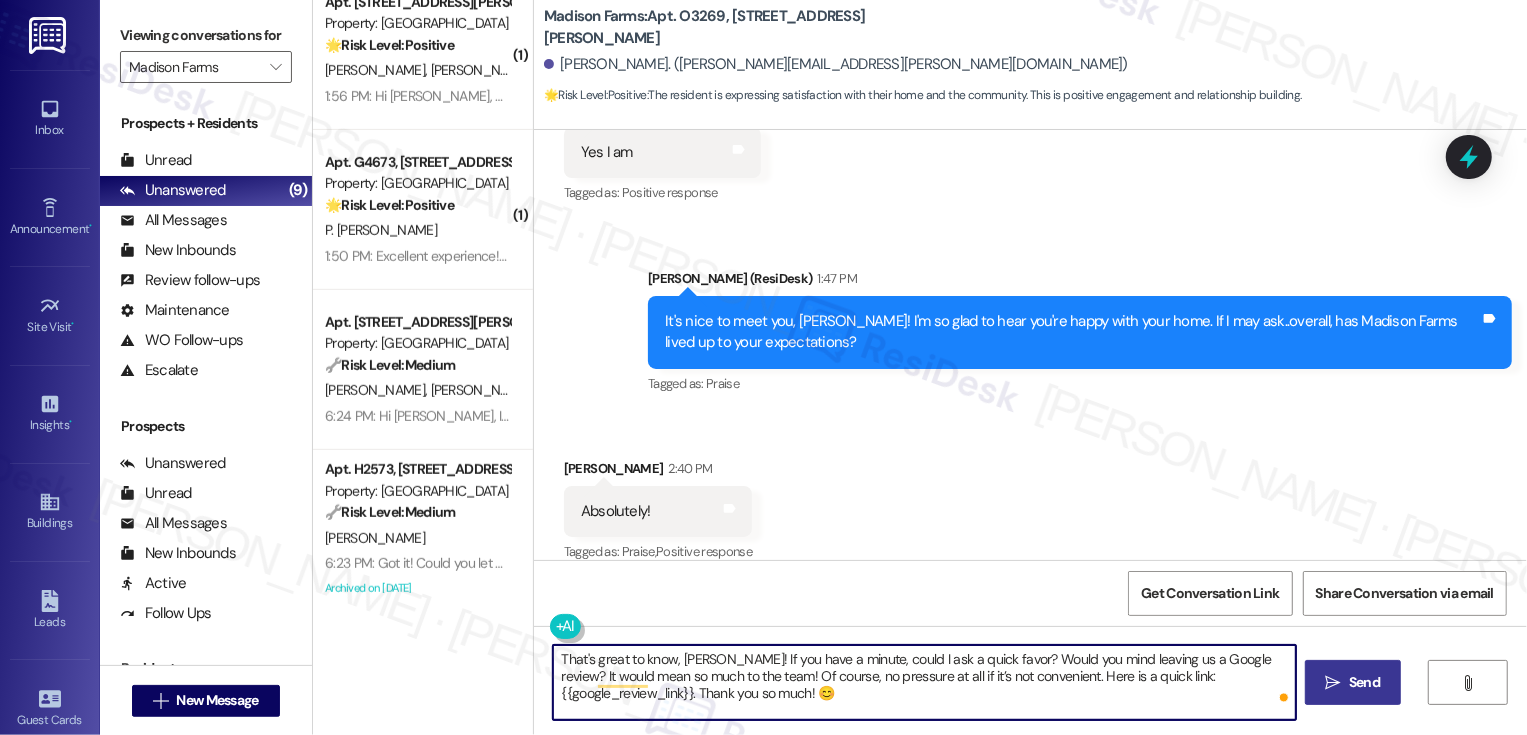 type on "That's great to know, Kelly! If you have a minute, could I ask a quick favor? Would you mind leaving us a Google review? It would mean so much to the team! Of course, no pressure at all if it’s not convenient. Here is a quick link: {{google_review_link}}. Thank you so much! 😊" 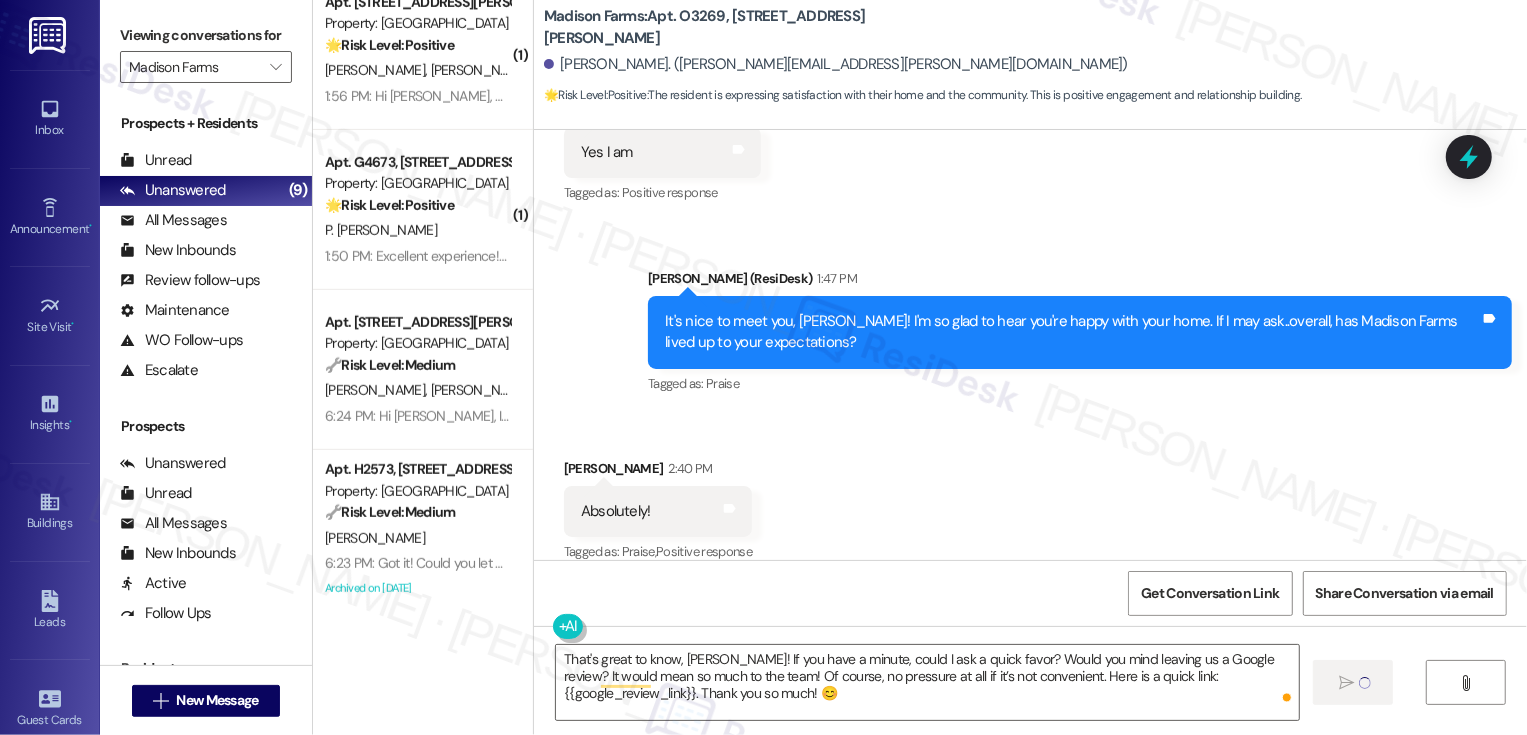 type 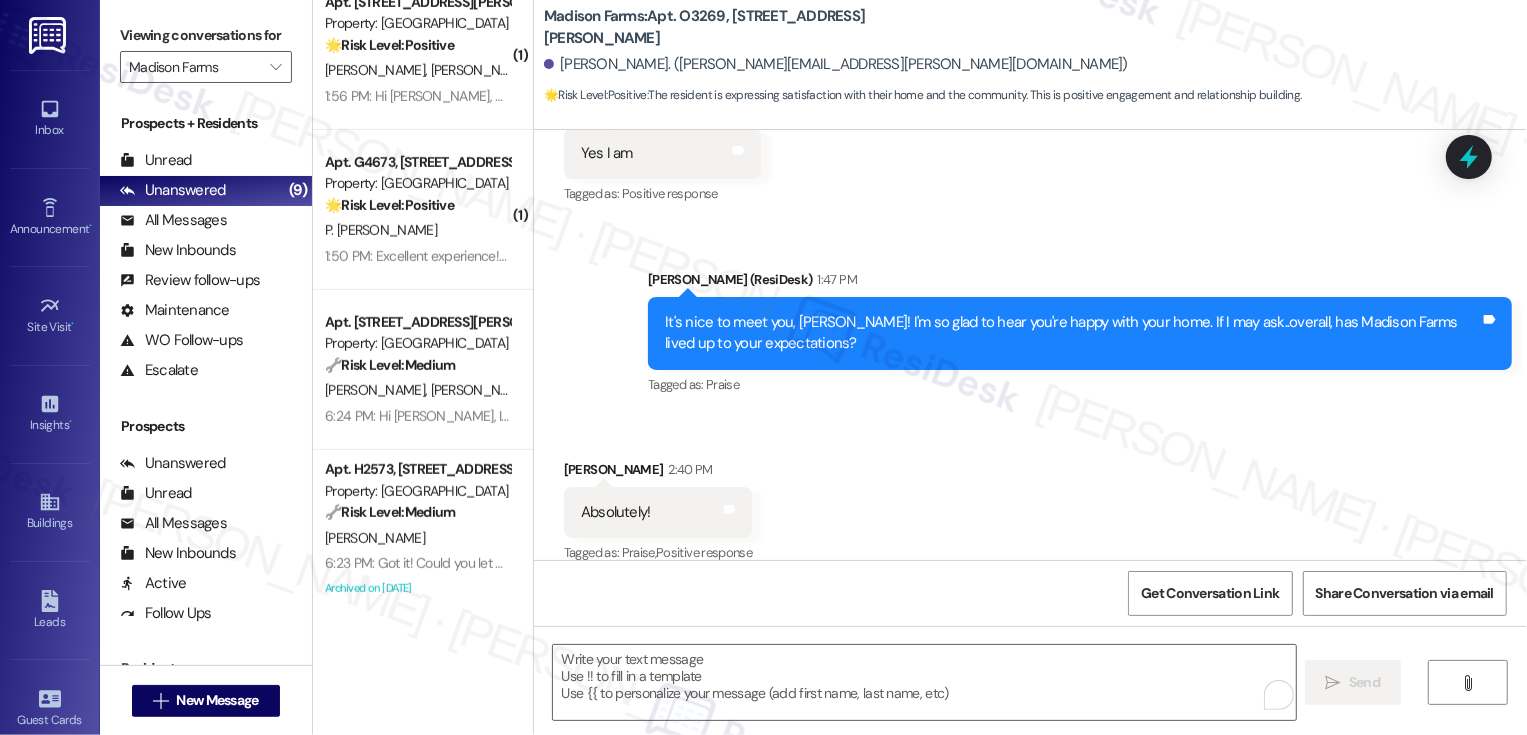 scroll, scrollTop: 1684, scrollLeft: 0, axis: vertical 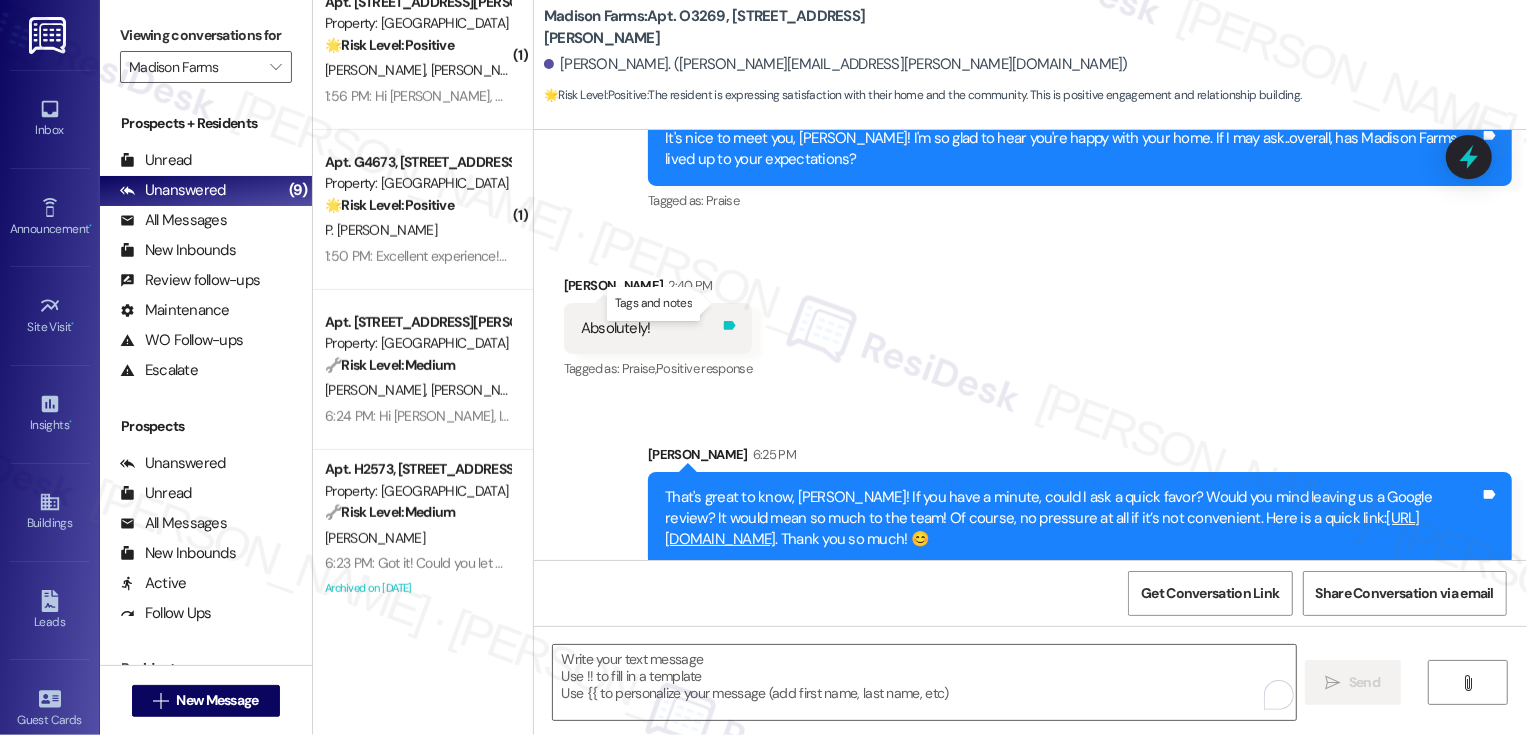 click 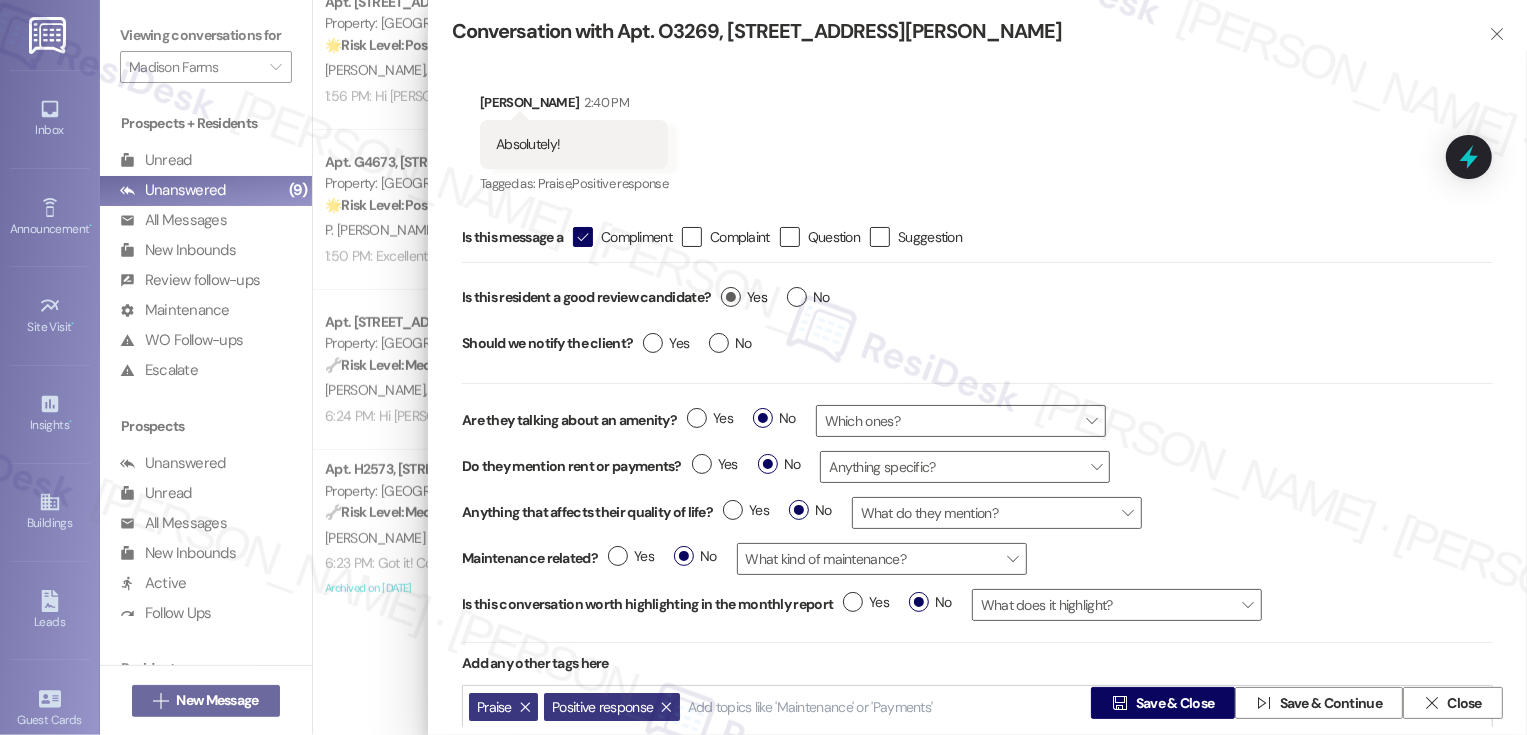 click on "Yes" at bounding box center [744, 297] 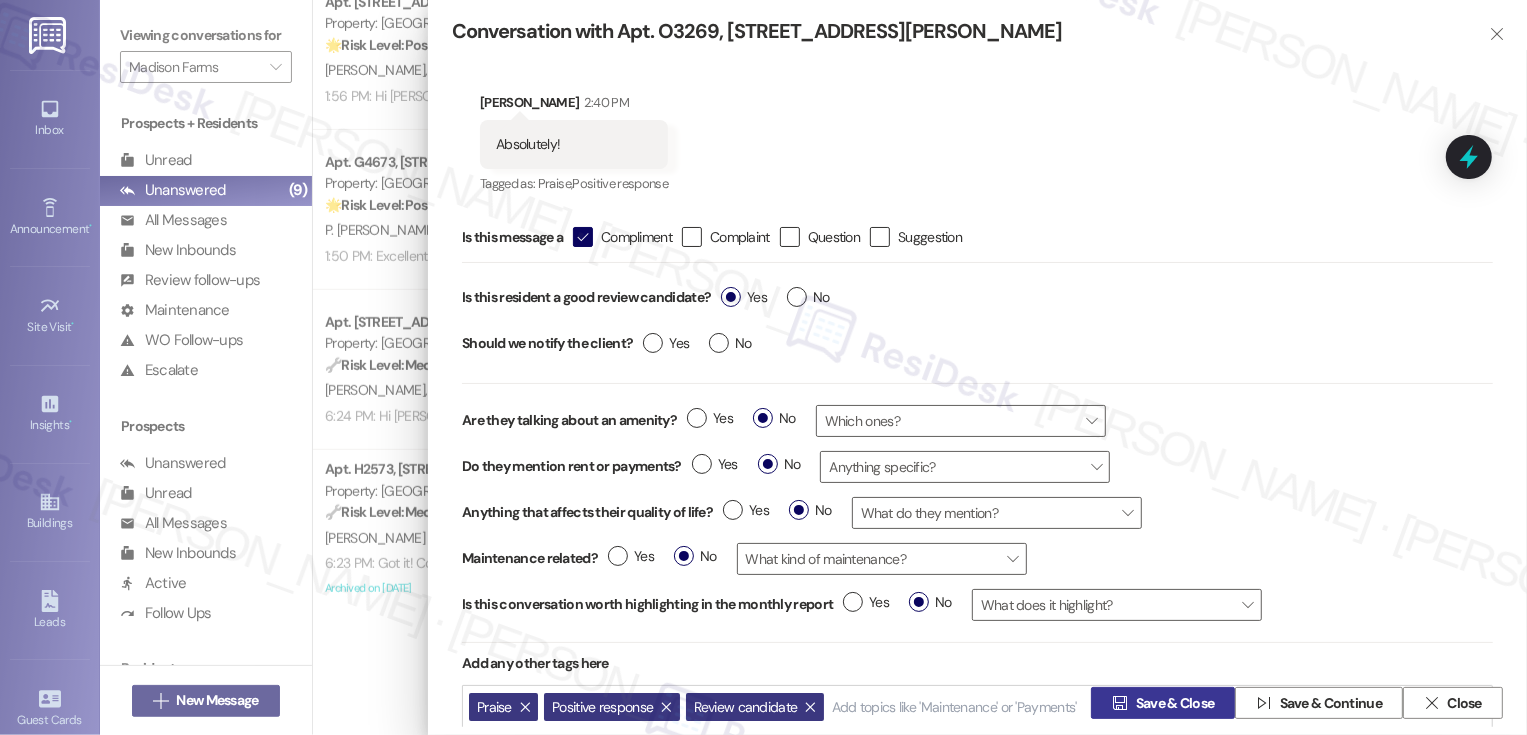 click on "Save & Close" at bounding box center (1175, 703) 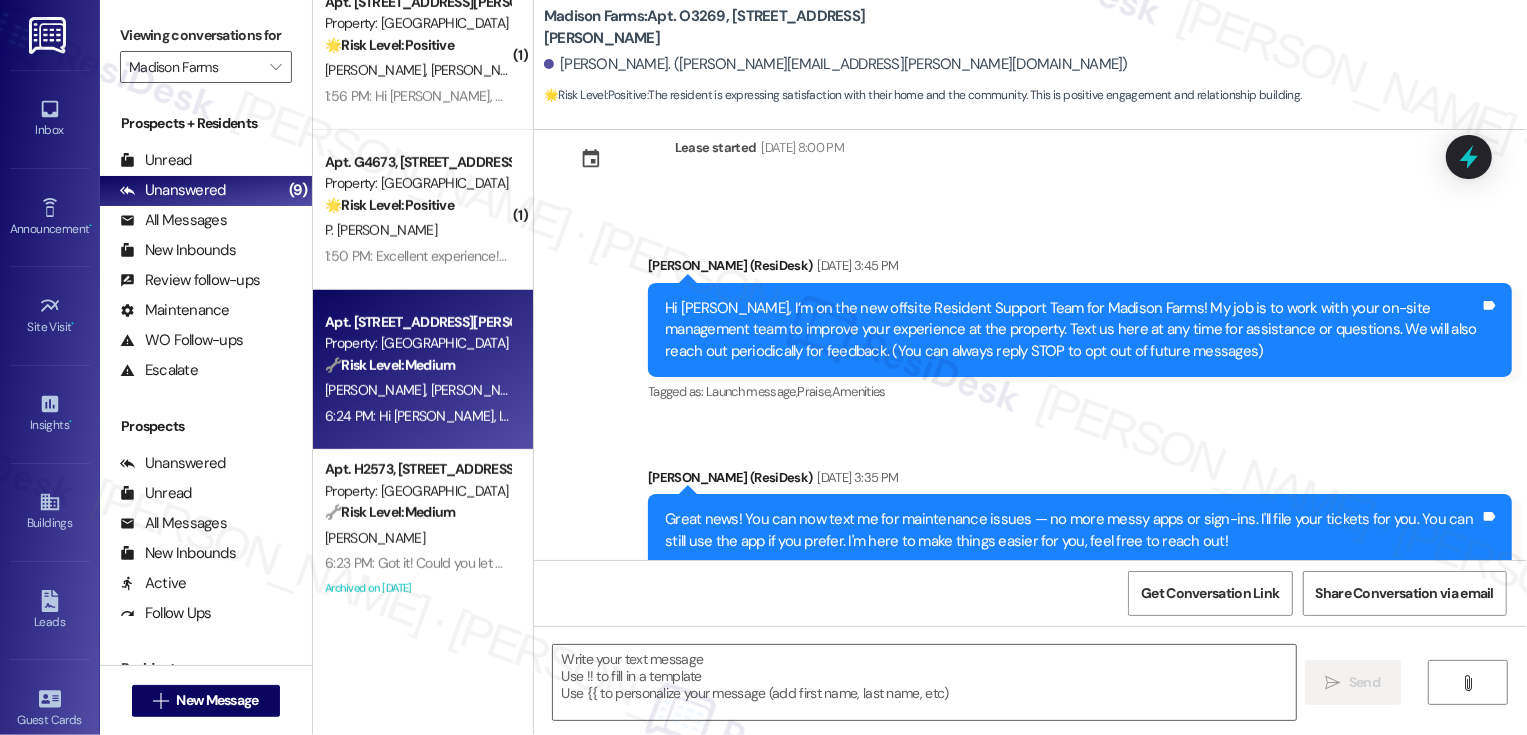 type on "Fetching suggested responses. Please feel free to read through the conversation in the meantime." 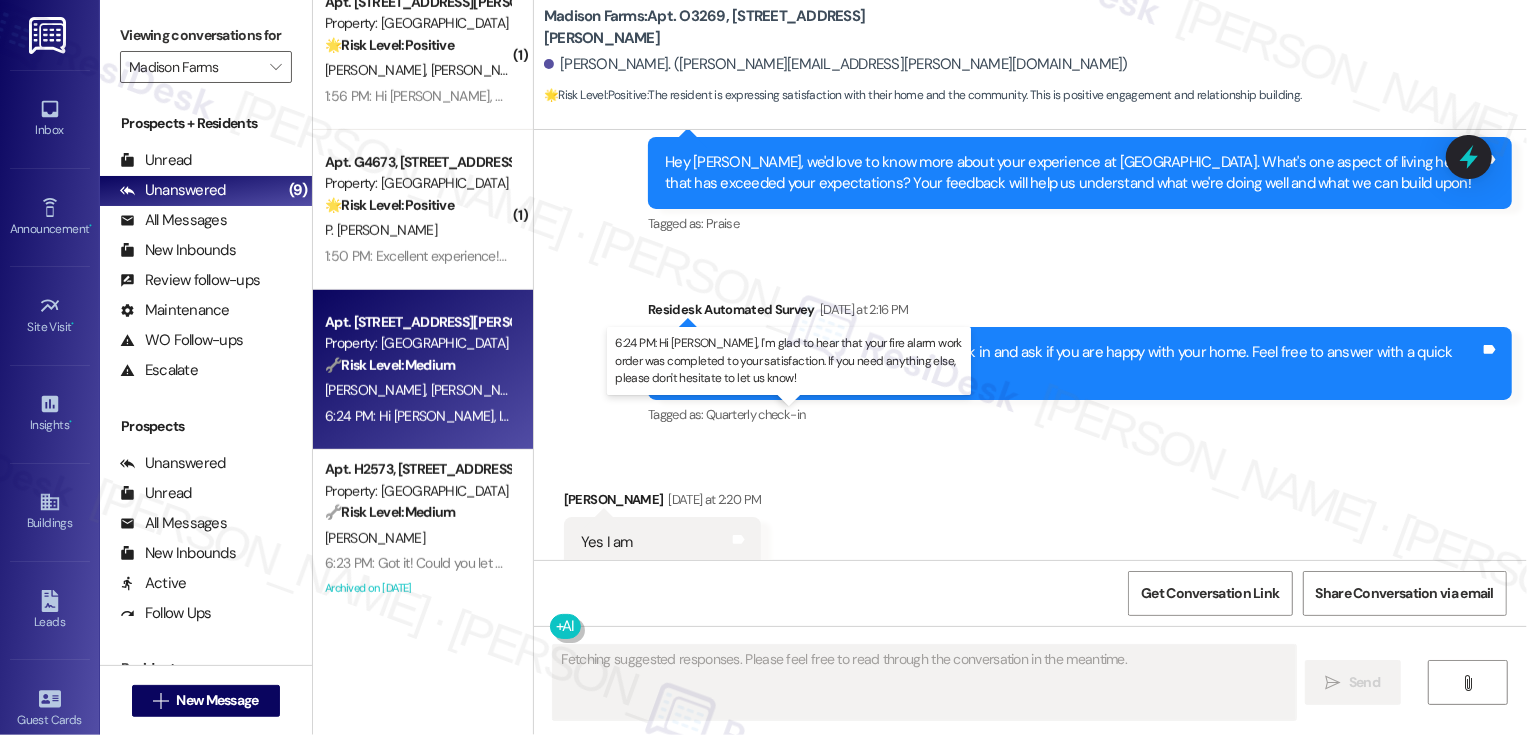 scroll, scrollTop: 1392, scrollLeft: 0, axis: vertical 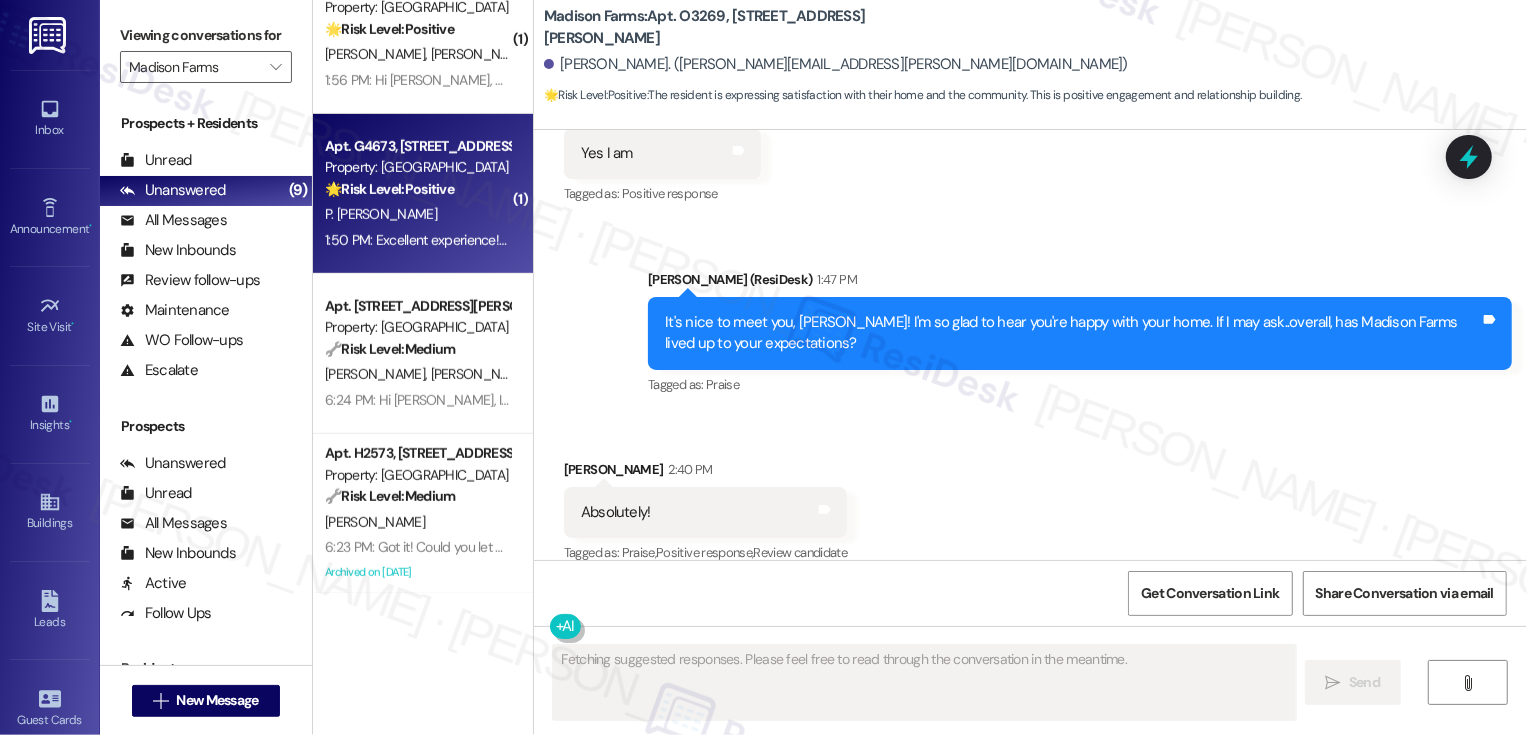 click on "P. [PERSON_NAME]" at bounding box center [417, 214] 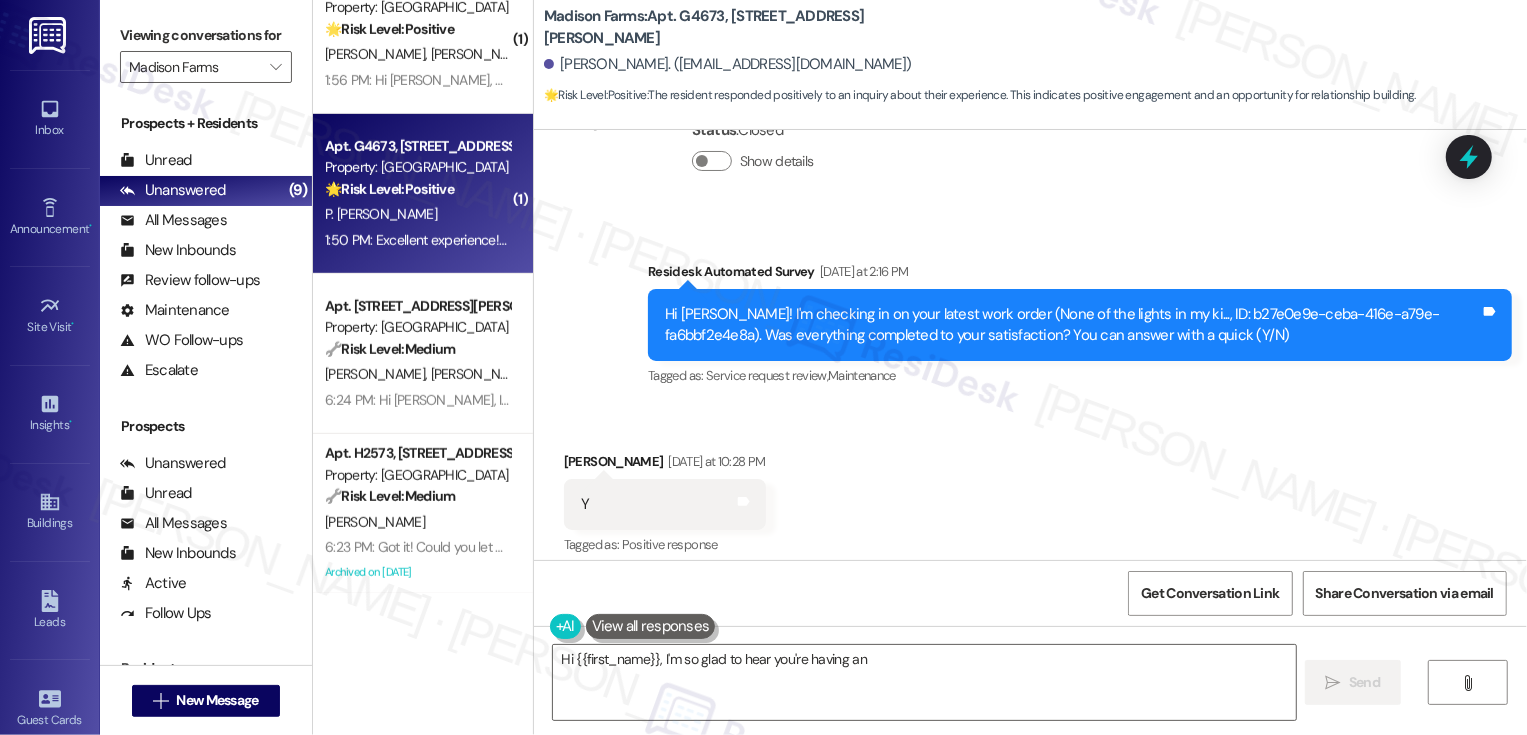 scroll, scrollTop: 2086, scrollLeft: 0, axis: vertical 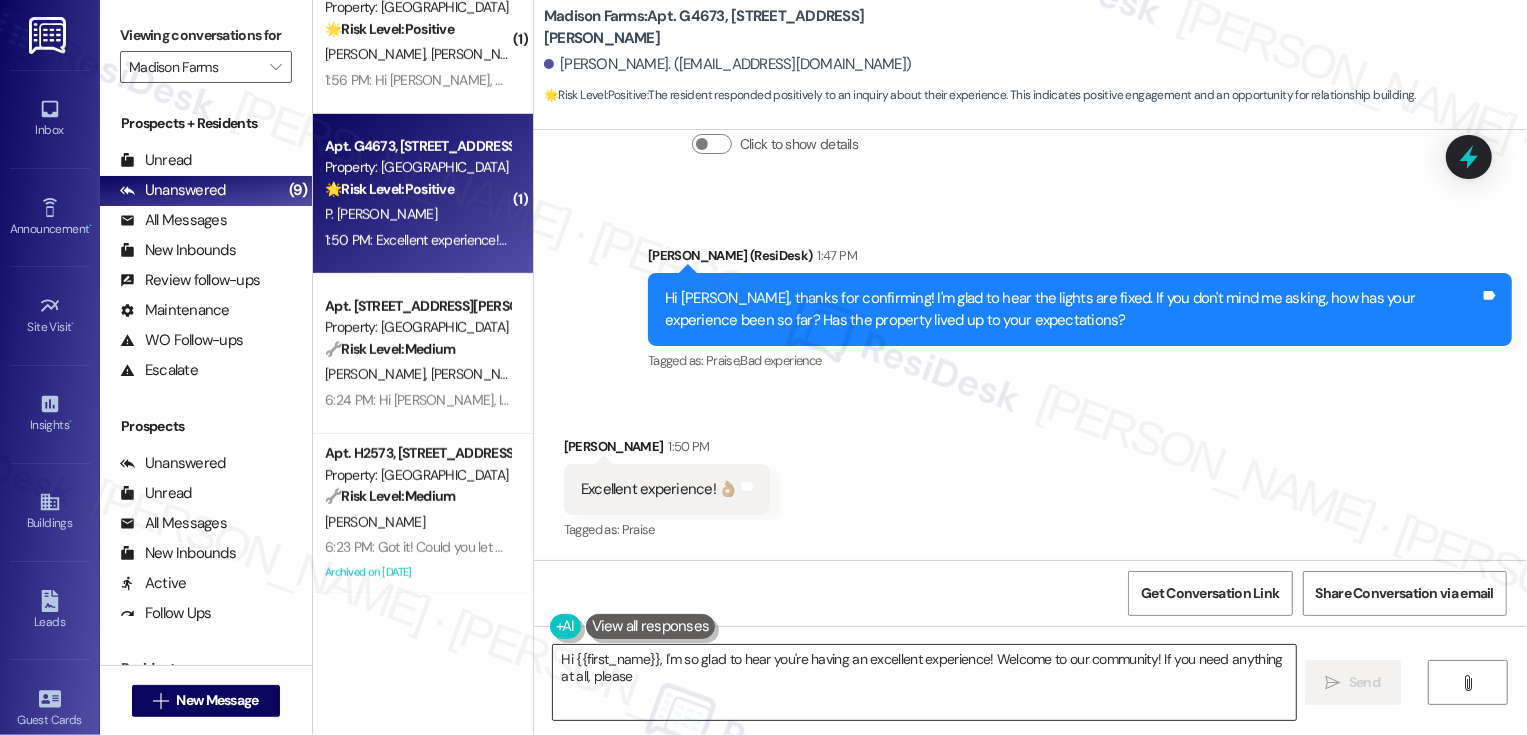 click on "Hi {{first_name}}, I'm so glad to hear you're having an excellent experience! Welcome to our community! If you need anything" at bounding box center (924, 682) 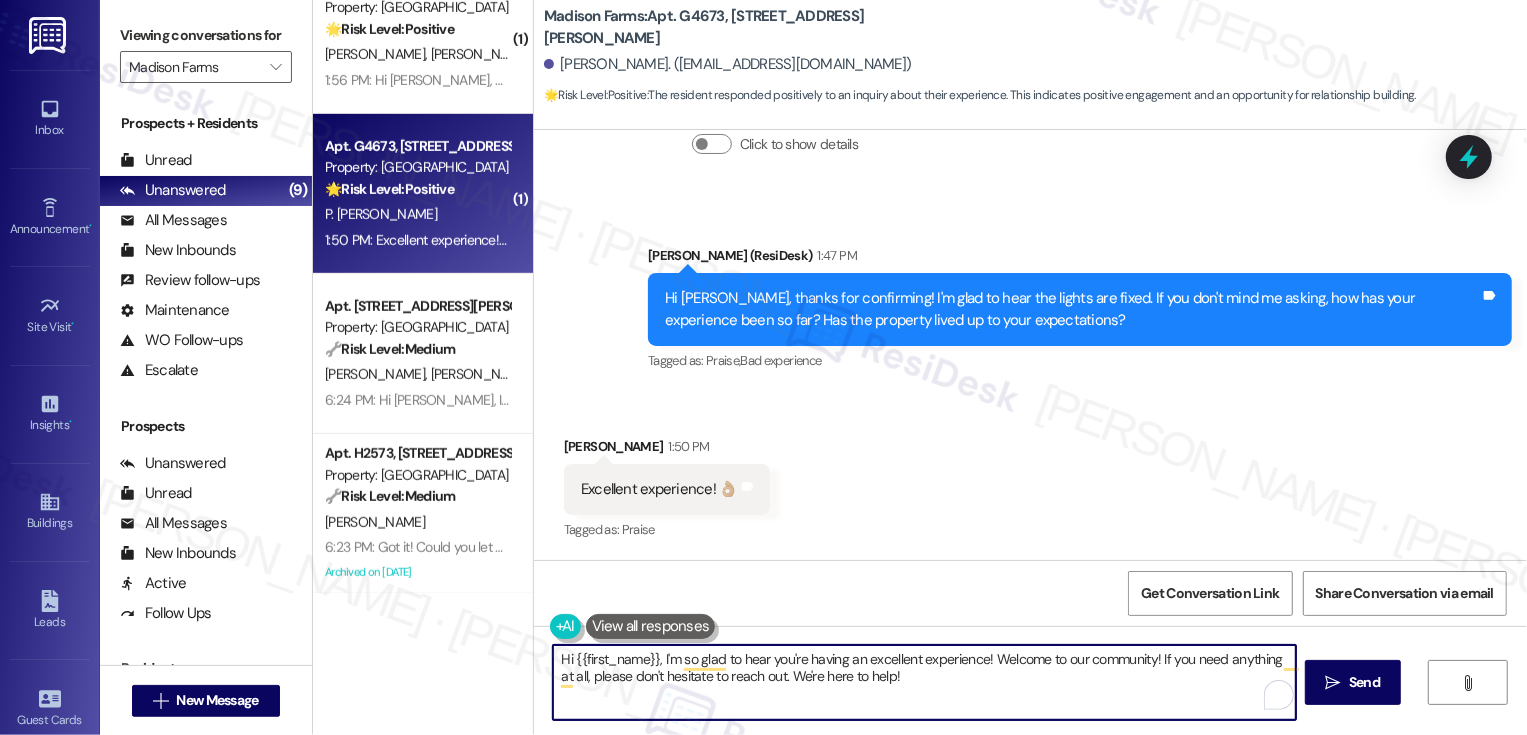 click at bounding box center [651, 626] 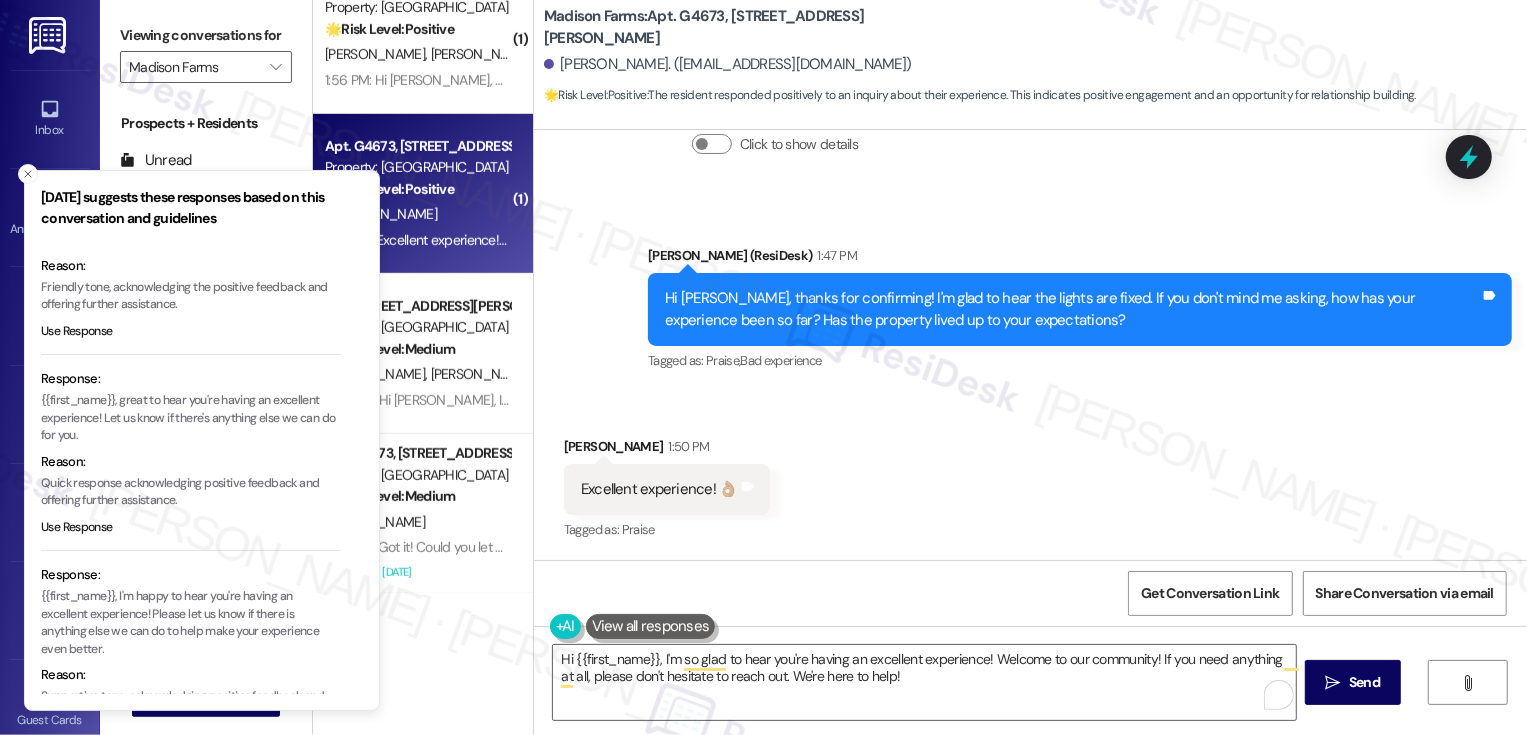 scroll, scrollTop: 0, scrollLeft: 0, axis: both 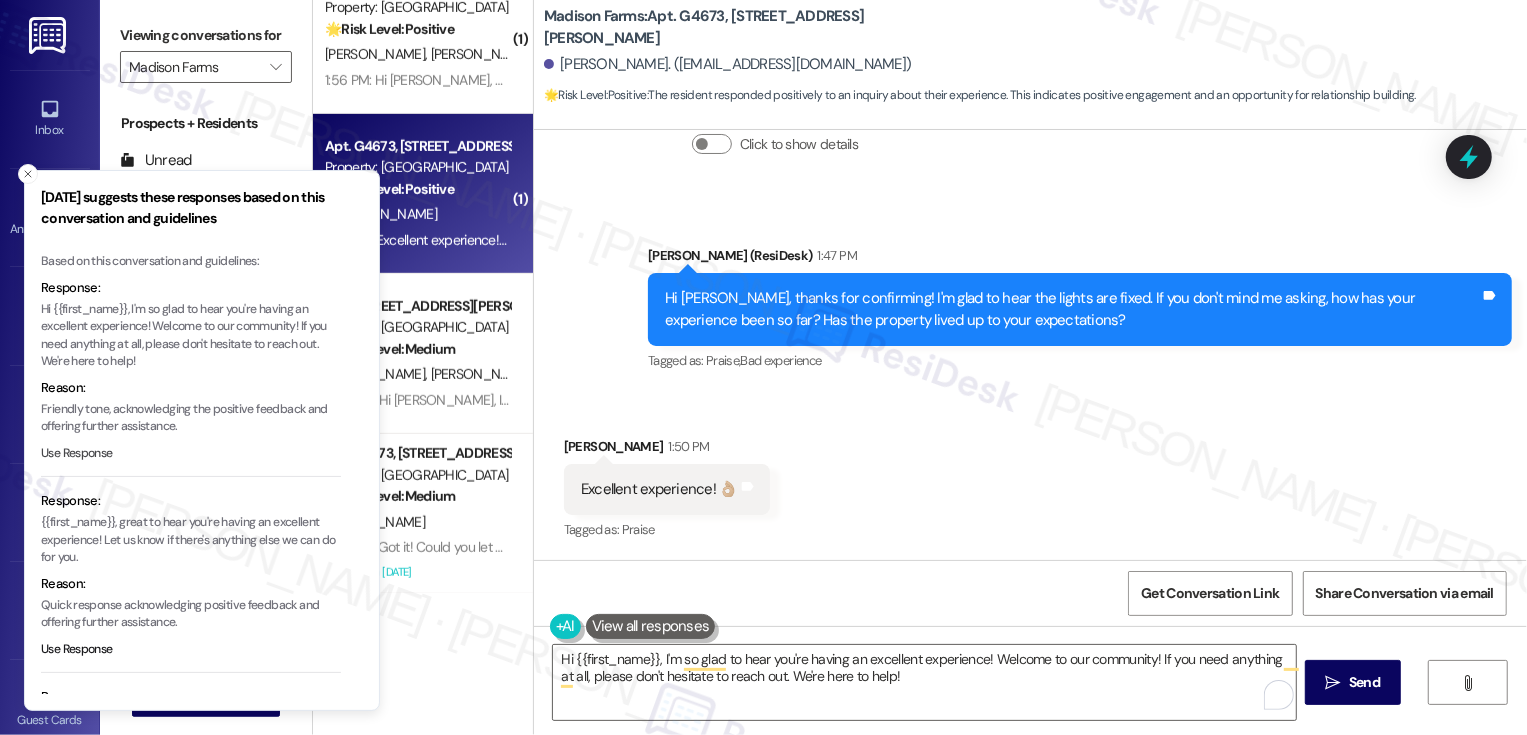 click on "Use Response" at bounding box center (77, 454) 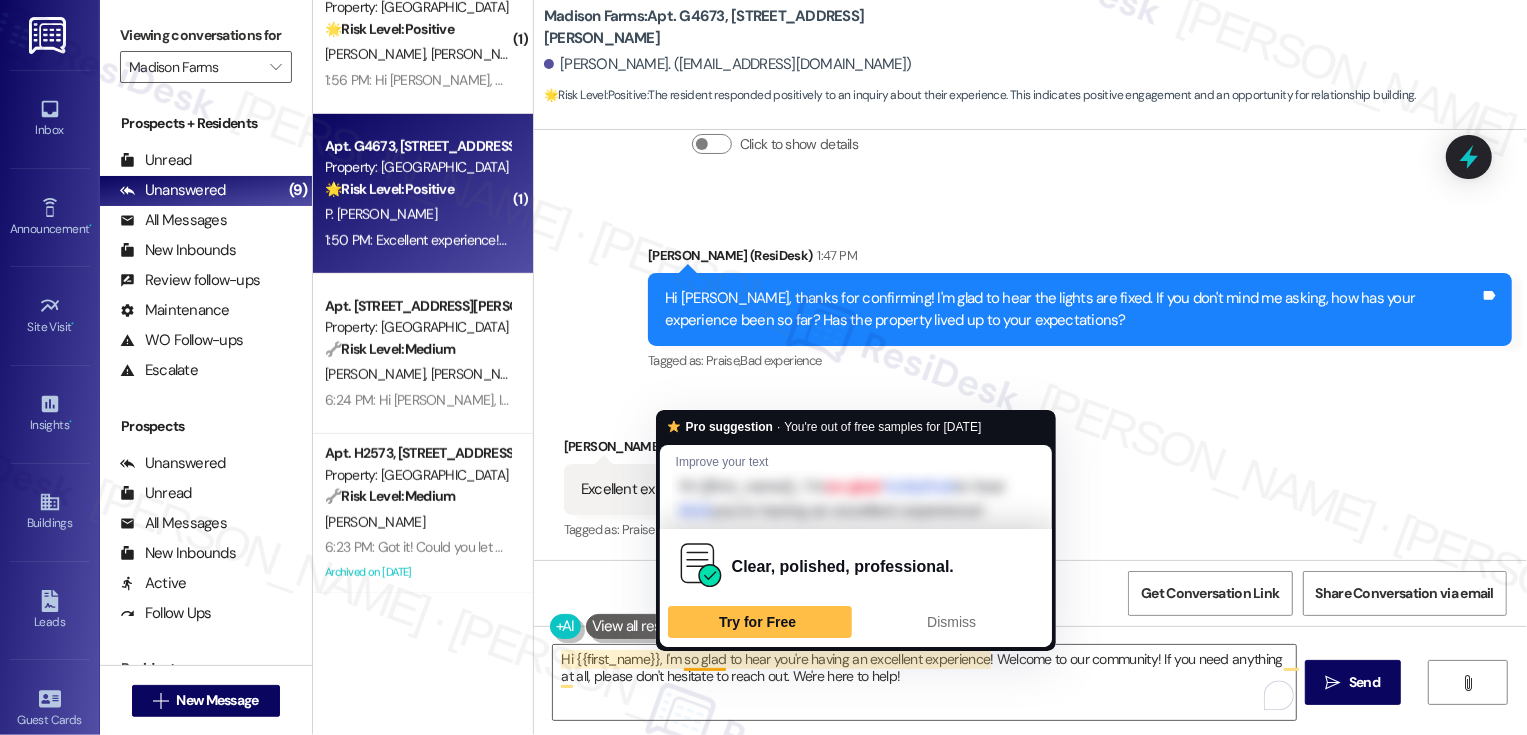 click on "Pro suggestion · You're out of free samples for today Improve your text Hi {{first_name}}, I'm  so glad   ksilpthsb  to hear  kkrk  you're having an excellent experience! Clear, polished, professional. Try for Free Dismiss" at bounding box center [856, 531] 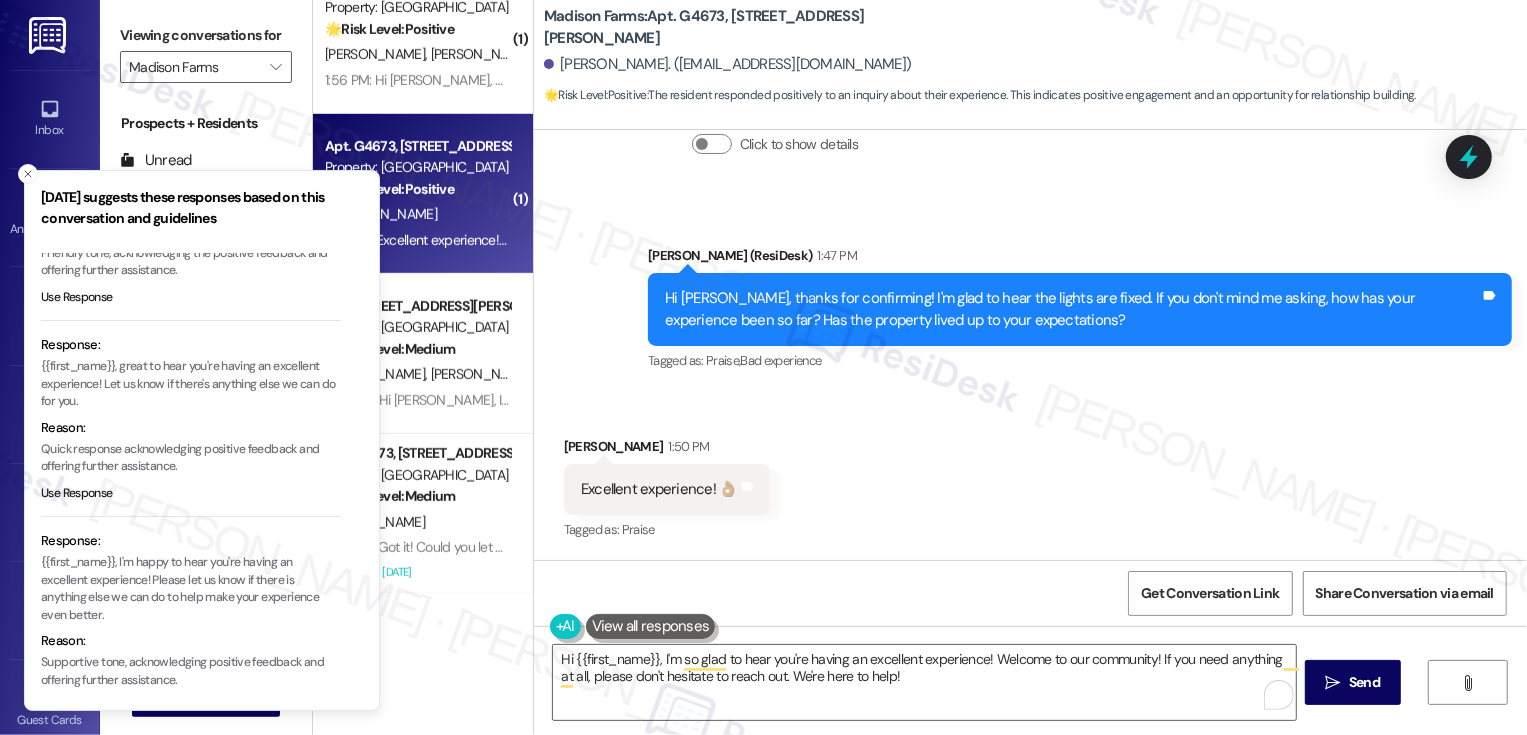 scroll, scrollTop: 190, scrollLeft: 0, axis: vertical 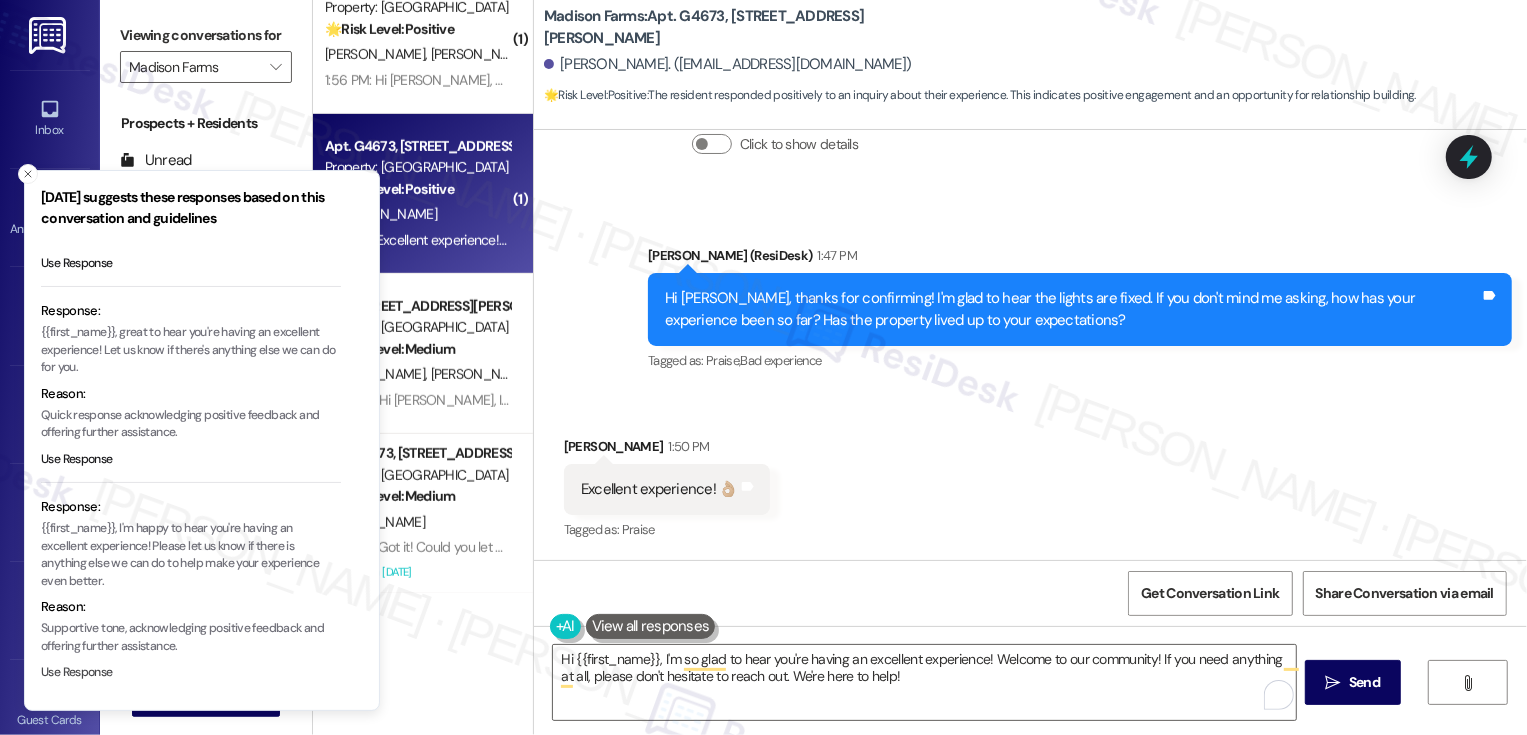 click on "Use Response" at bounding box center [77, 673] 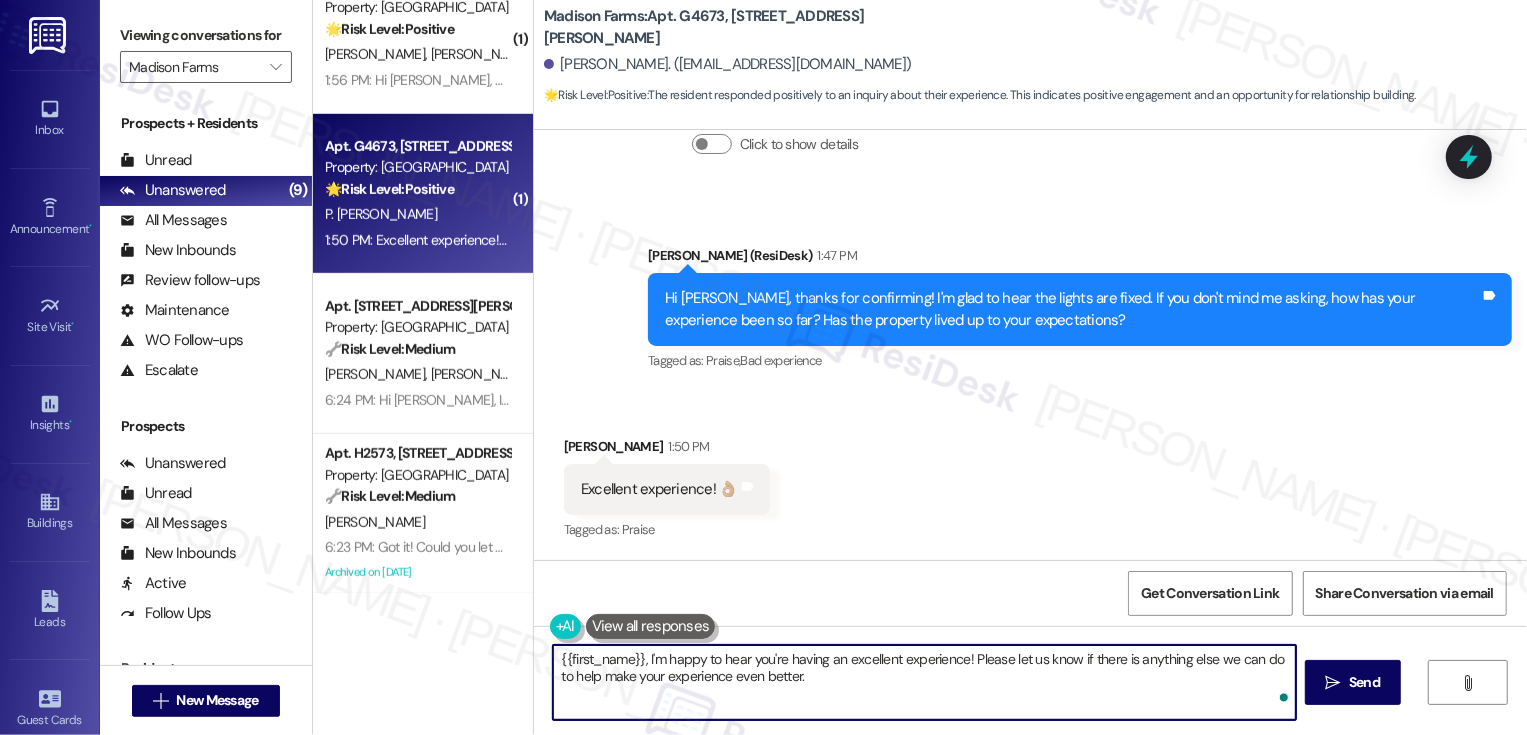 drag, startPoint x: 639, startPoint y: 659, endPoint x: 482, endPoint y: 649, distance: 157.31815 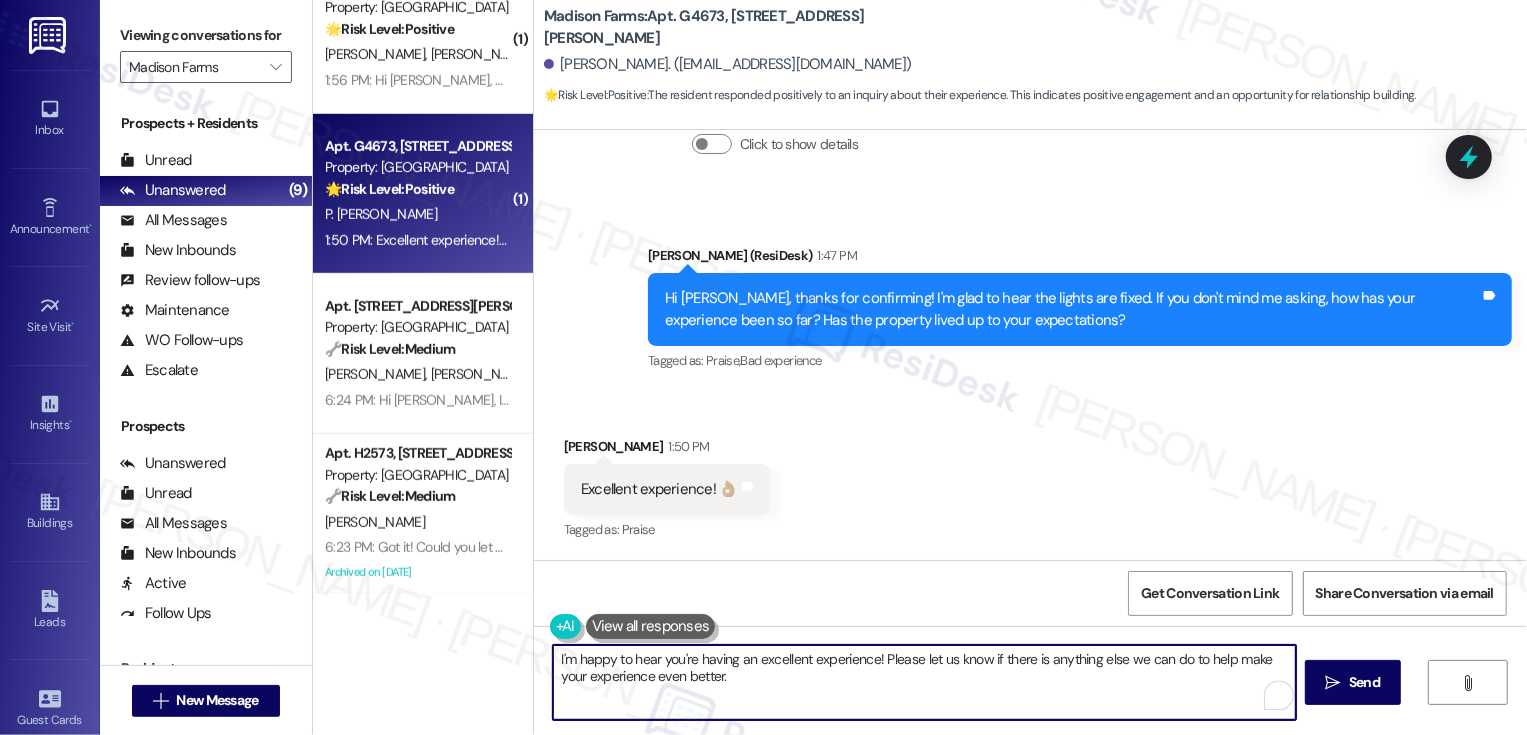 drag, startPoint x: 871, startPoint y: 656, endPoint x: 917, endPoint y: 702, distance: 65.053825 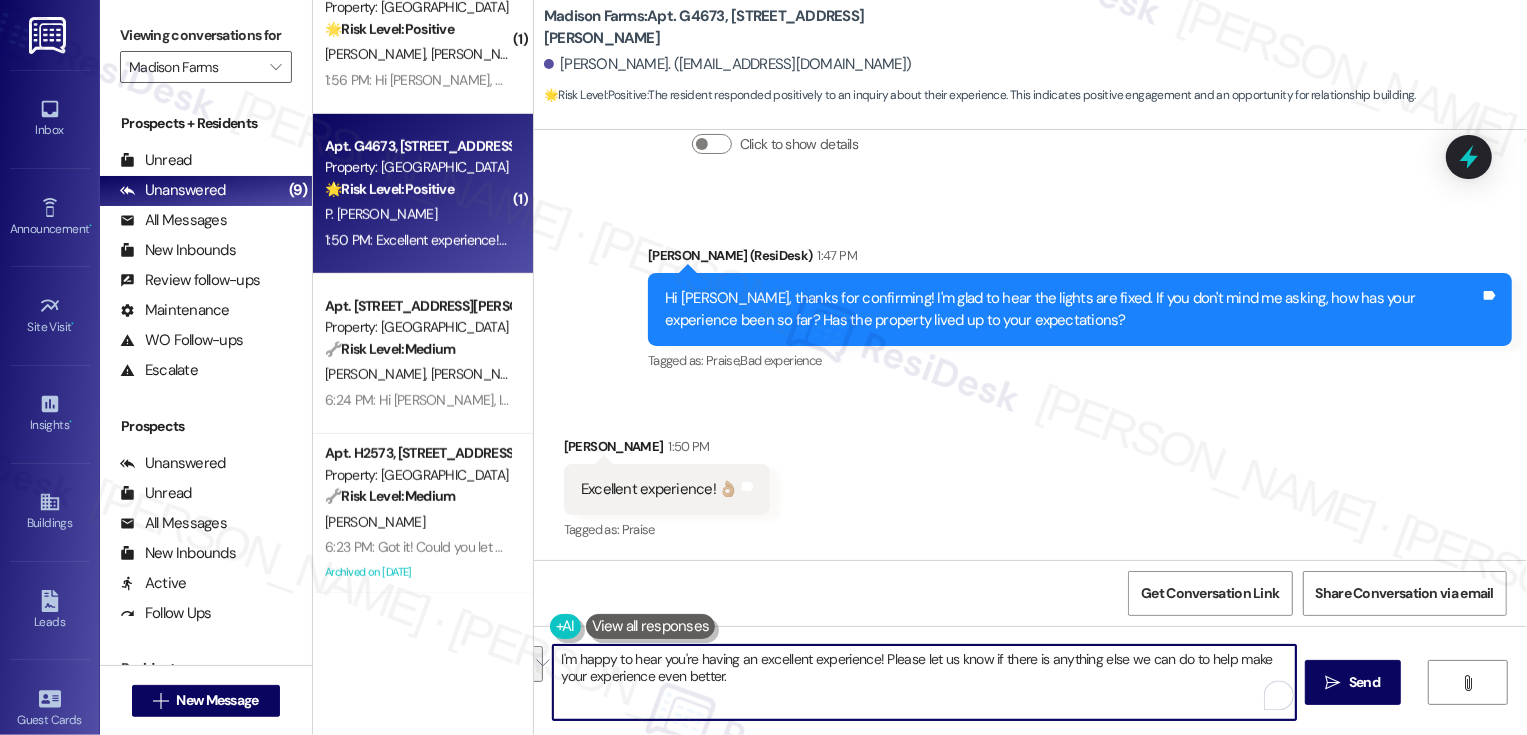 paste on "If you have a minute, could I ask a quick favor? Would you mind leaving us a Google review? It would mean so much to us! Of course, no pressure at all if it’s not convenient. Here is a quick link: {{google_review_link}}. Thank you so much! 😊" 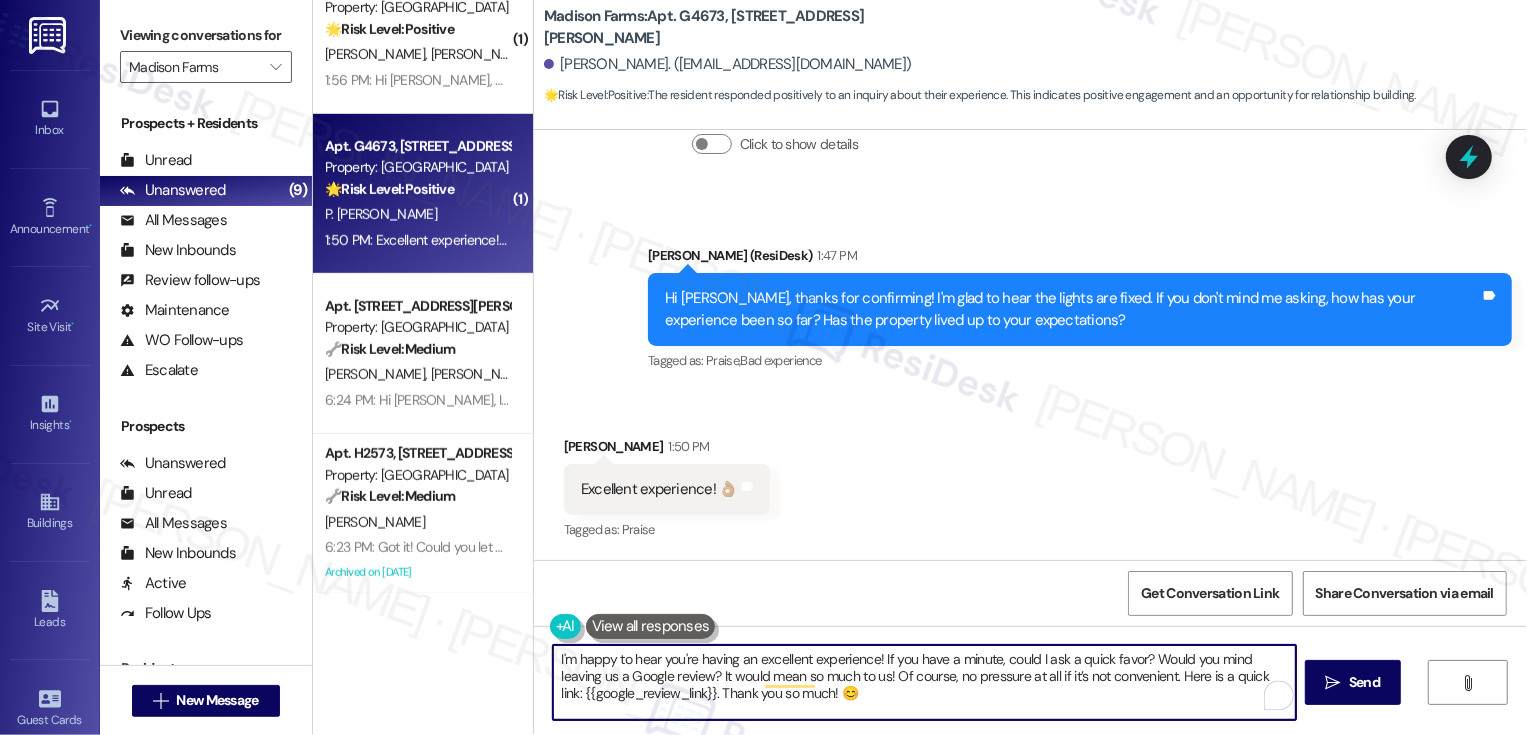click on "I'm happy to hear you're having an excellent experience! If you have a minute, could I ask a quick favor? Would you mind leaving us a Google review? It would mean so much to us! Of course, no pressure at all if it’s not convenient. Here is a quick link: {{google_review_link}}. Thank you so much! 😊" at bounding box center [924, 682] 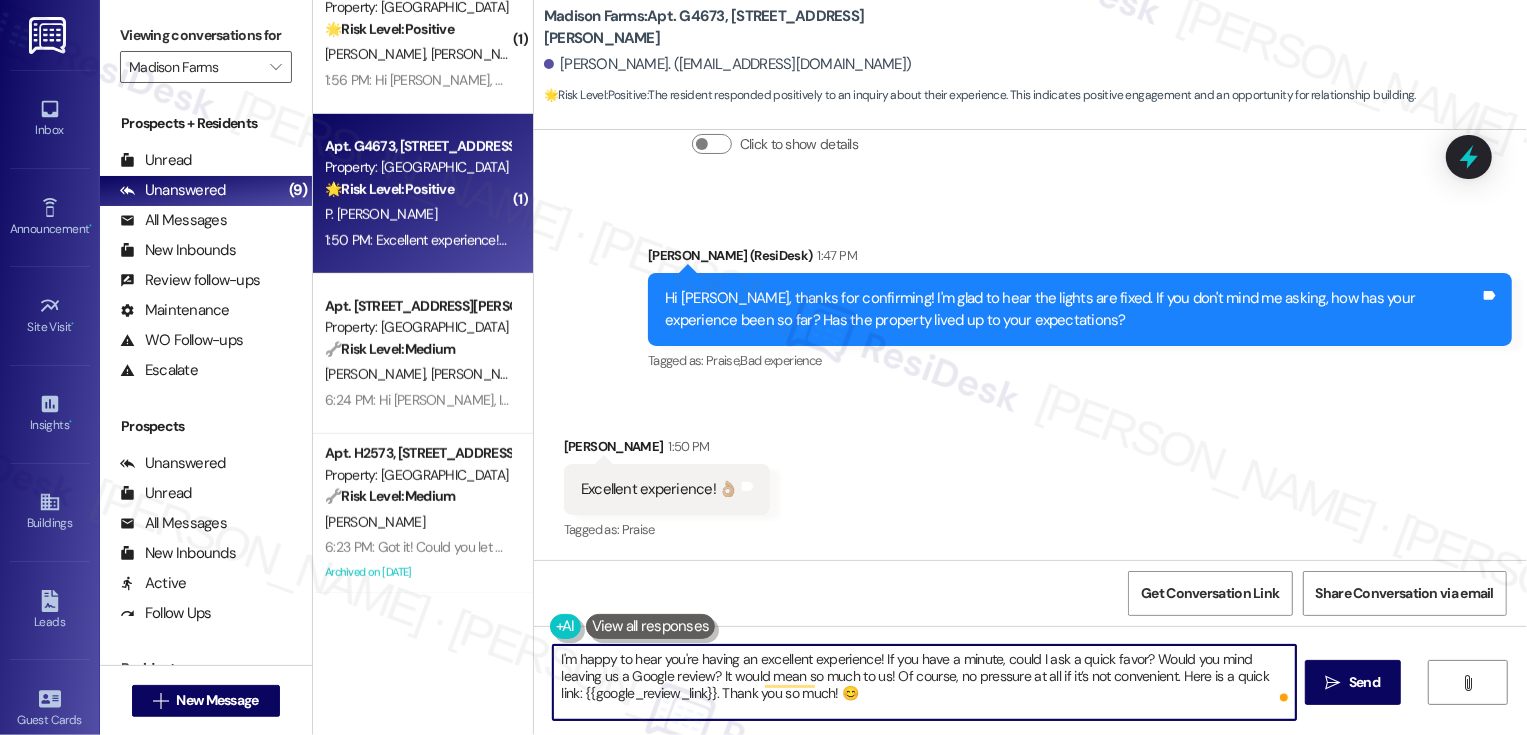 click on "I'm happy to hear you're having an excellent experience! If you have a minute, could I ask a quick favor? Would you mind leaving us a Google review? It would mean so much to us! Of course, no pressure at all if it’s not convenient. Here is a quick link: {{google_review_link}}. Thank you so much! 😊" at bounding box center [924, 682] 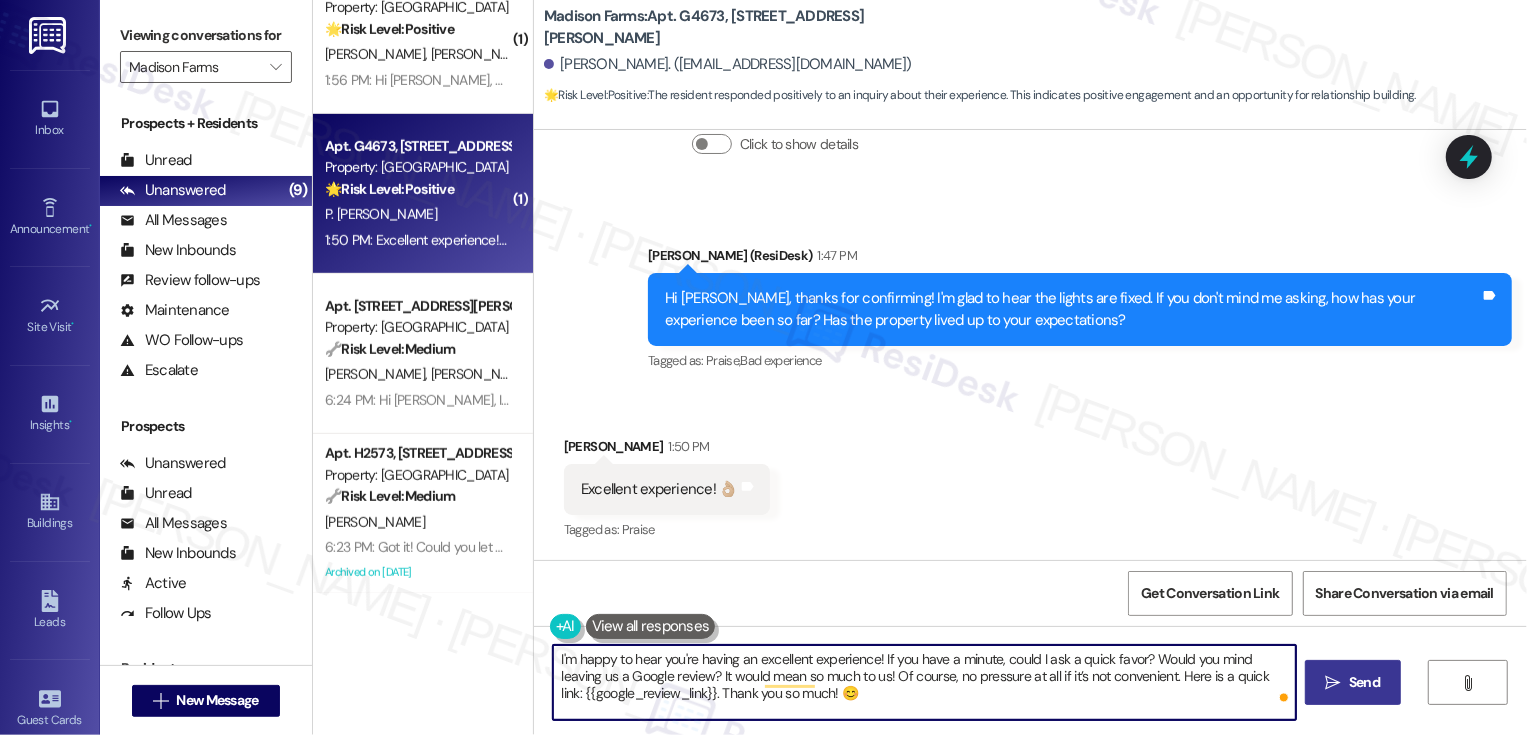 type on "I'm happy to hear you're having an excellent experience! If you have a minute, could I ask a quick favor? Would you mind leaving us a Google review? It would mean so much to us! Of course, no pressure at all if it’s not convenient. Here is a quick link: {{google_review_link}}. Thank you so much! 😊" 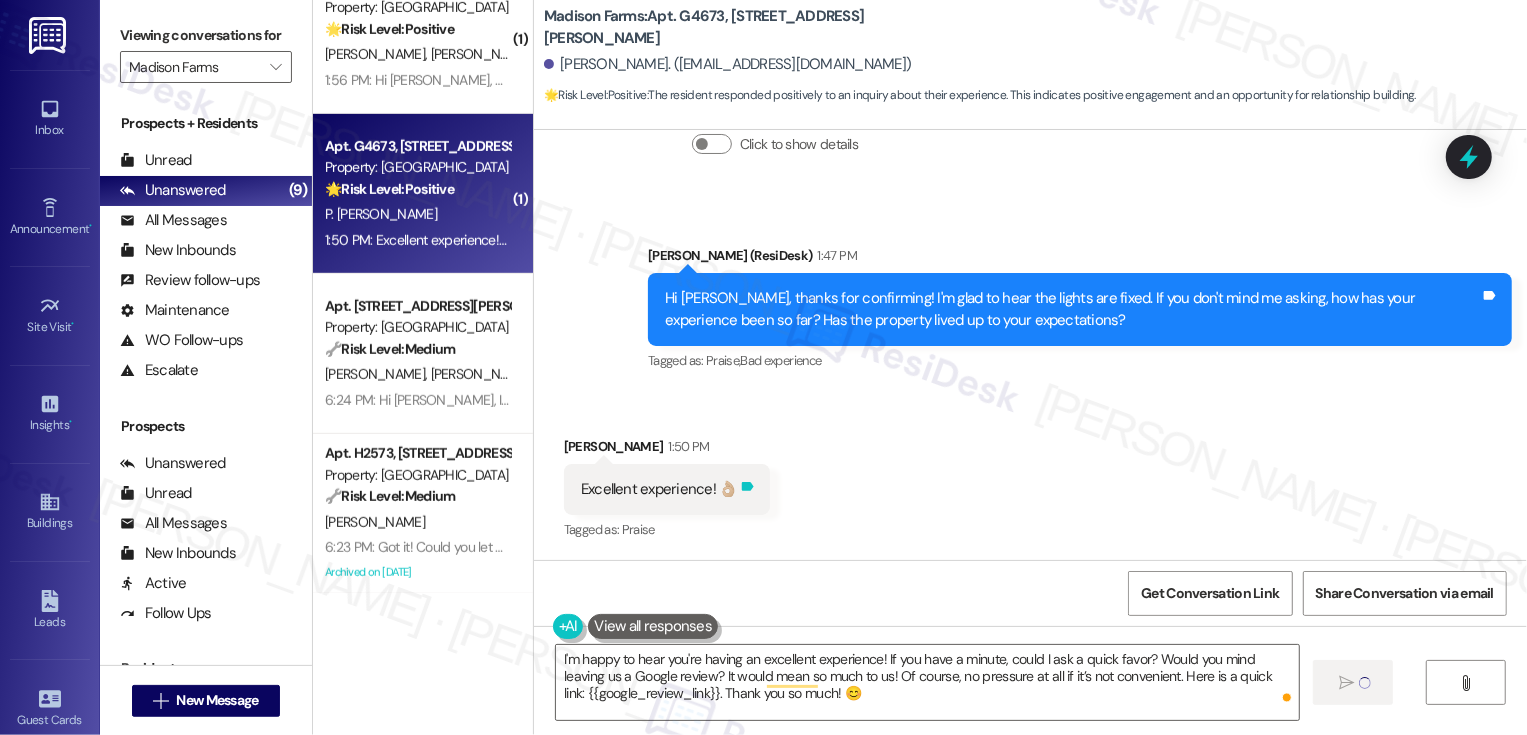 type 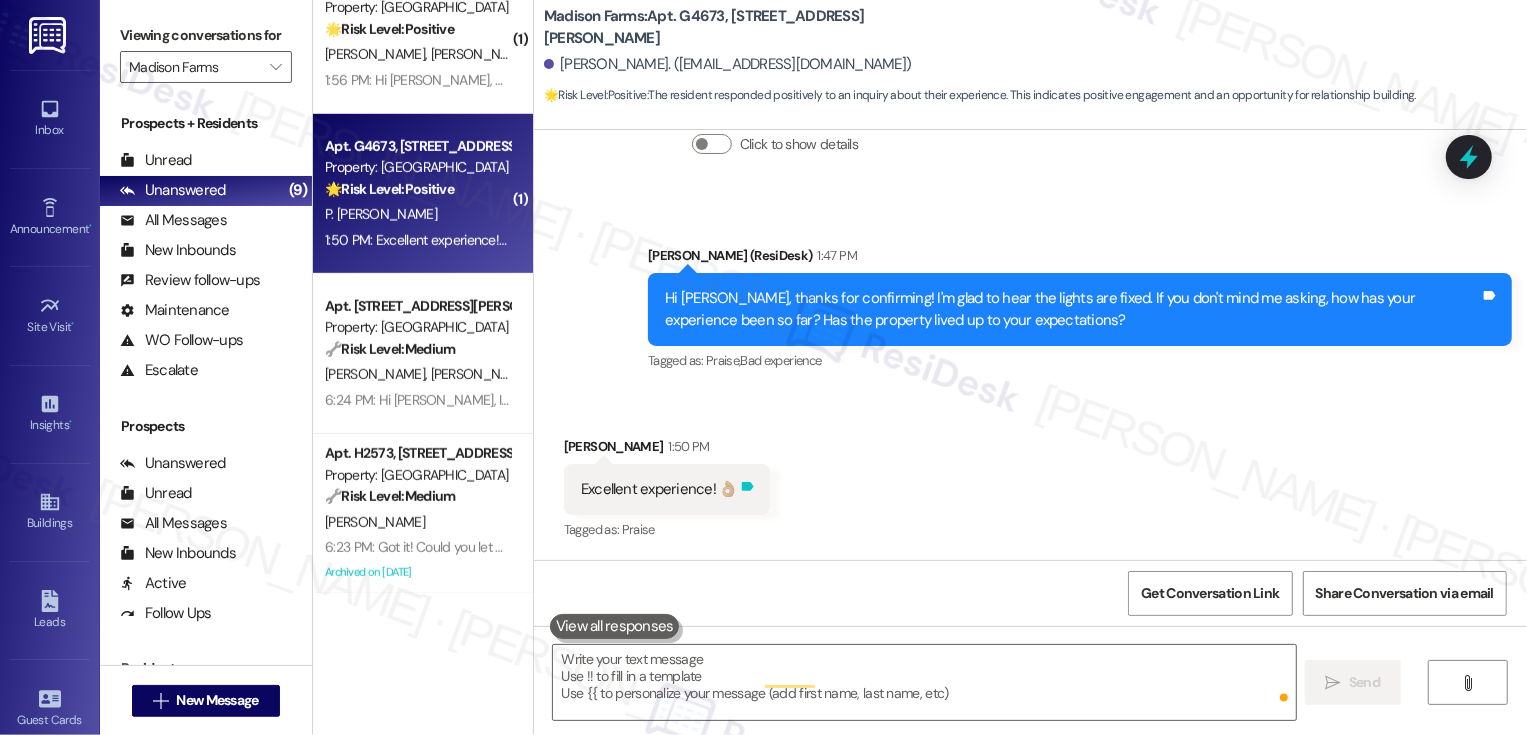 click 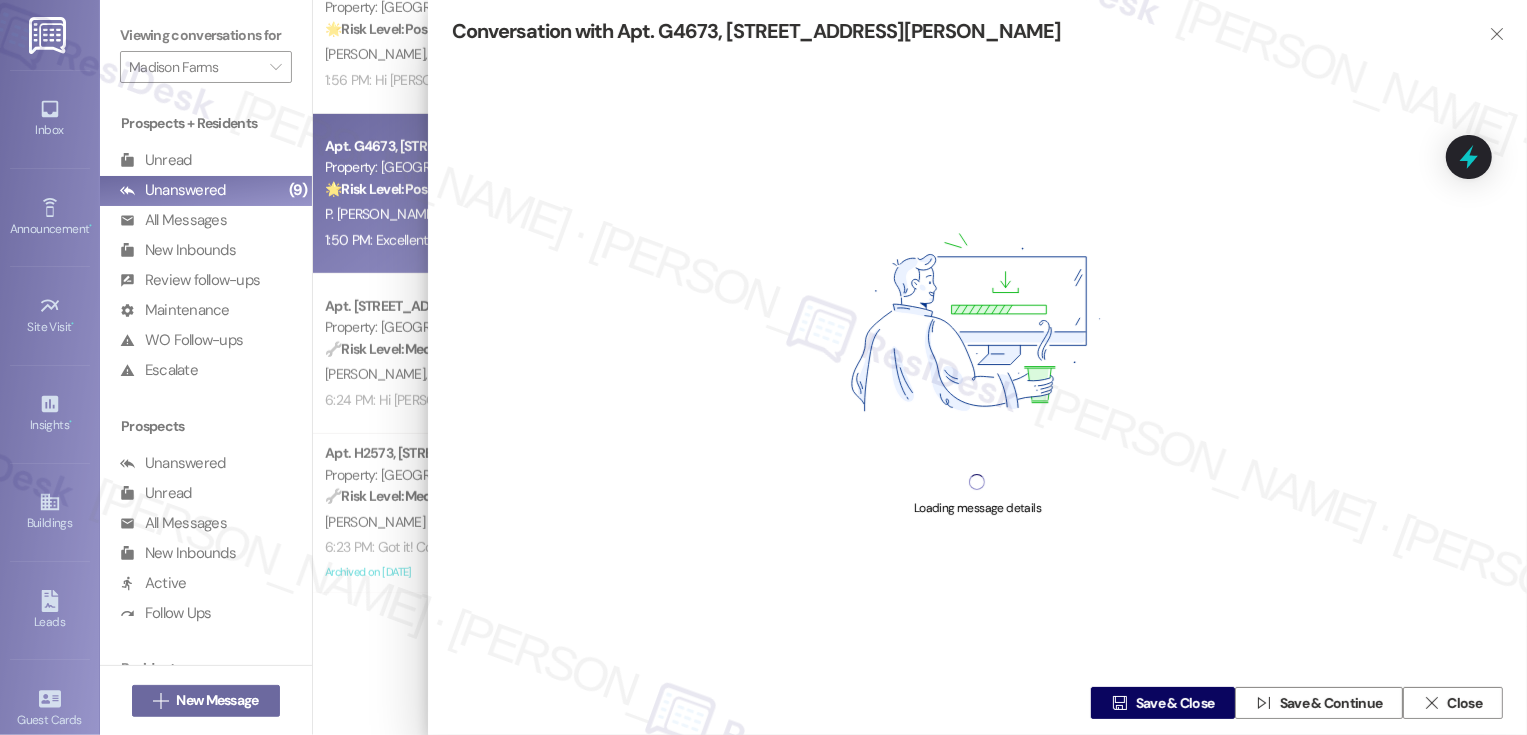scroll, scrollTop: 2085, scrollLeft: 0, axis: vertical 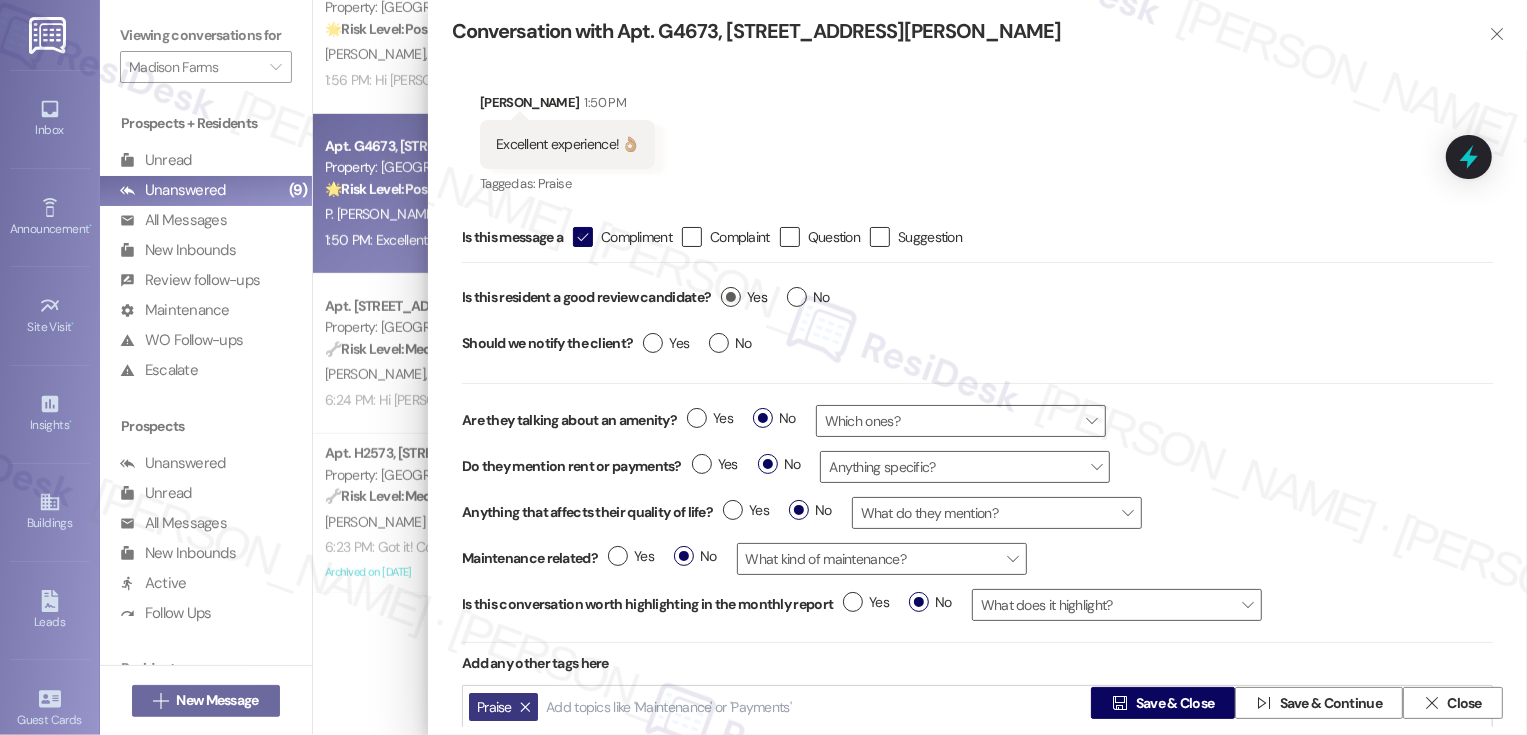 click on "Yes" at bounding box center [744, 297] 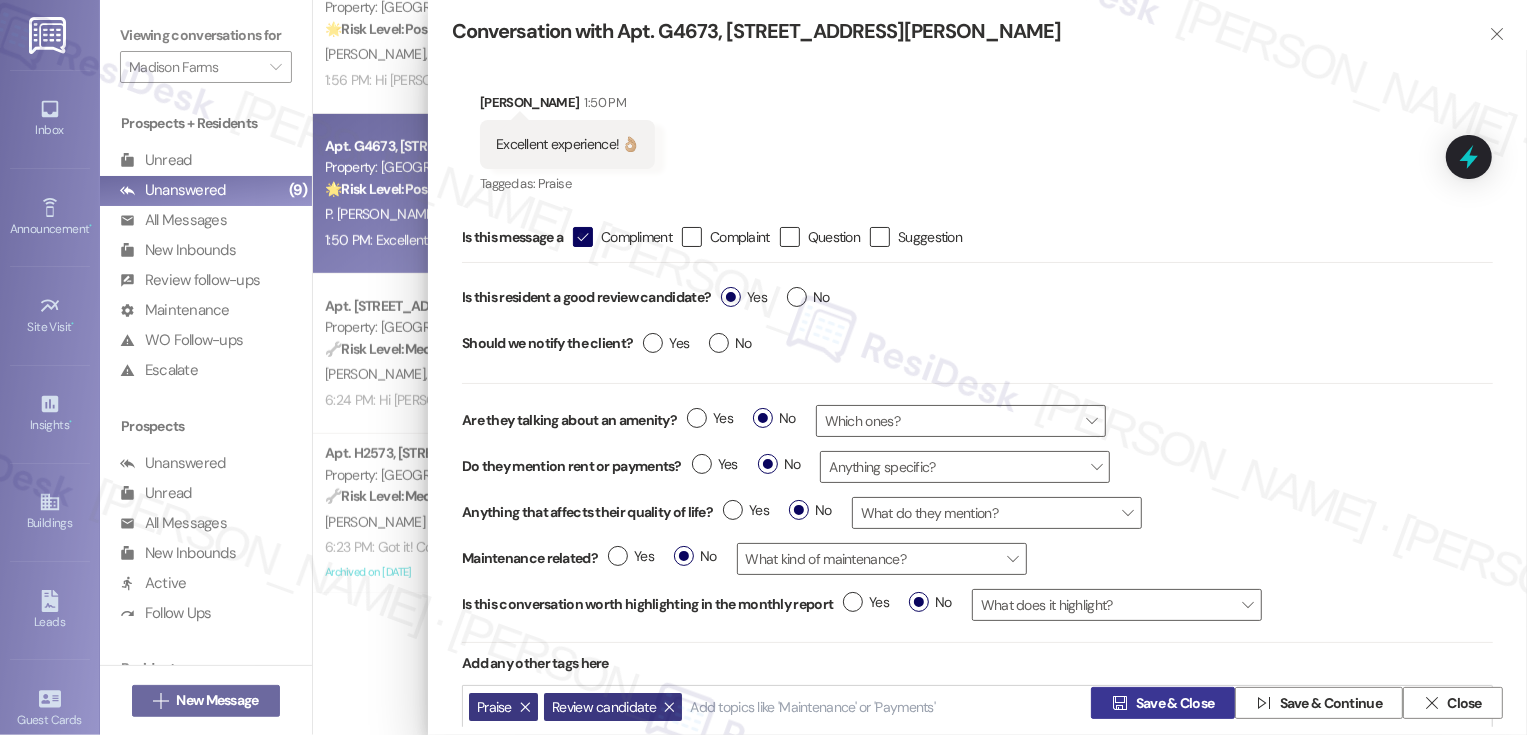 click on "Save & Close" at bounding box center [1175, 703] 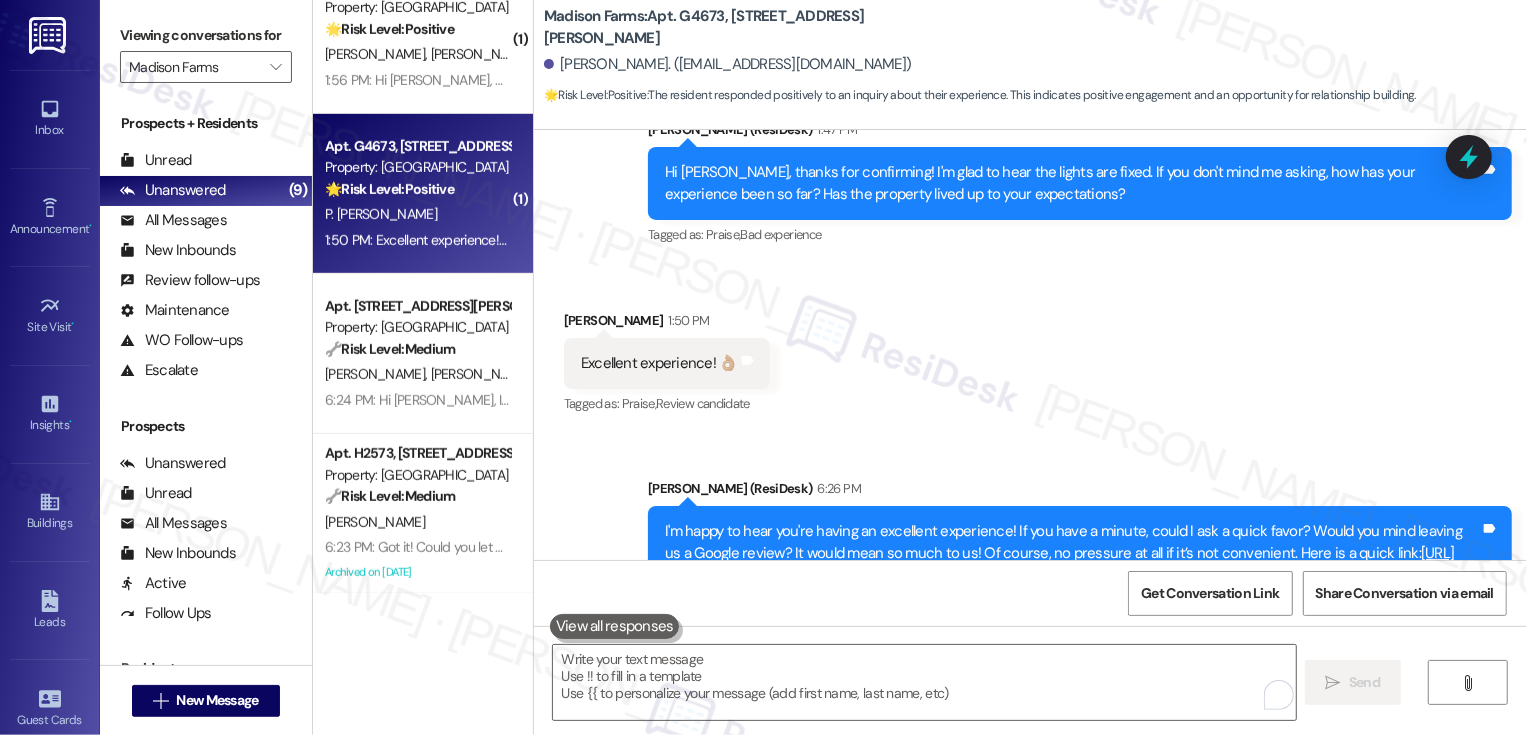 scroll, scrollTop: 2297, scrollLeft: 0, axis: vertical 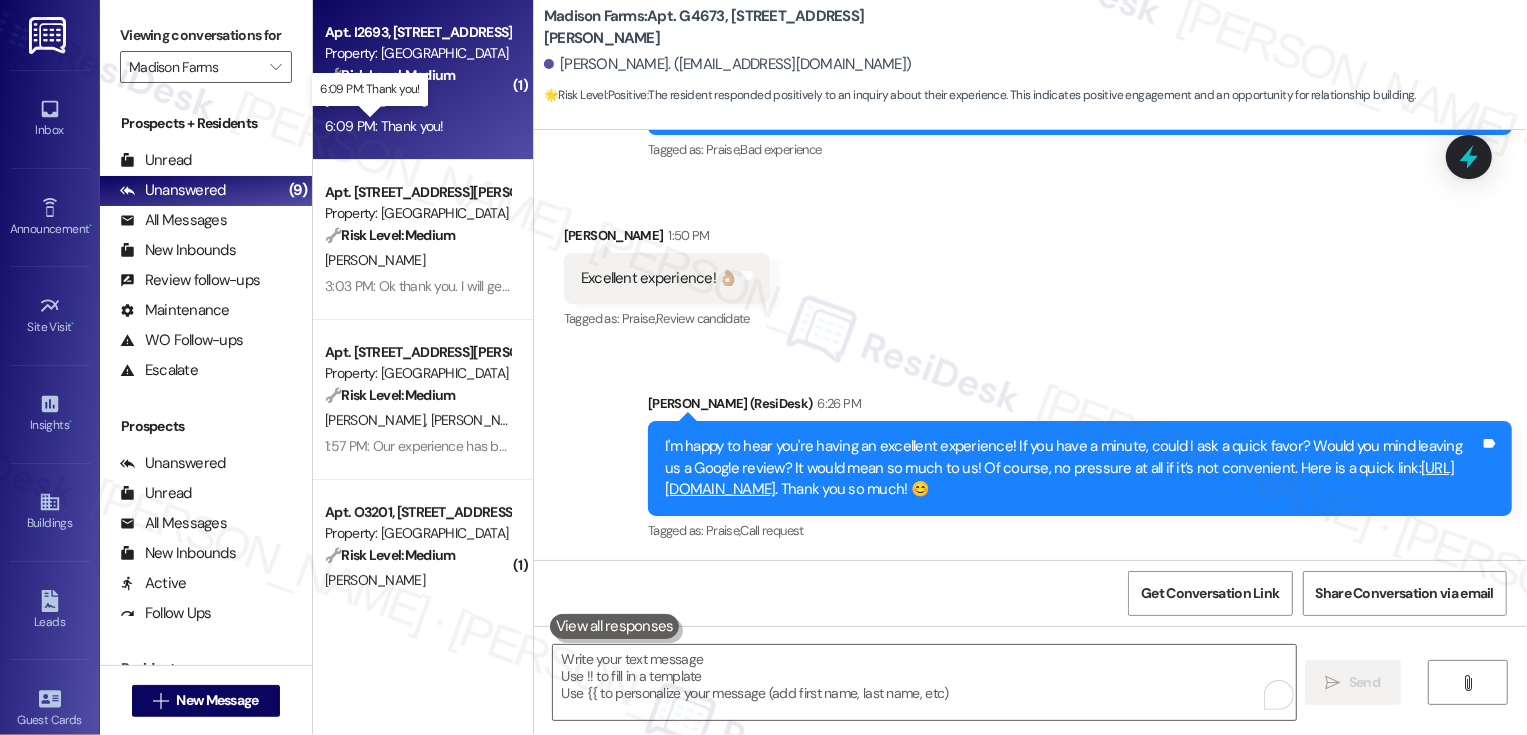click on "6:09 PM: Thank you!  6:09 PM: Thank you!" at bounding box center (384, 126) 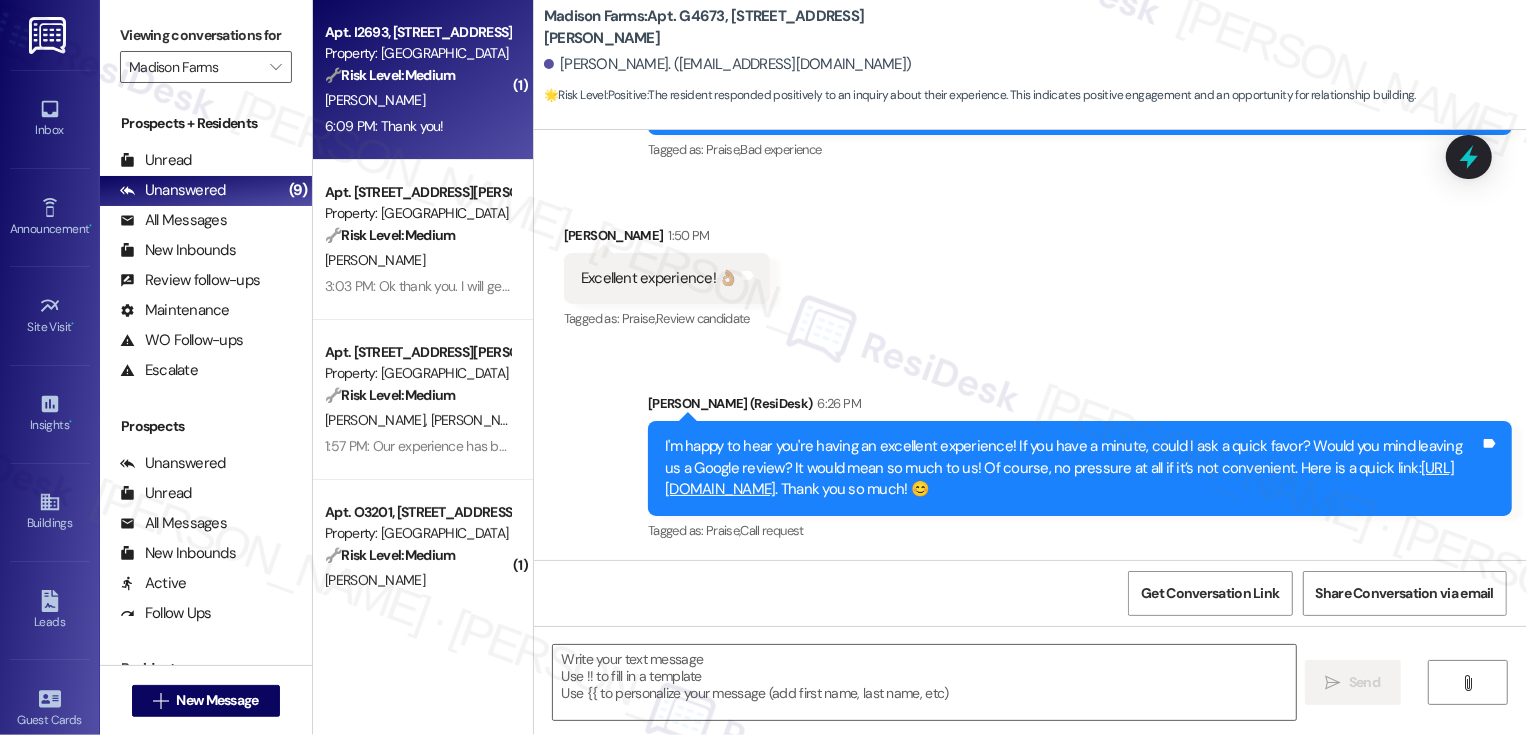 type on "Fetching suggested responses. Please feel free to read through the conversation in the meantime." 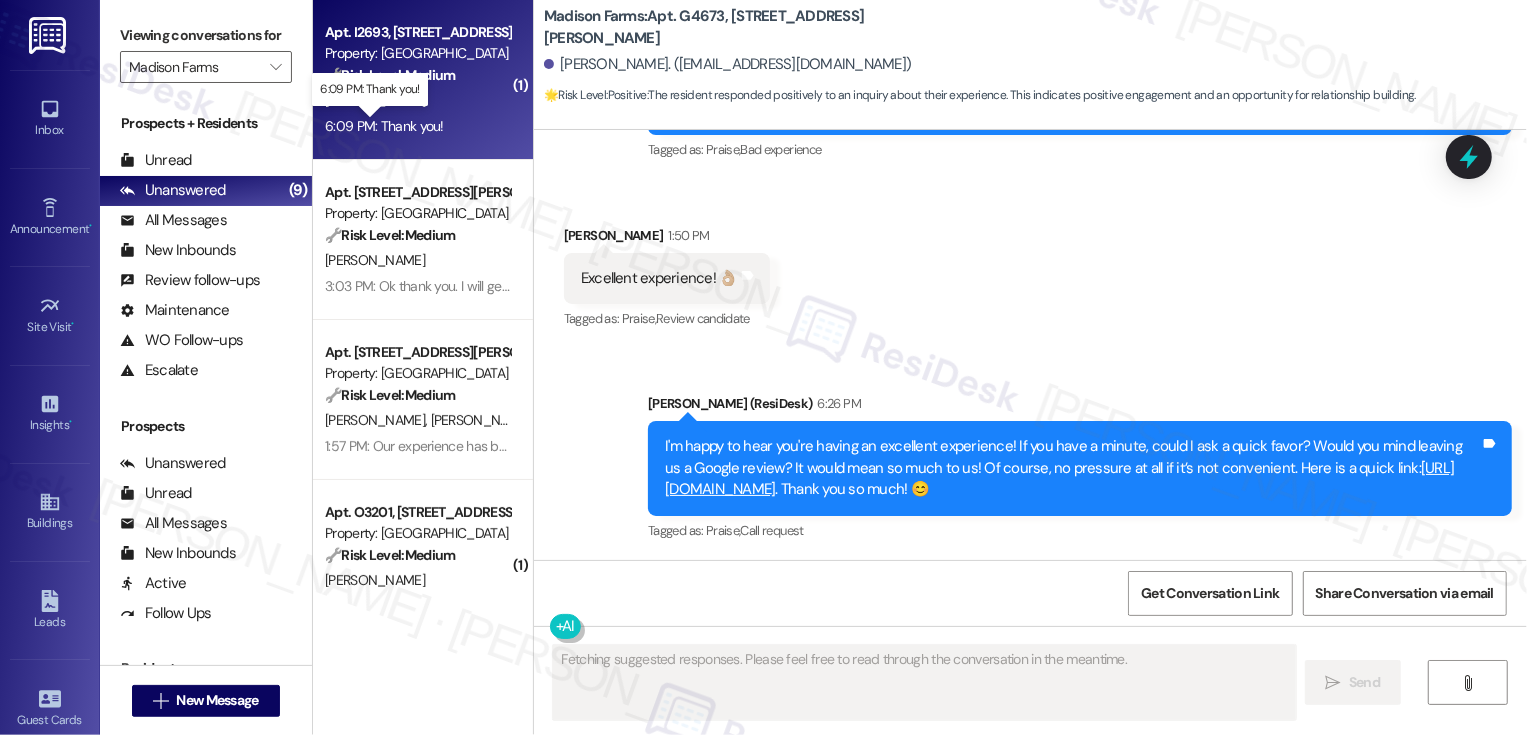 click on "6:09 PM: Thank you!  6:09 PM: Thank you!" at bounding box center (384, 126) 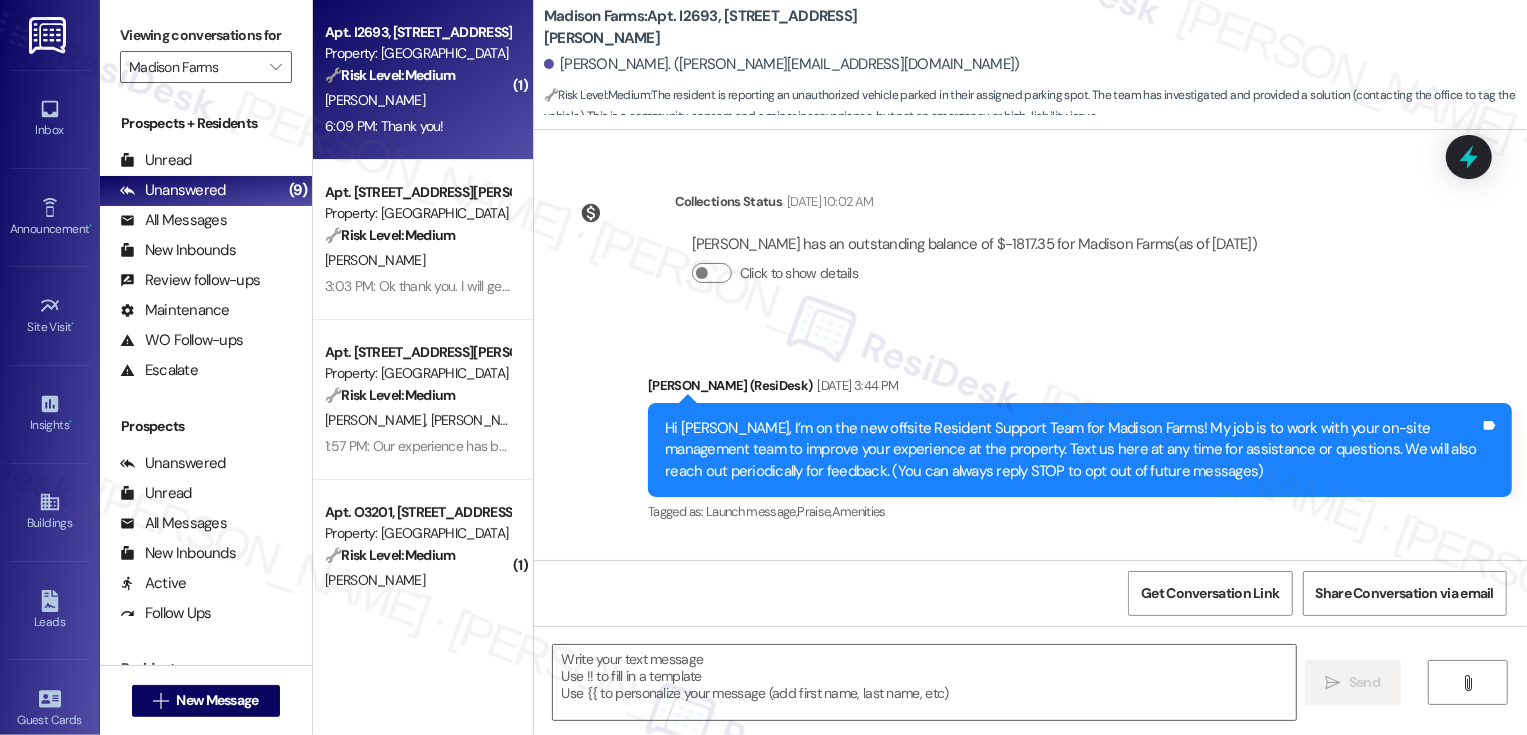 scroll, scrollTop: 5274, scrollLeft: 0, axis: vertical 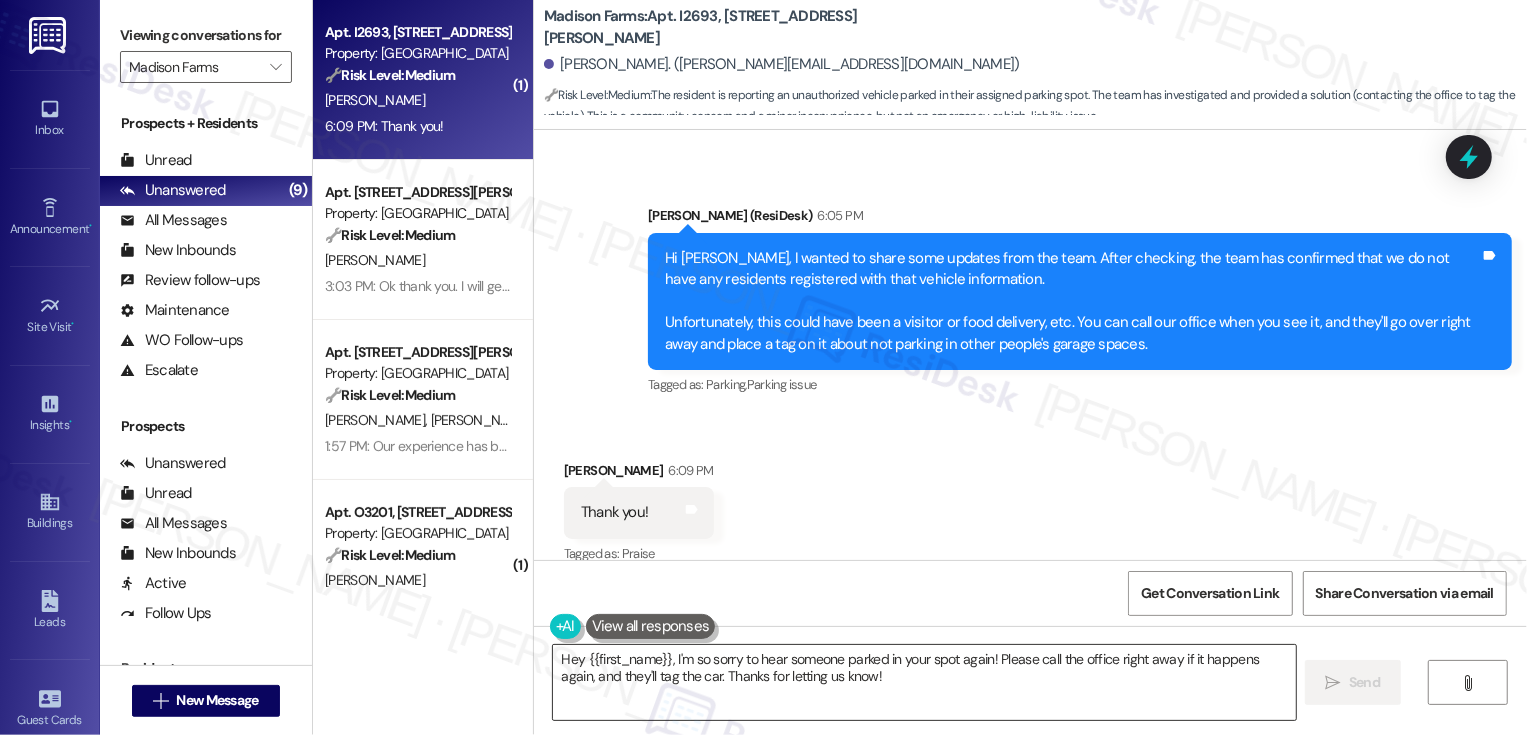 click on "Hey {{first_name}}, I'm so sorry to hear someone parked in your spot again! Please call the office right away if it happens again, and they'll tag the car. Thanks for letting us know!" at bounding box center (924, 682) 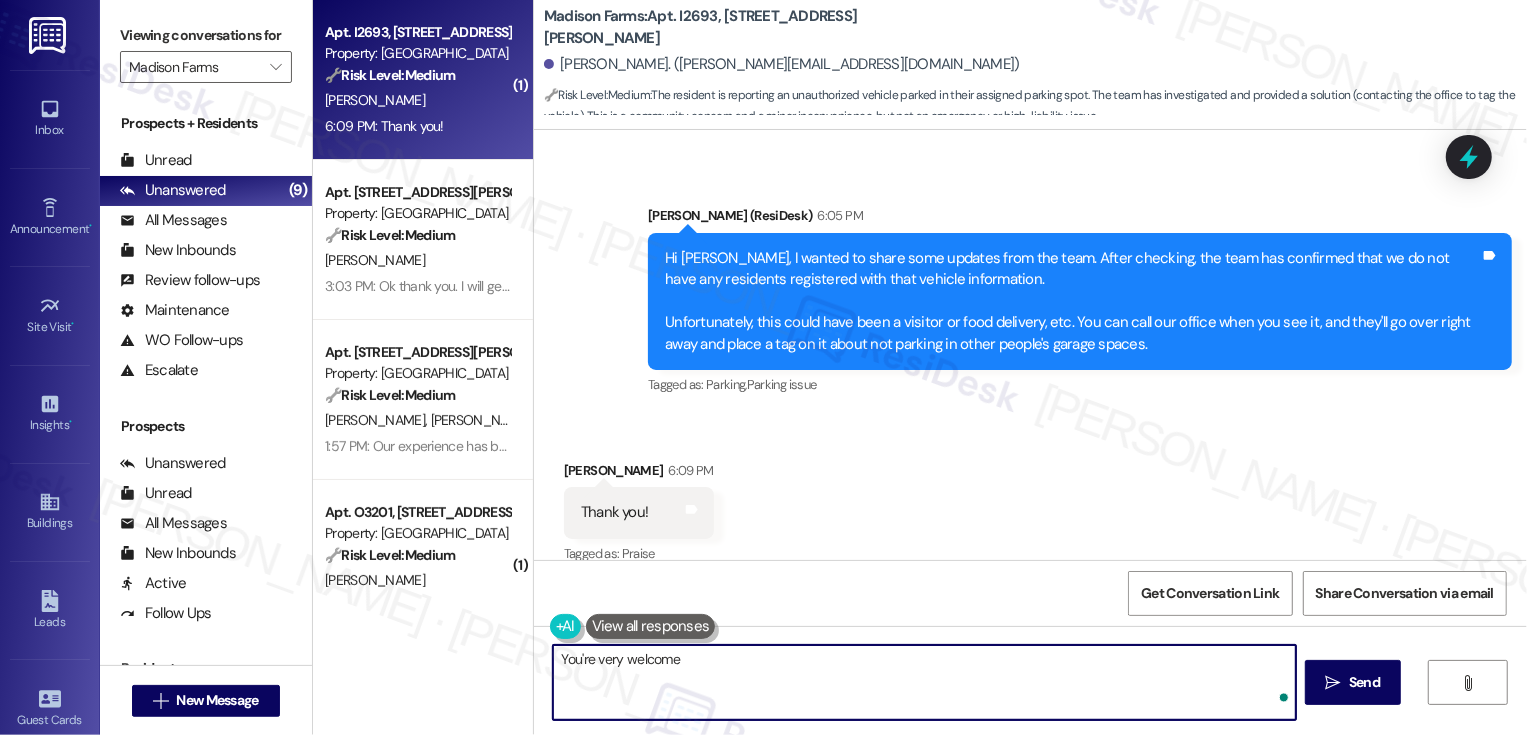 type on "You're very welcome!" 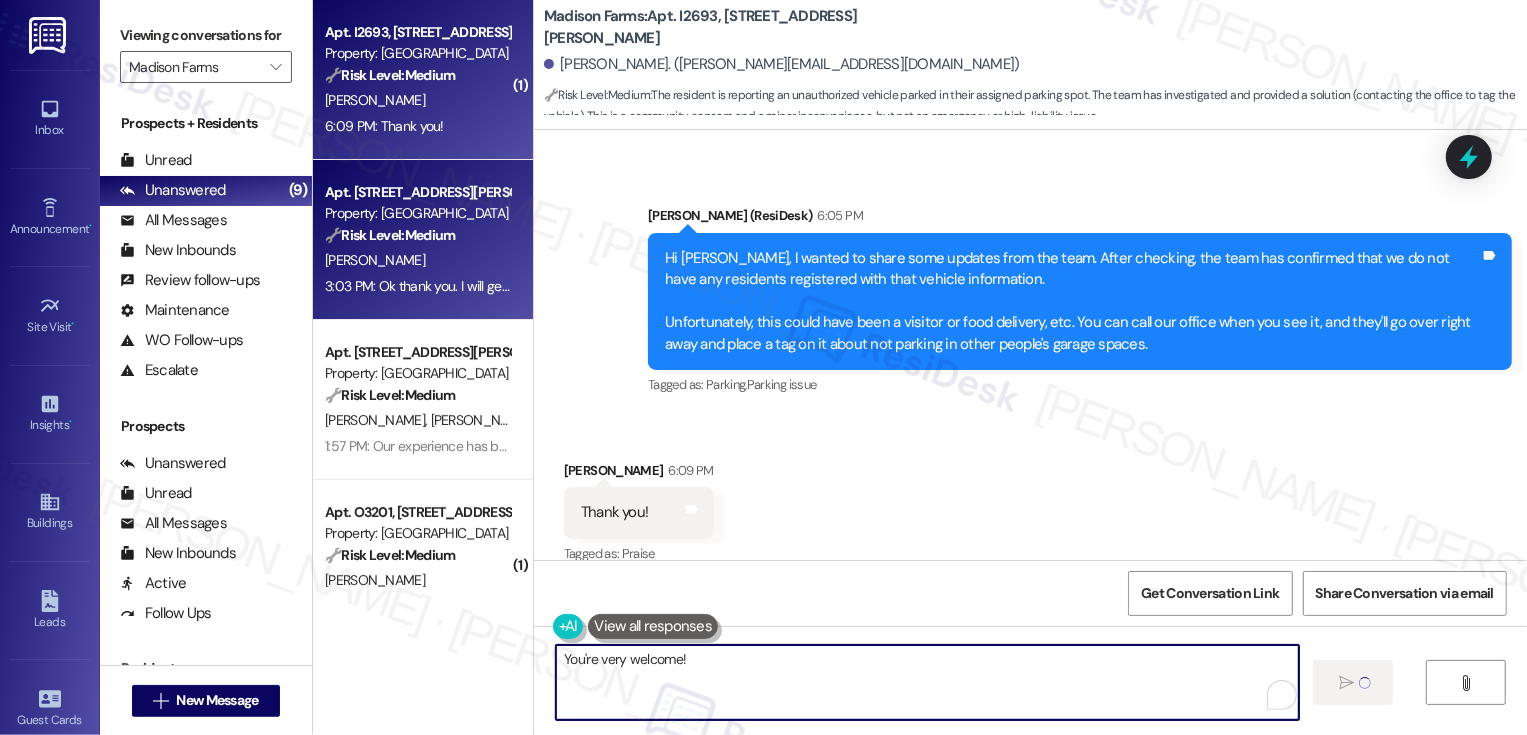 type 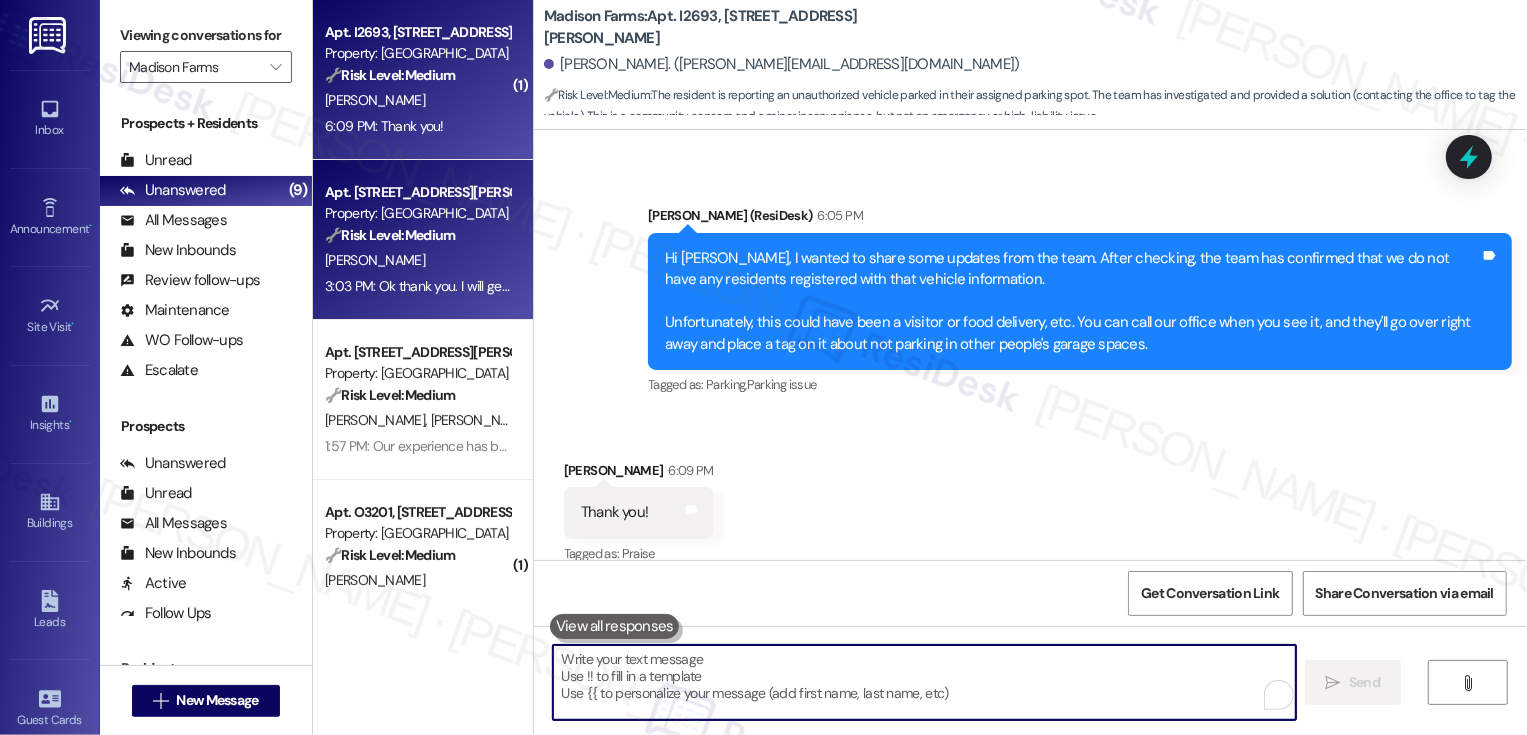 scroll, scrollTop: 5273, scrollLeft: 0, axis: vertical 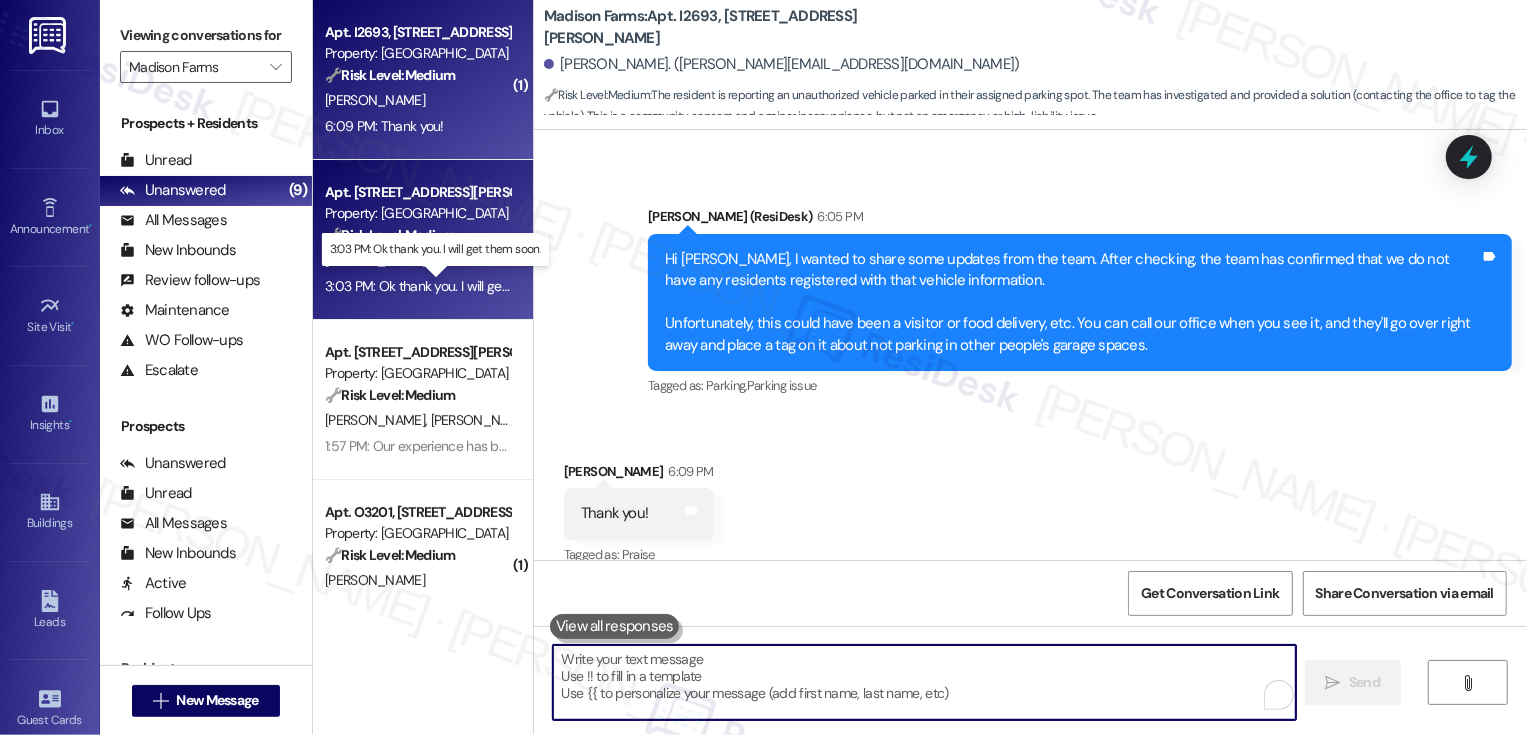 click on "3:03 PM: Ok thank you. I will get them soon.  3:03 PM: Ok thank you. I will get them soon." at bounding box center (449, 286) 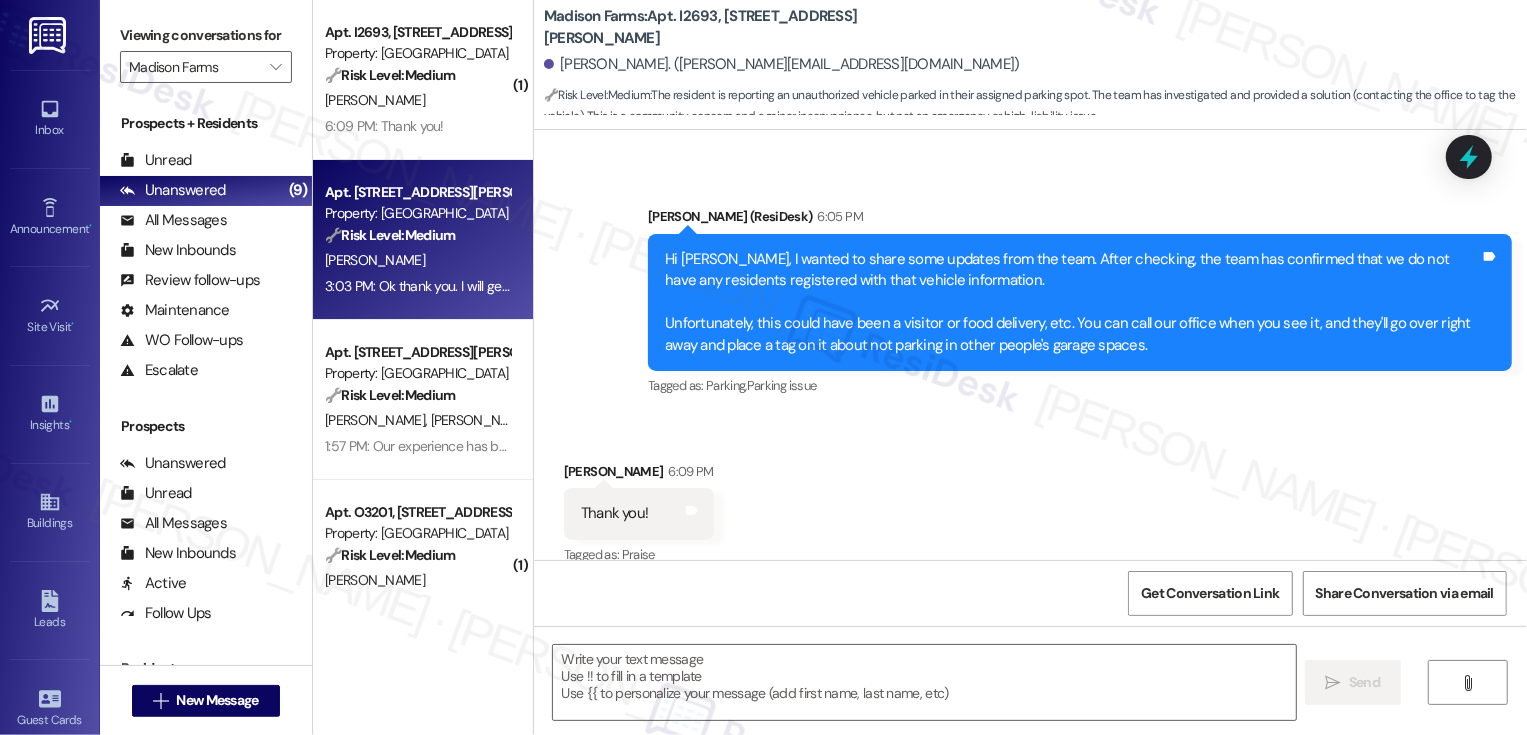 type on "Fetching suggested responses. Please feel free to read through the conversation in the meantime." 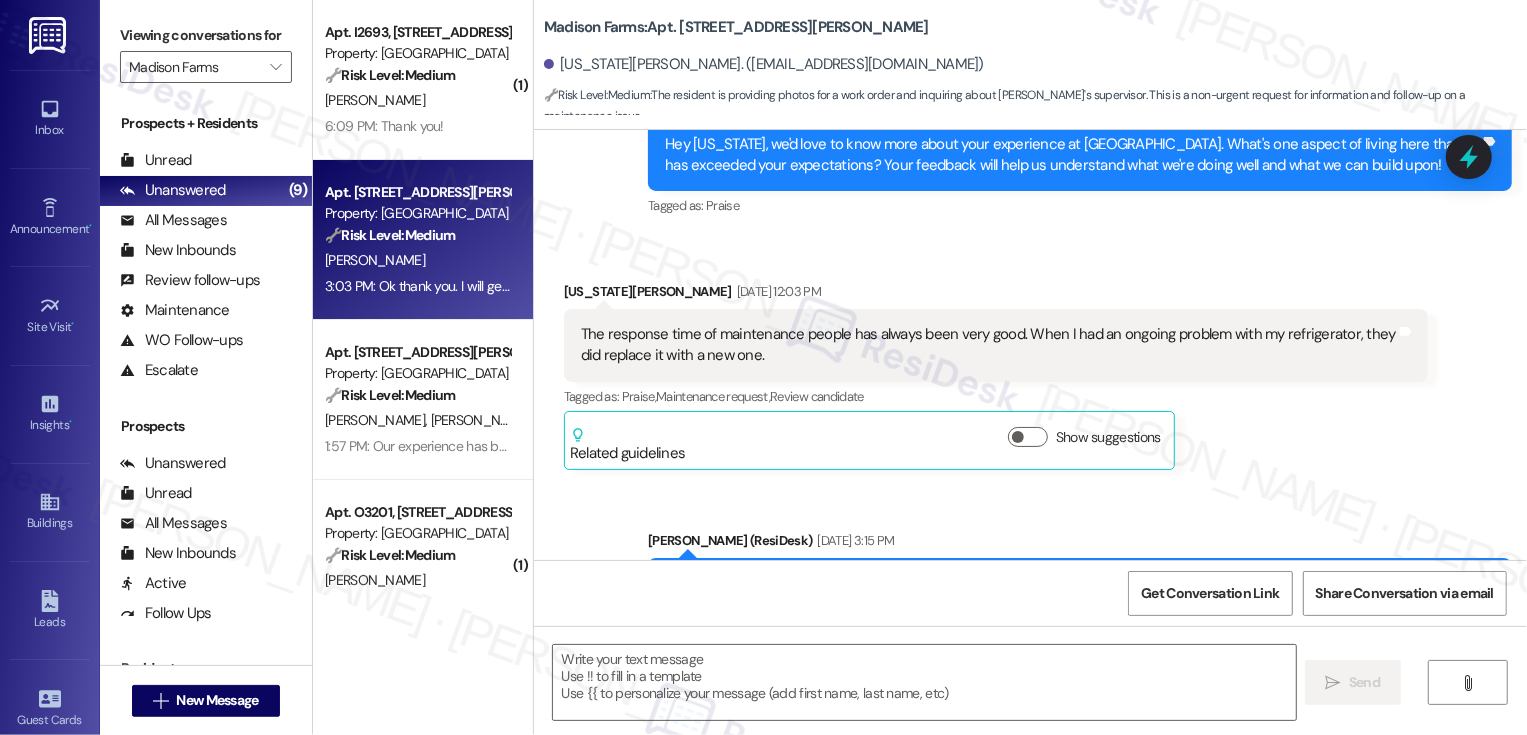 type on "Fetching suggested responses. Please feel free to read through the conversation in the meantime." 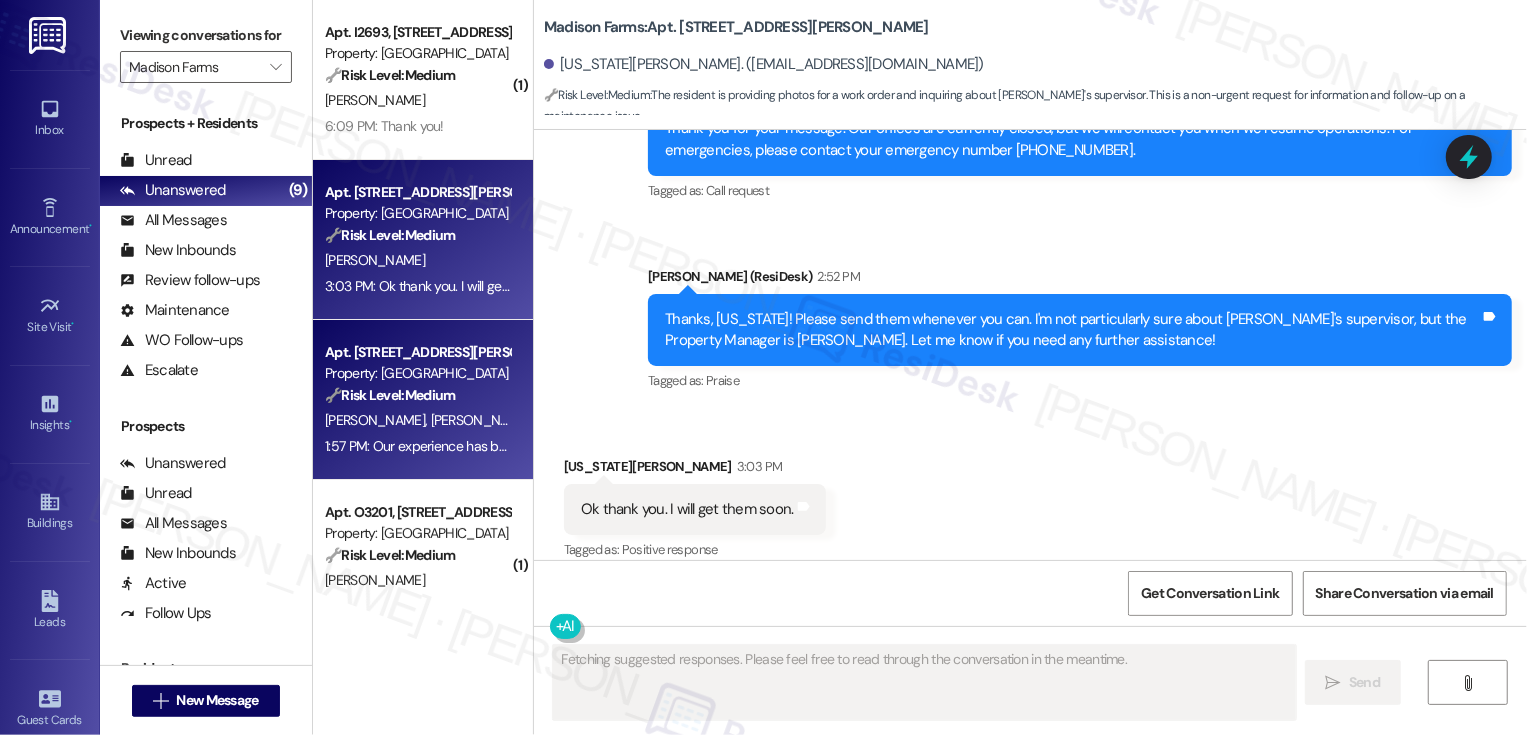 scroll, scrollTop: 4246, scrollLeft: 0, axis: vertical 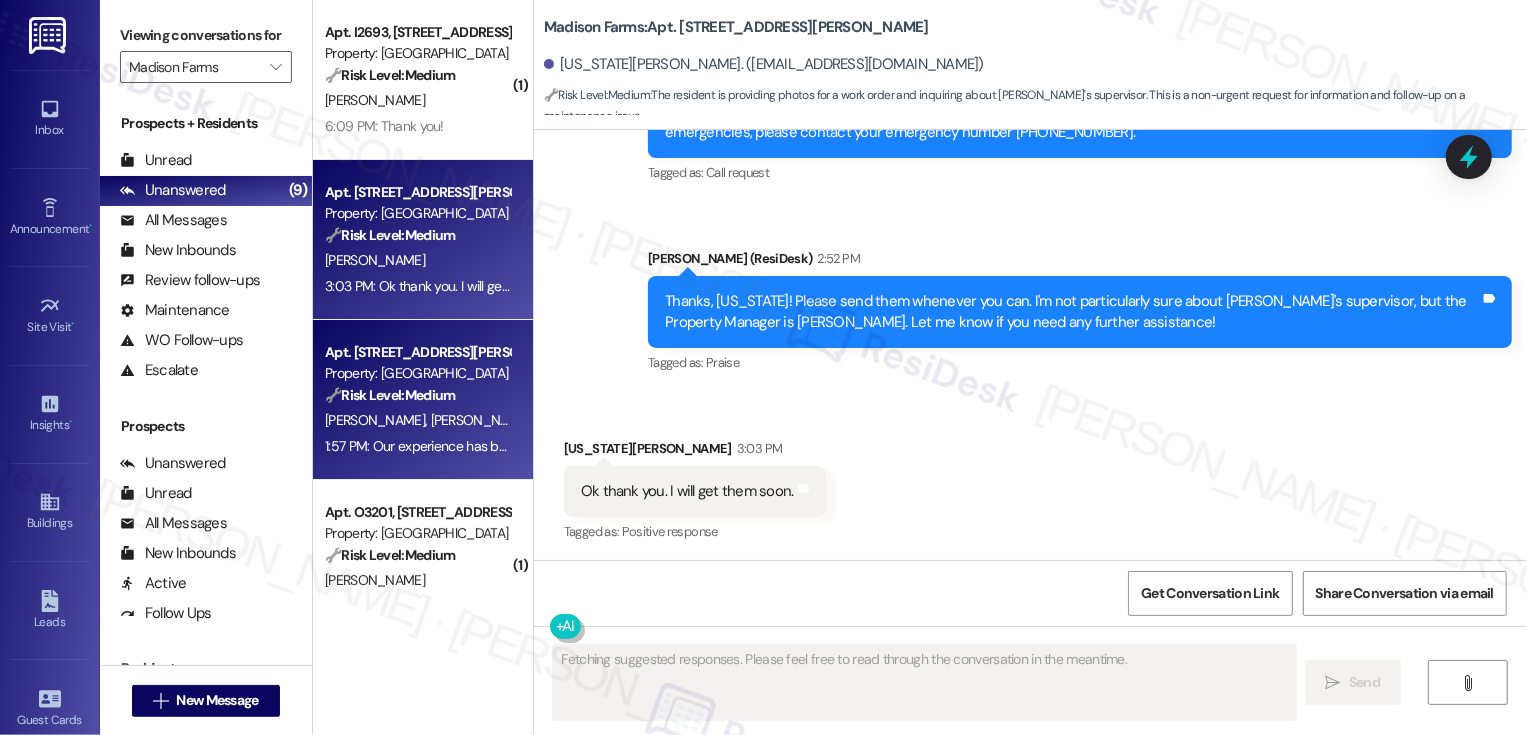 click on "🔧  Risk Level:  Medium" at bounding box center [390, 395] 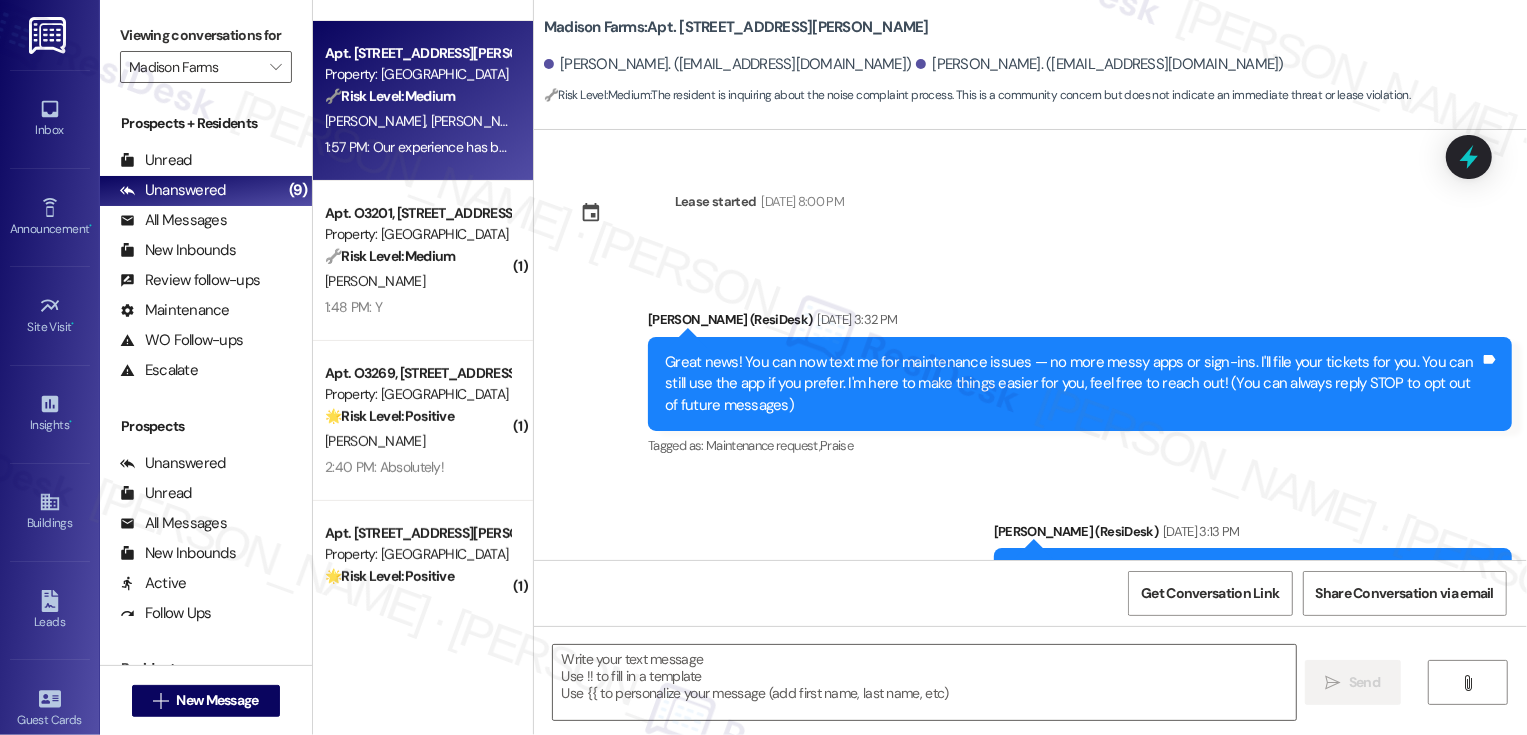 scroll, scrollTop: 306, scrollLeft: 0, axis: vertical 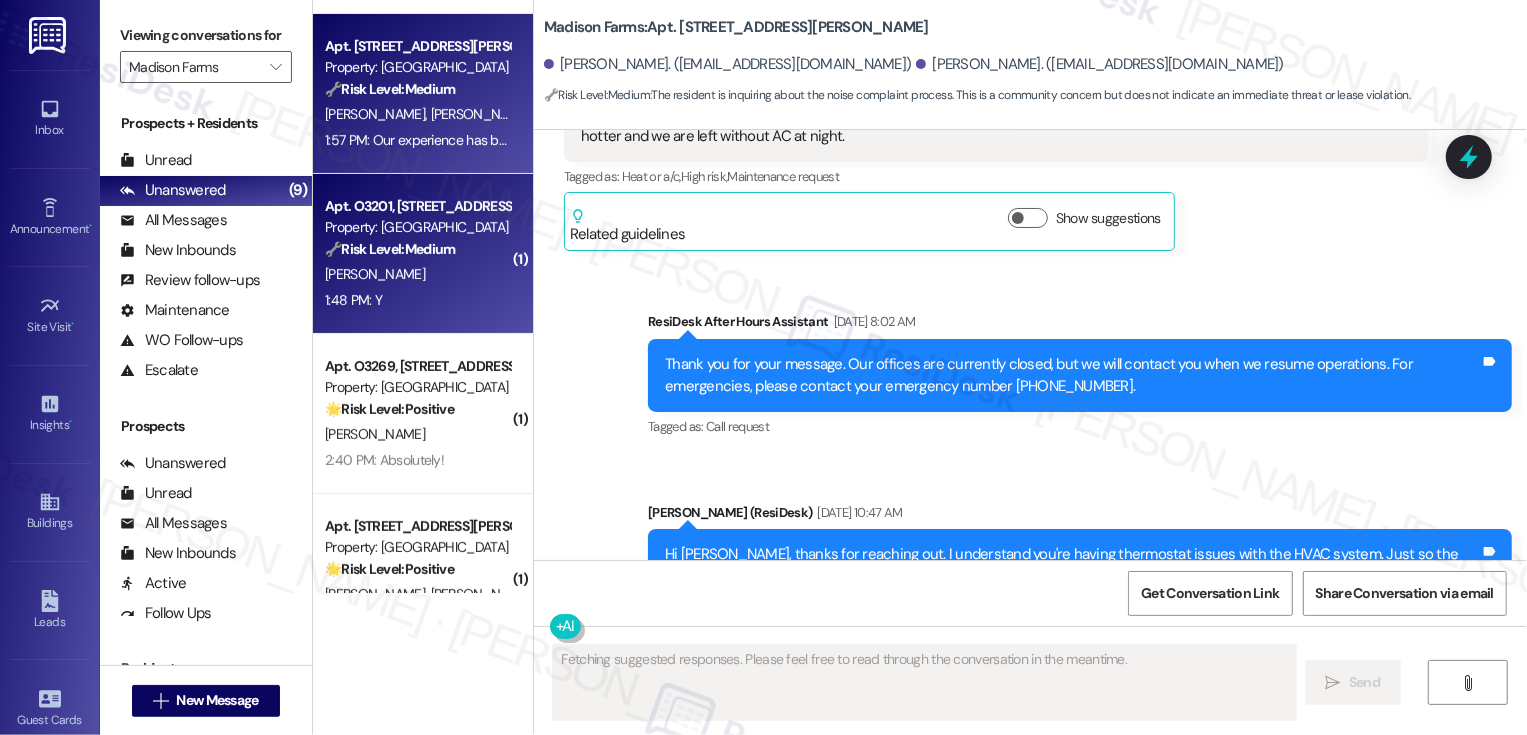 type on "Fetching suggested responses. Please feel free to read through the conversation in the meantime." 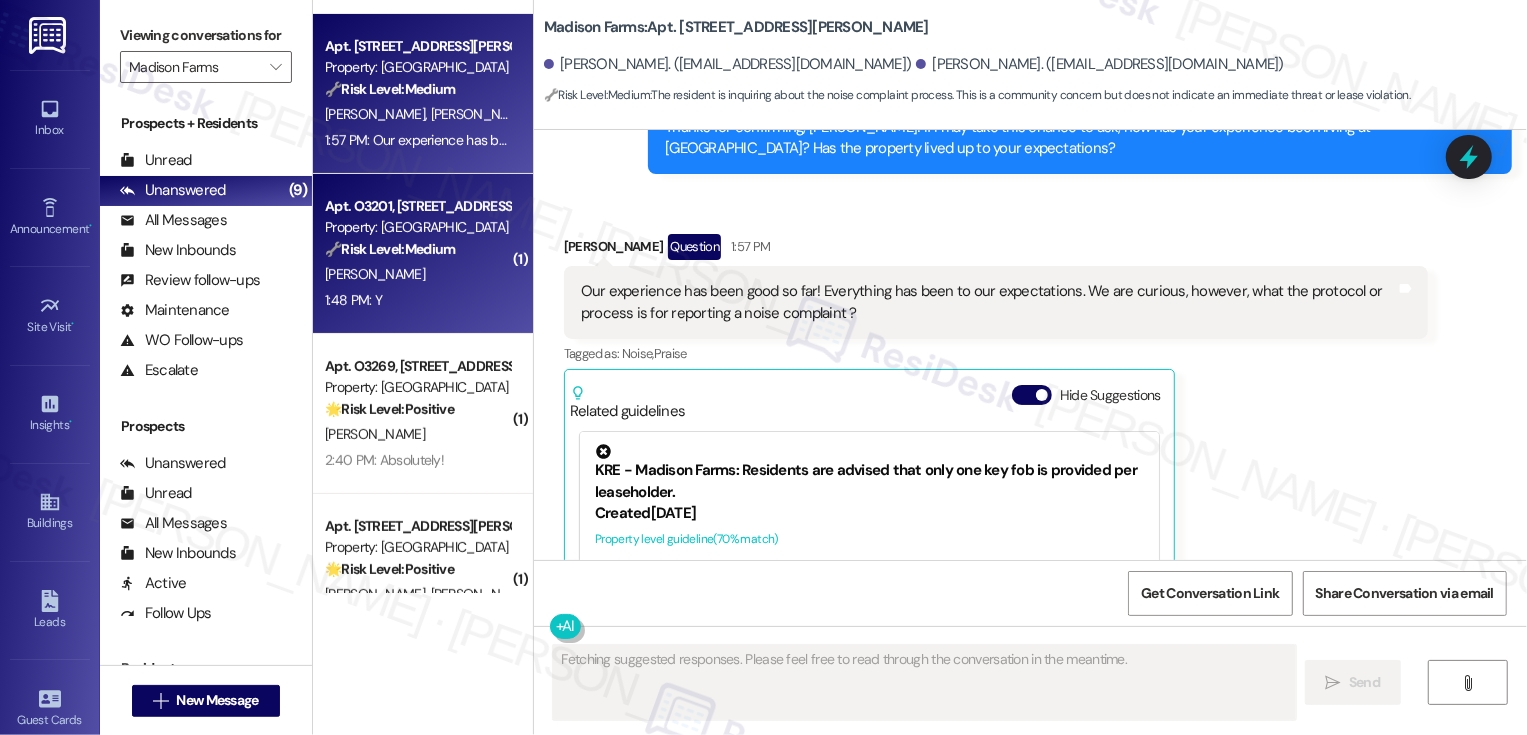 scroll, scrollTop: 6256, scrollLeft: 0, axis: vertical 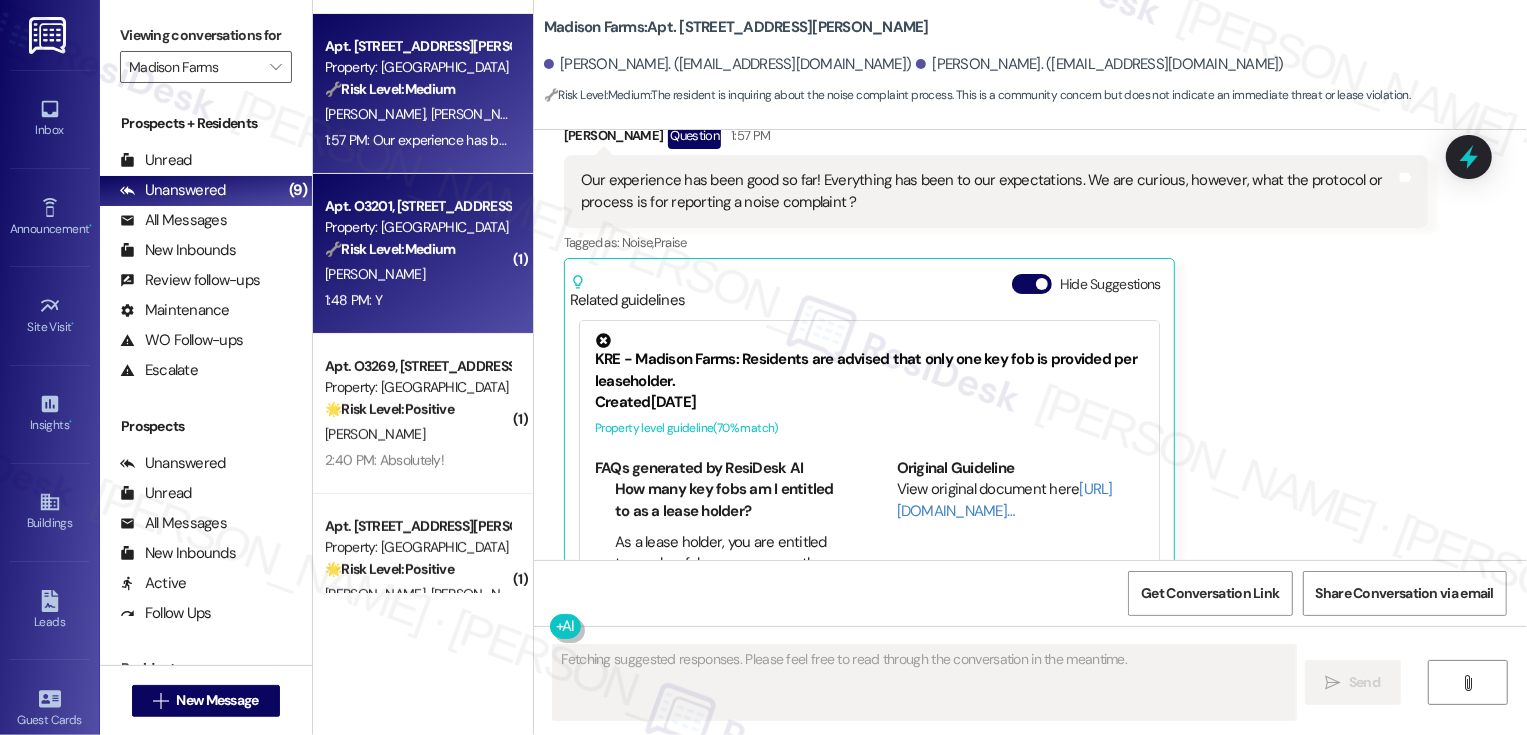 click on "1:48 PM: Y 1:48 PM: Y" at bounding box center (417, 300) 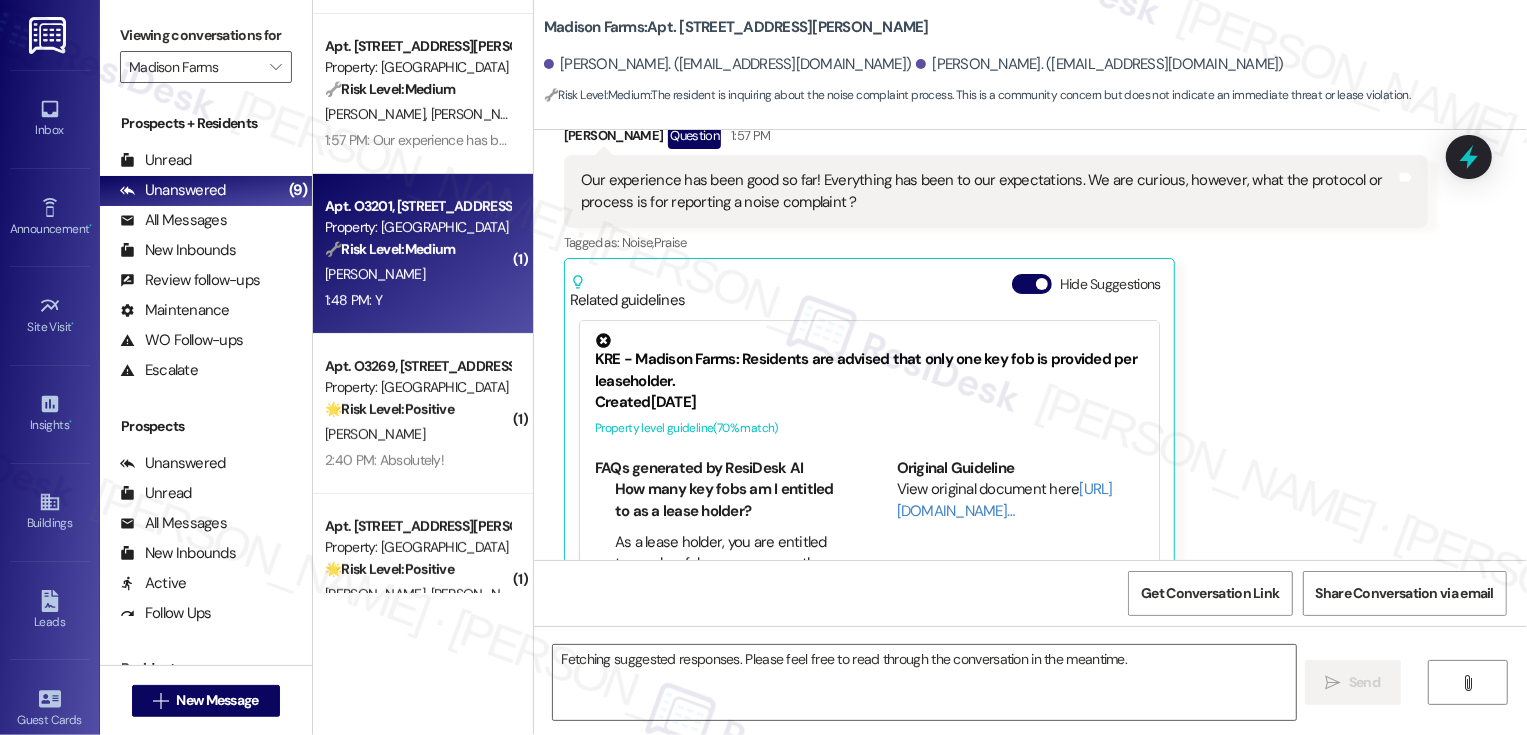 click on "1:48 PM: Y 1:48 PM: Y" at bounding box center [417, 300] 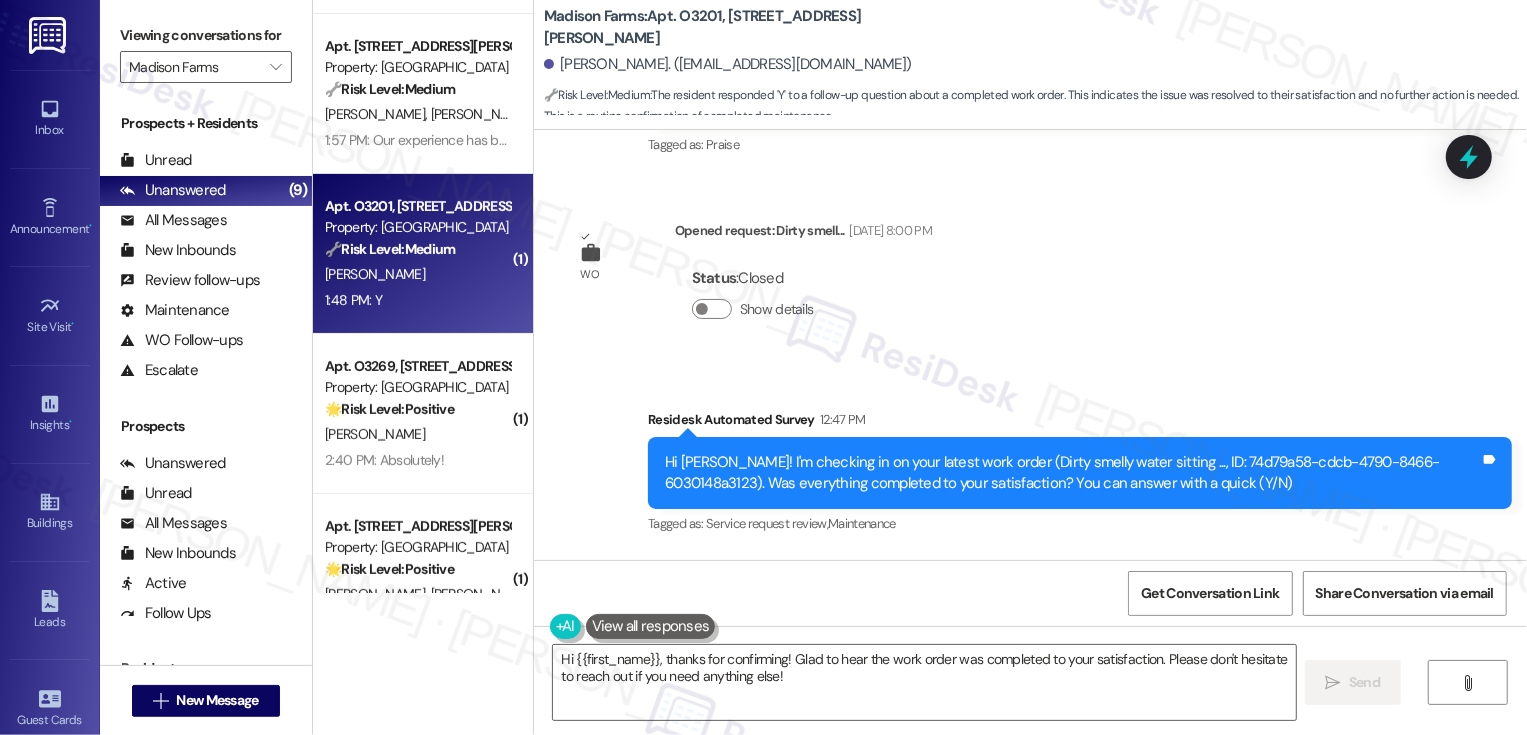 scroll, scrollTop: 1353, scrollLeft: 0, axis: vertical 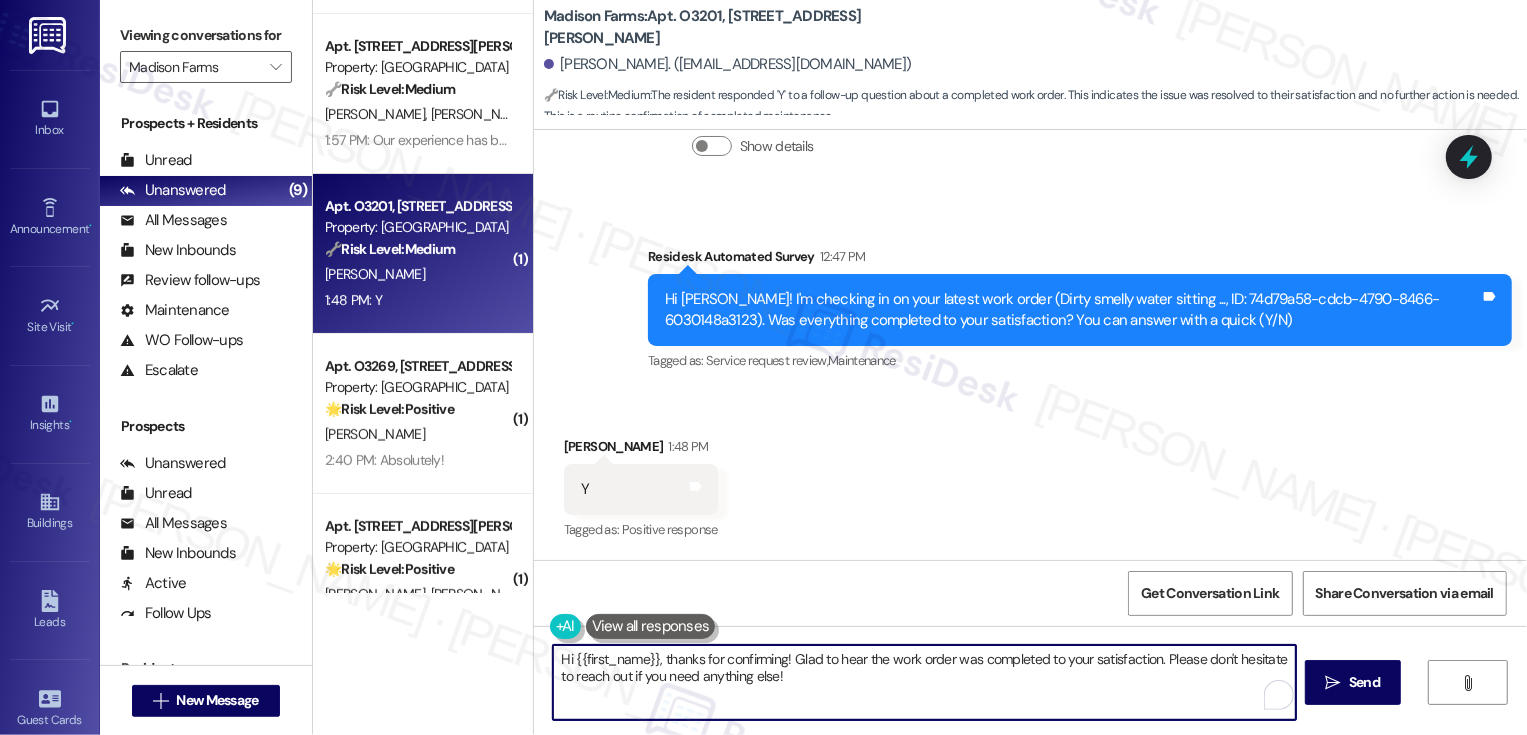 drag, startPoint x: 652, startPoint y: 659, endPoint x: 775, endPoint y: 664, distance: 123.101585 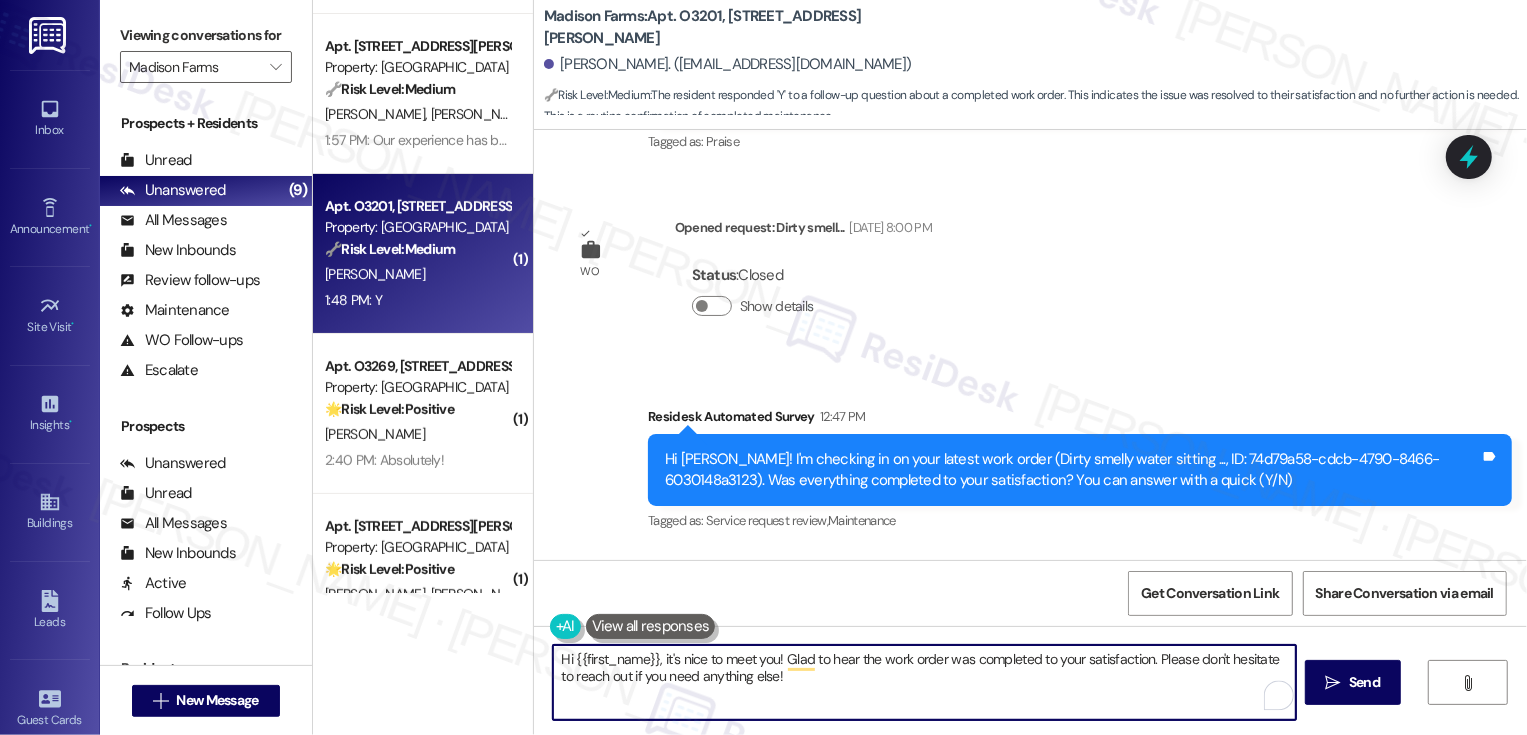 scroll, scrollTop: 1353, scrollLeft: 0, axis: vertical 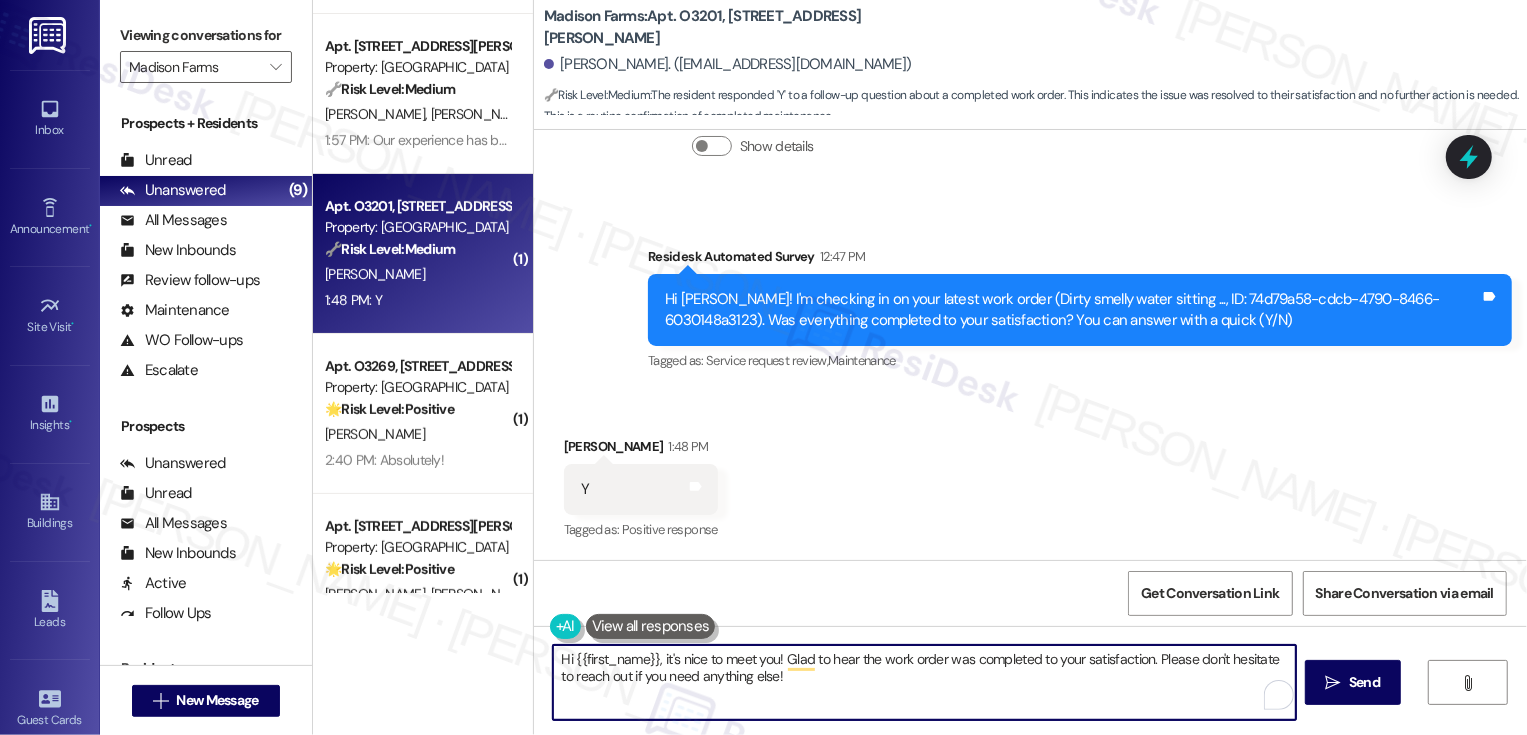 click on "Hi {{first_name}}, it's nice to meet you! Glad to hear the work order was completed to your satisfaction. Please don't hesitate to reach out if you need anything else!" at bounding box center [924, 682] 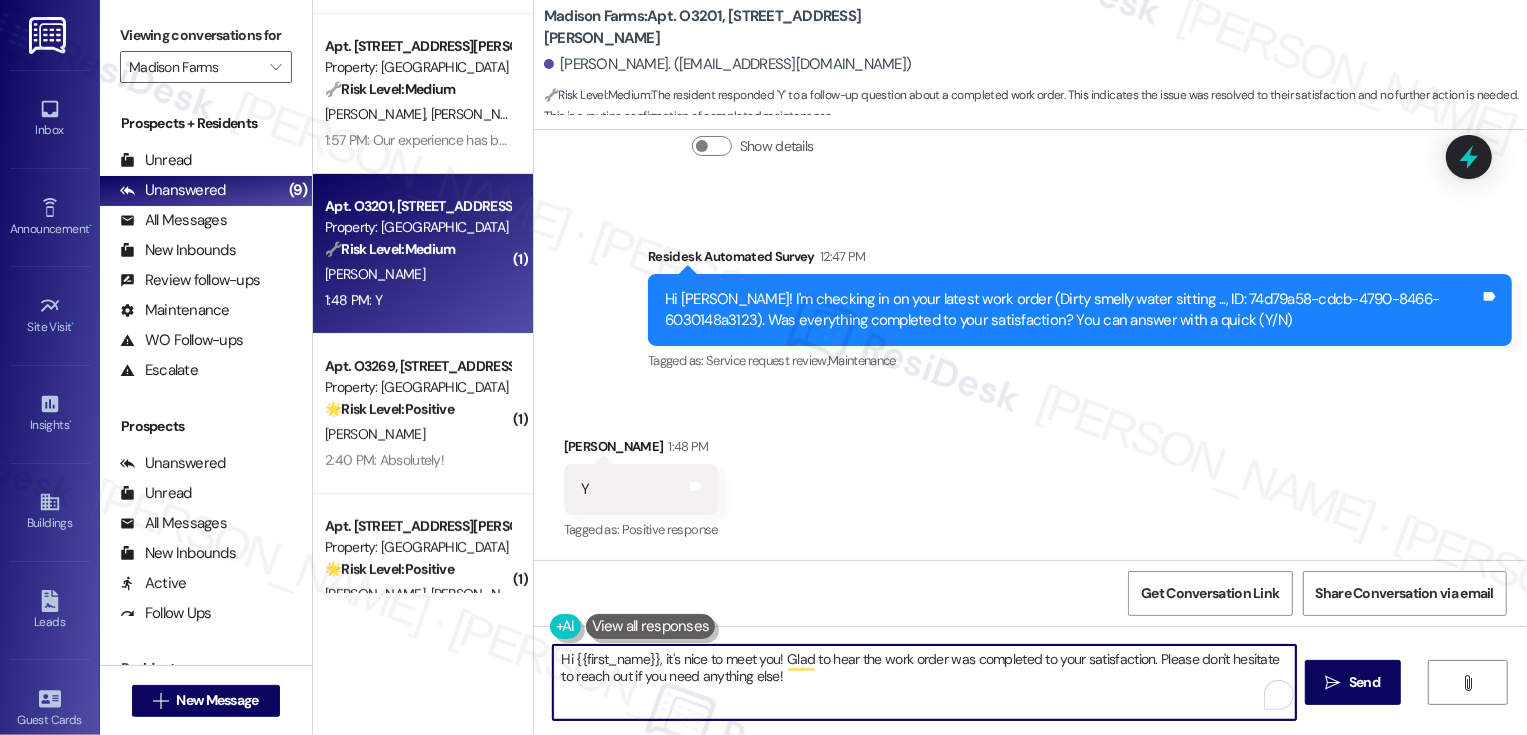 drag, startPoint x: 1146, startPoint y: 659, endPoint x: 1163, endPoint y: 687, distance: 32.75668 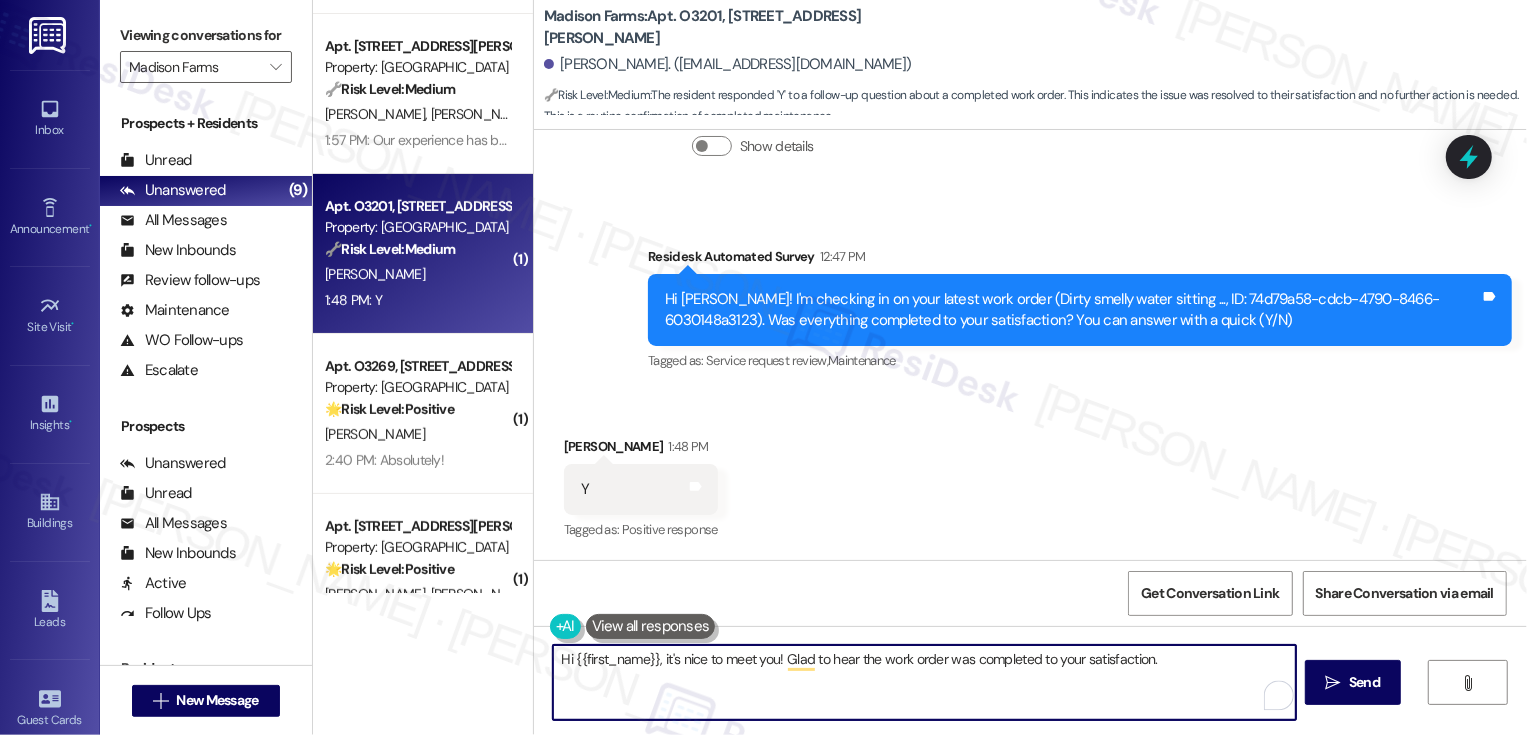 type on "Hi {{first_name}}, it's nice to meet you! Glad to hear the work order was completed to your satisfaction." 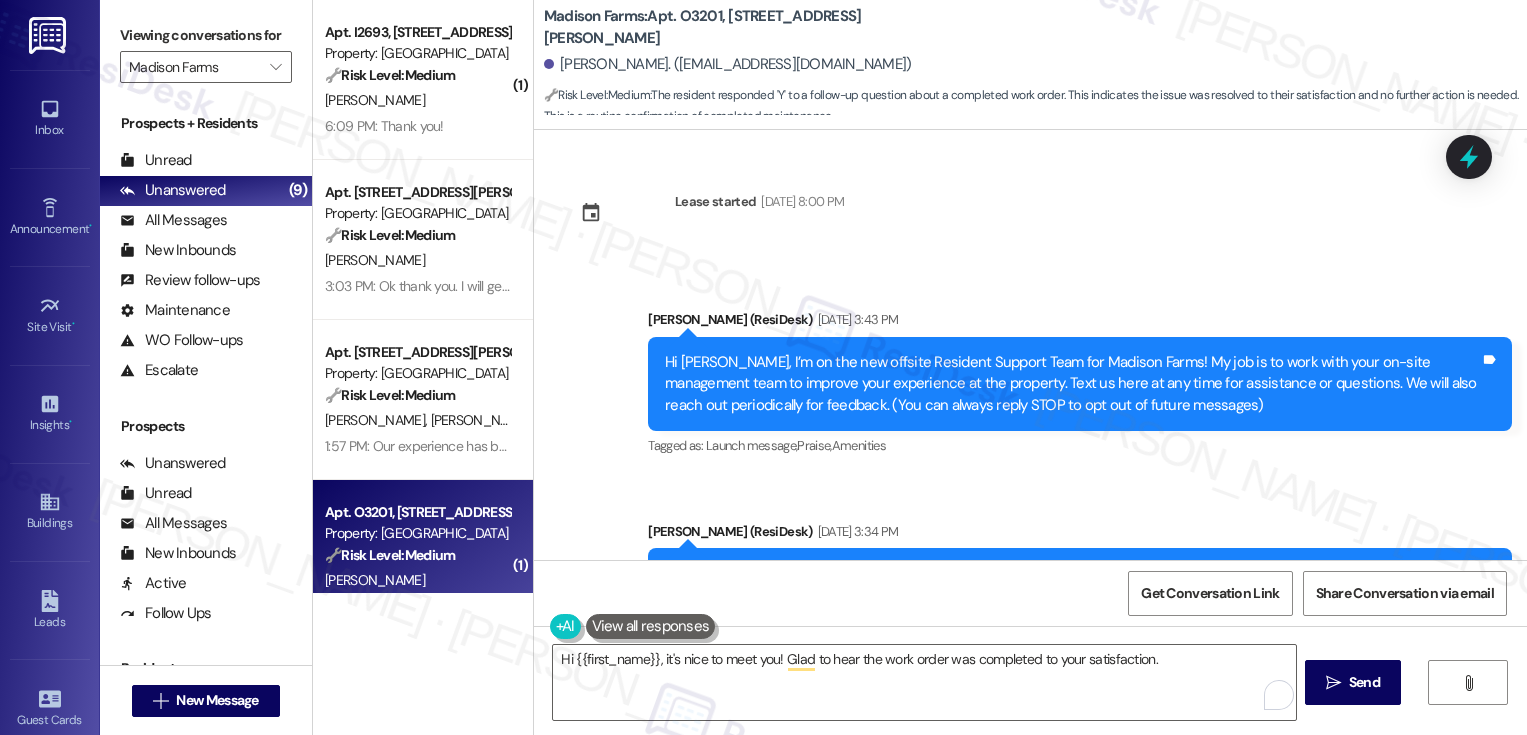 scroll, scrollTop: 0, scrollLeft: 0, axis: both 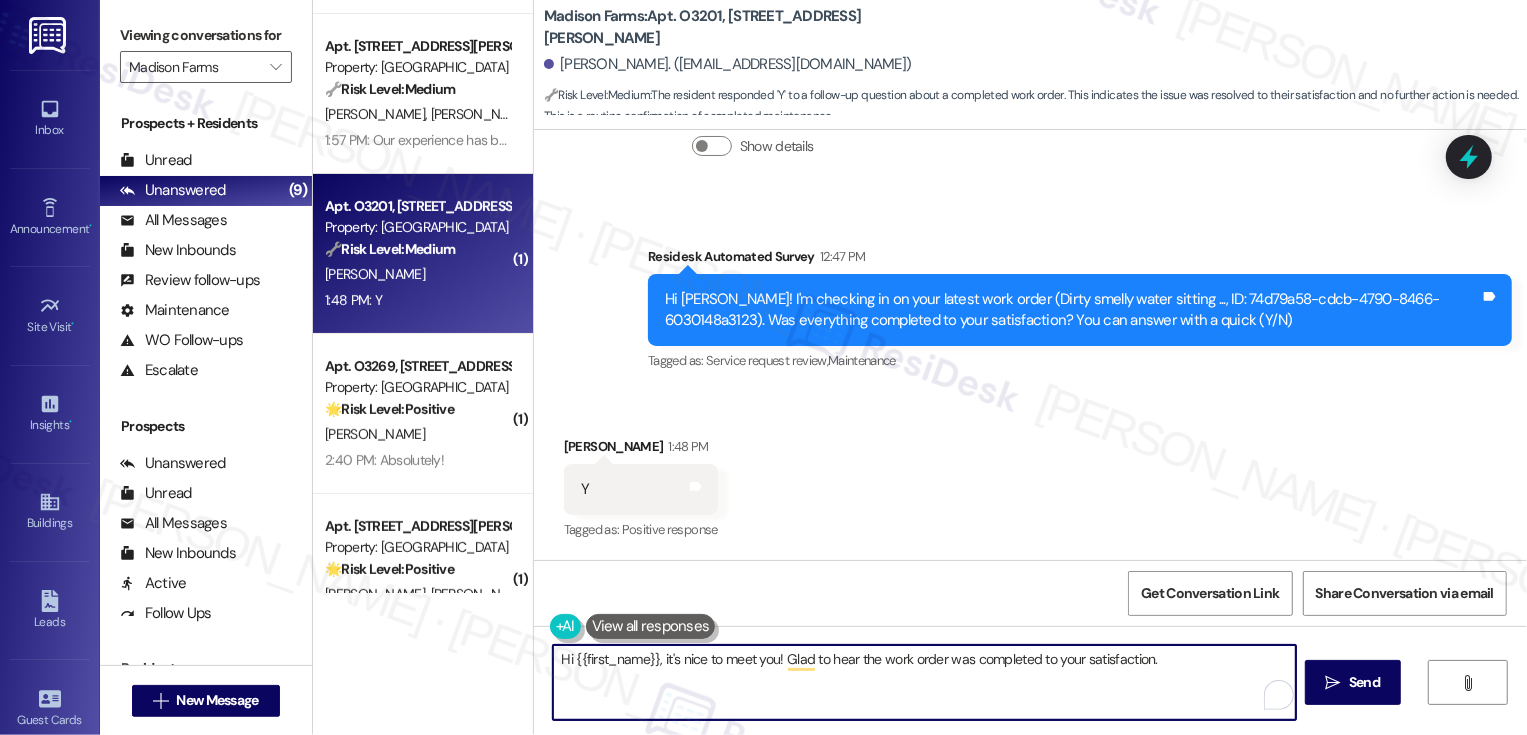 paste on "If you don't mind me asking, how has your experience been so far? Has the property lived up to your expectations?" 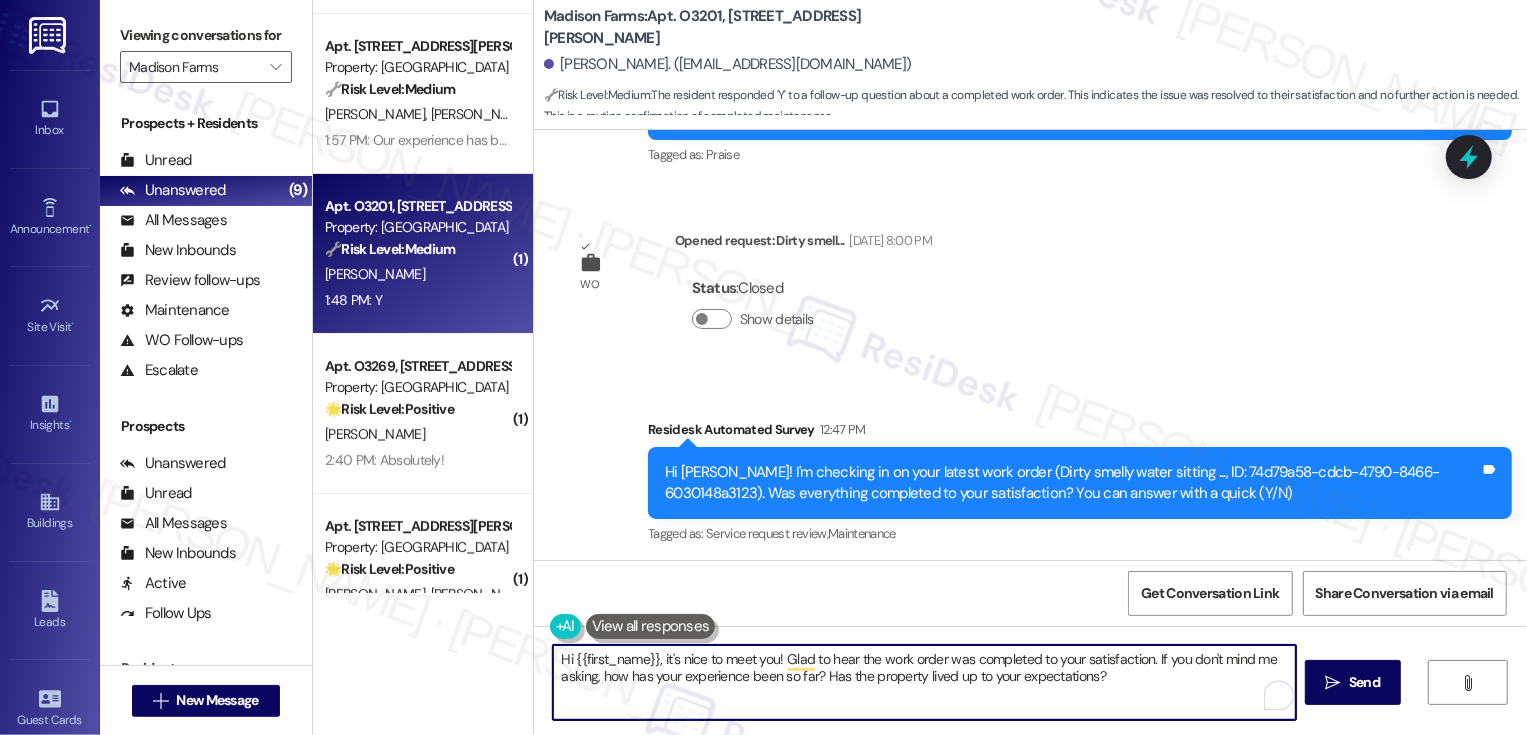 scroll, scrollTop: 1353, scrollLeft: 0, axis: vertical 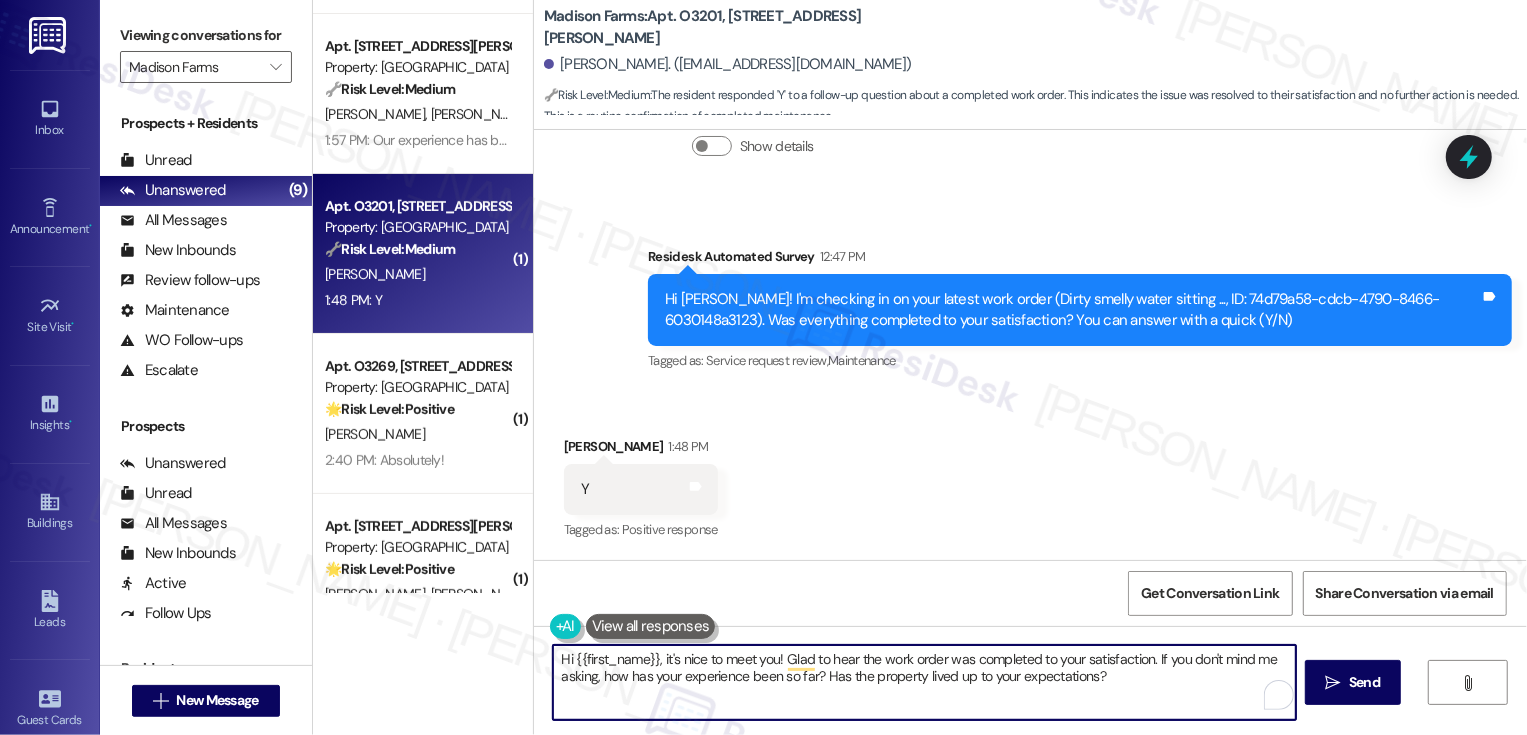click on "Hi {{first_name}}, it's nice to meet you! Glad to hear the work order was completed to your satisfaction. If you don't mind me asking, how has your experience been so far? Has the property lived up to your expectations?" at bounding box center [924, 682] 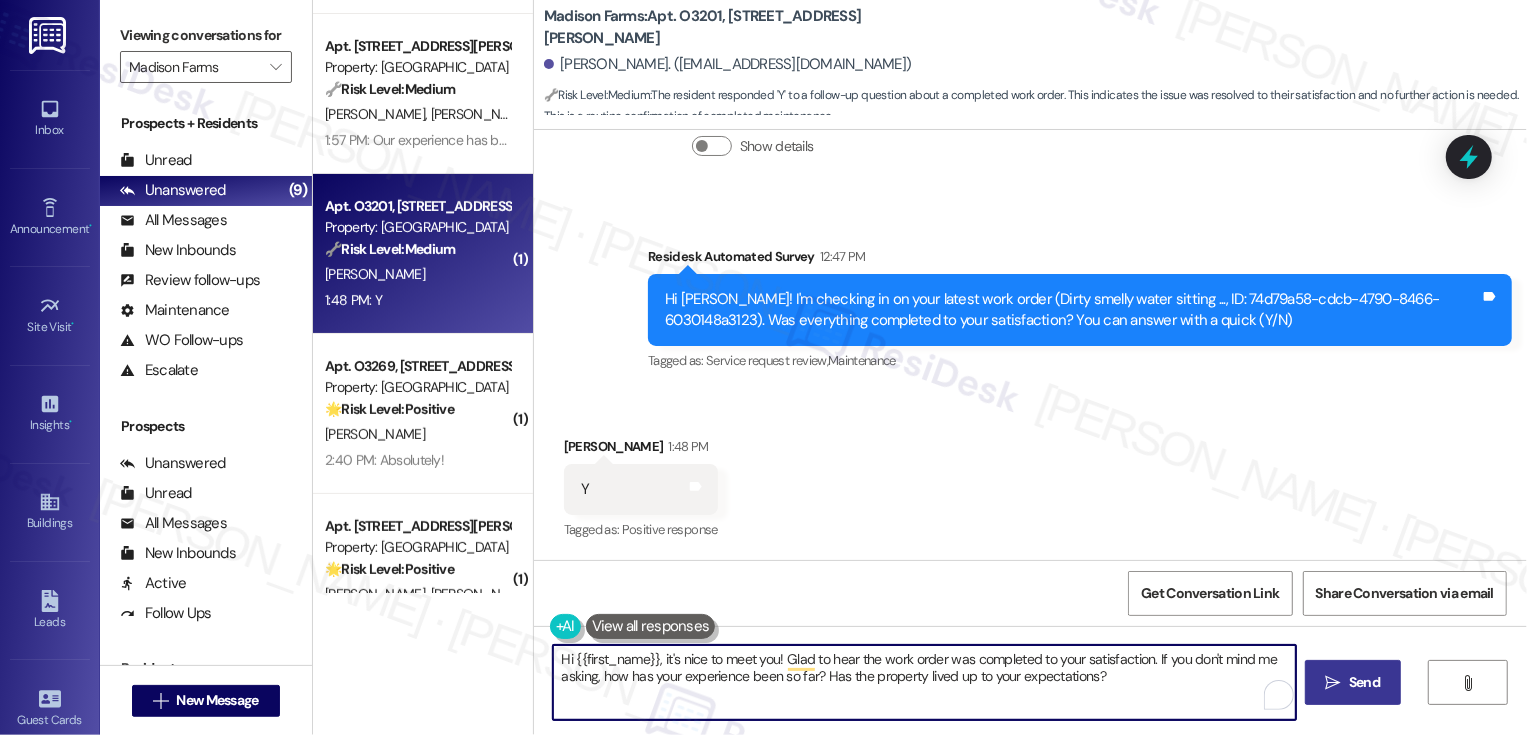 type on "Hi {{first_name}}, it's nice to meet you! Glad to hear the work order was completed to your satisfaction. If you don't mind me asking, how has your experience been so far? Has the property lived up to your expectations?" 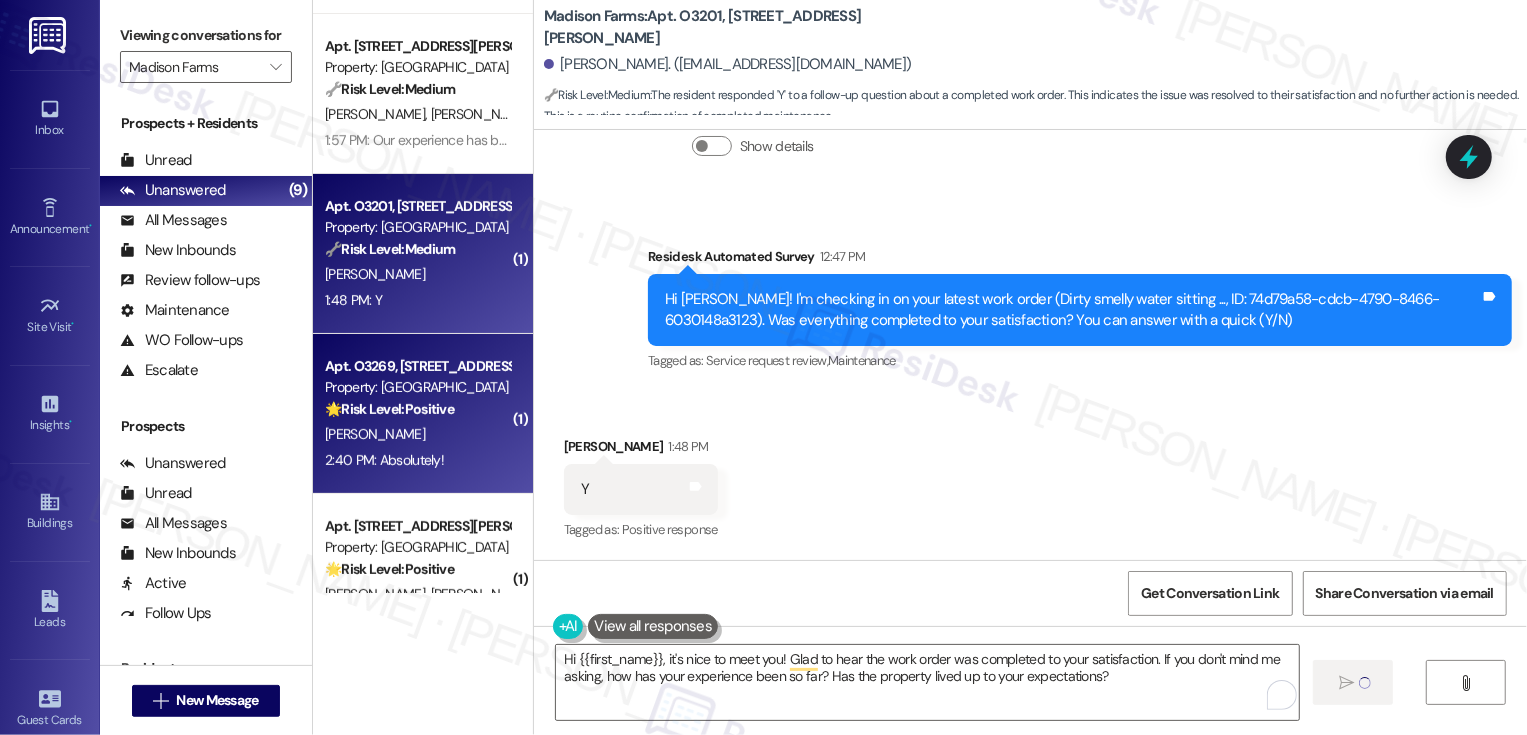 scroll, scrollTop: 1352, scrollLeft: 0, axis: vertical 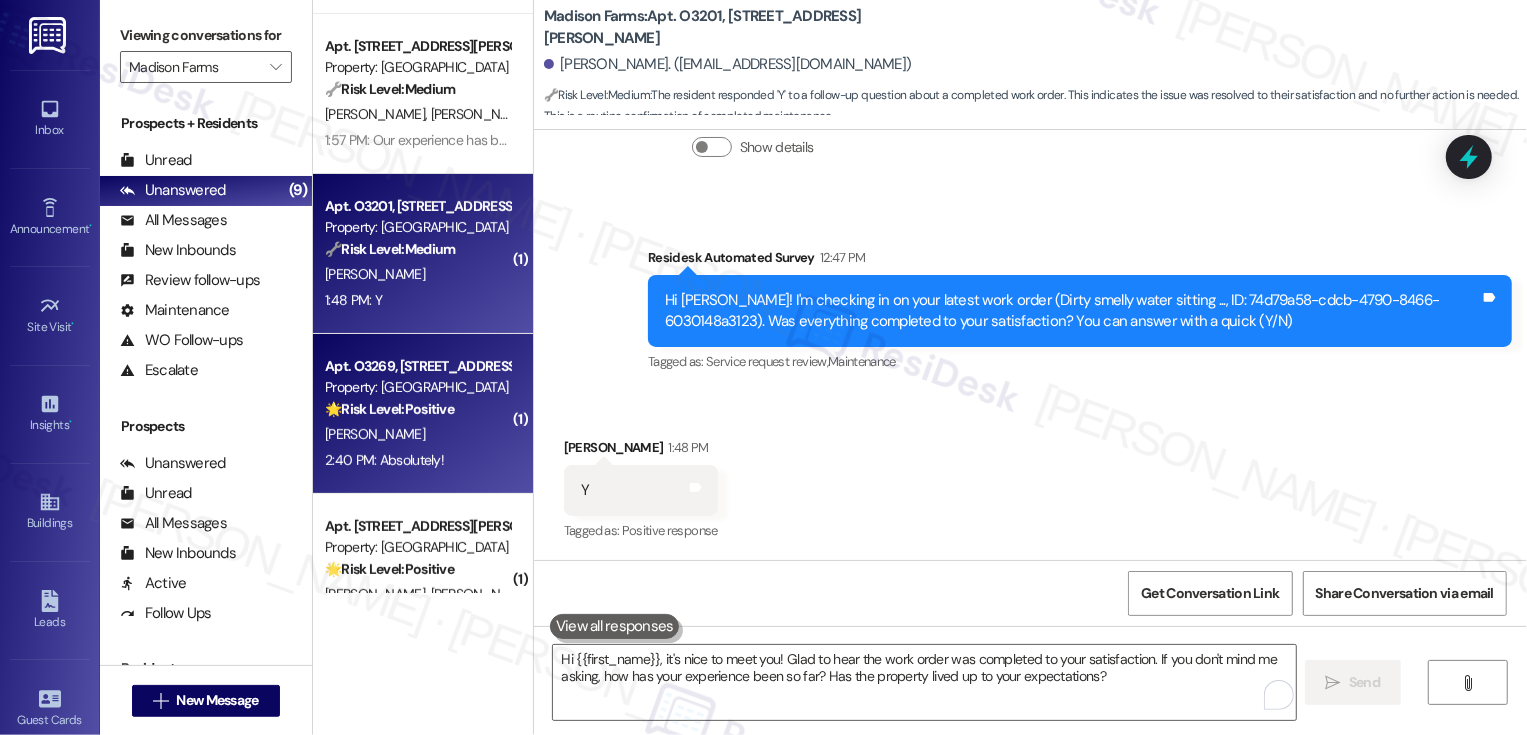 click on "[PERSON_NAME]" at bounding box center [417, 434] 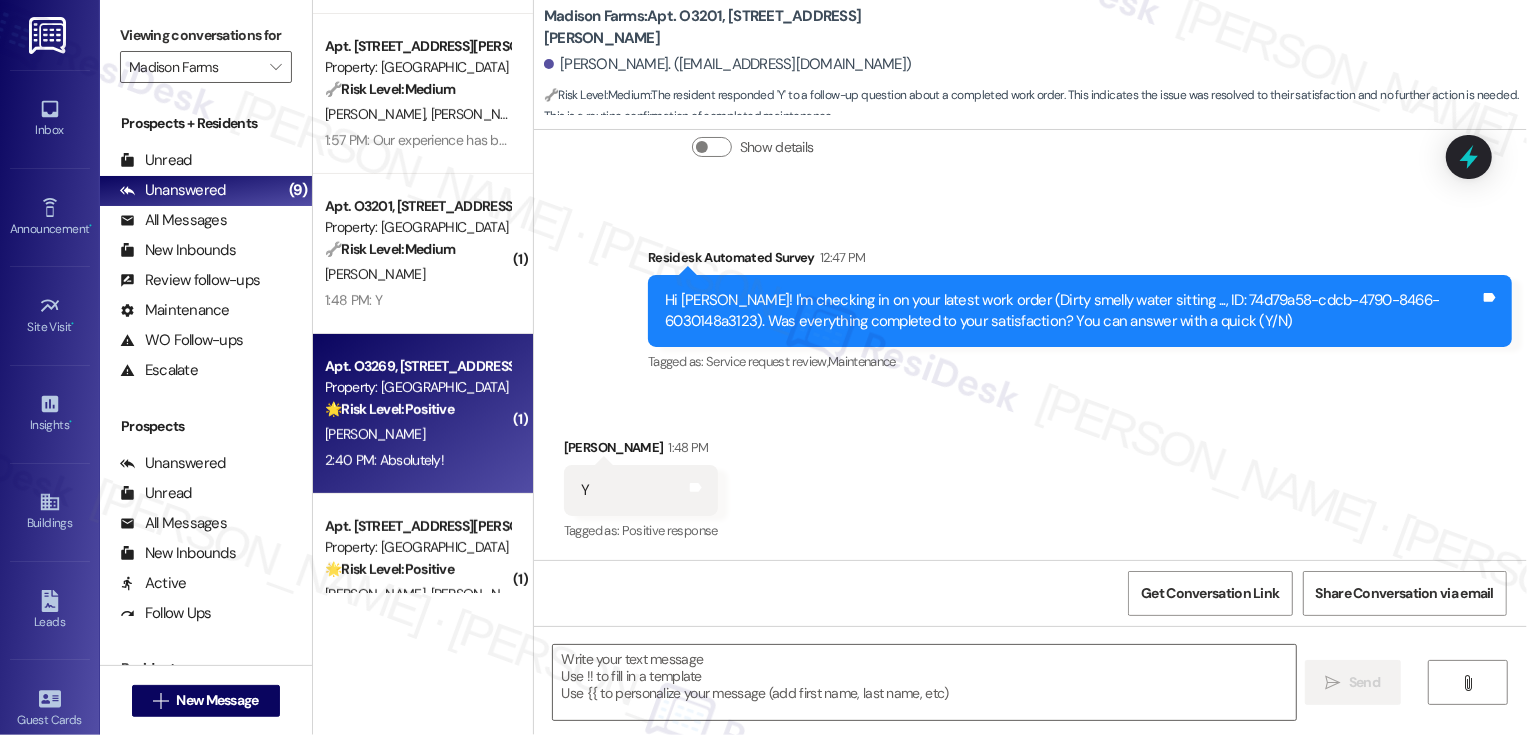 type on "Fetching suggested responses. Please feel free to read through the conversation in the meantime." 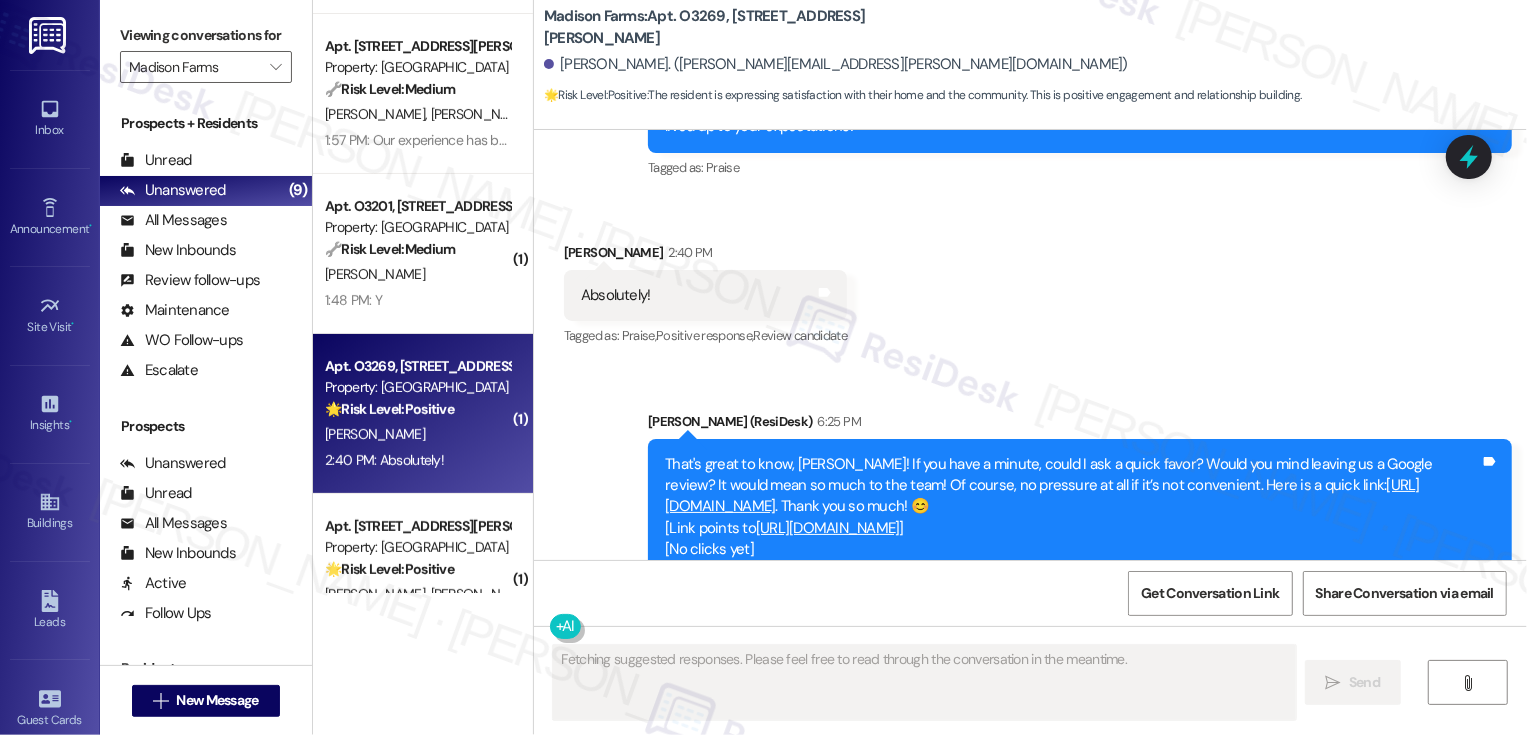scroll, scrollTop: 1756, scrollLeft: 0, axis: vertical 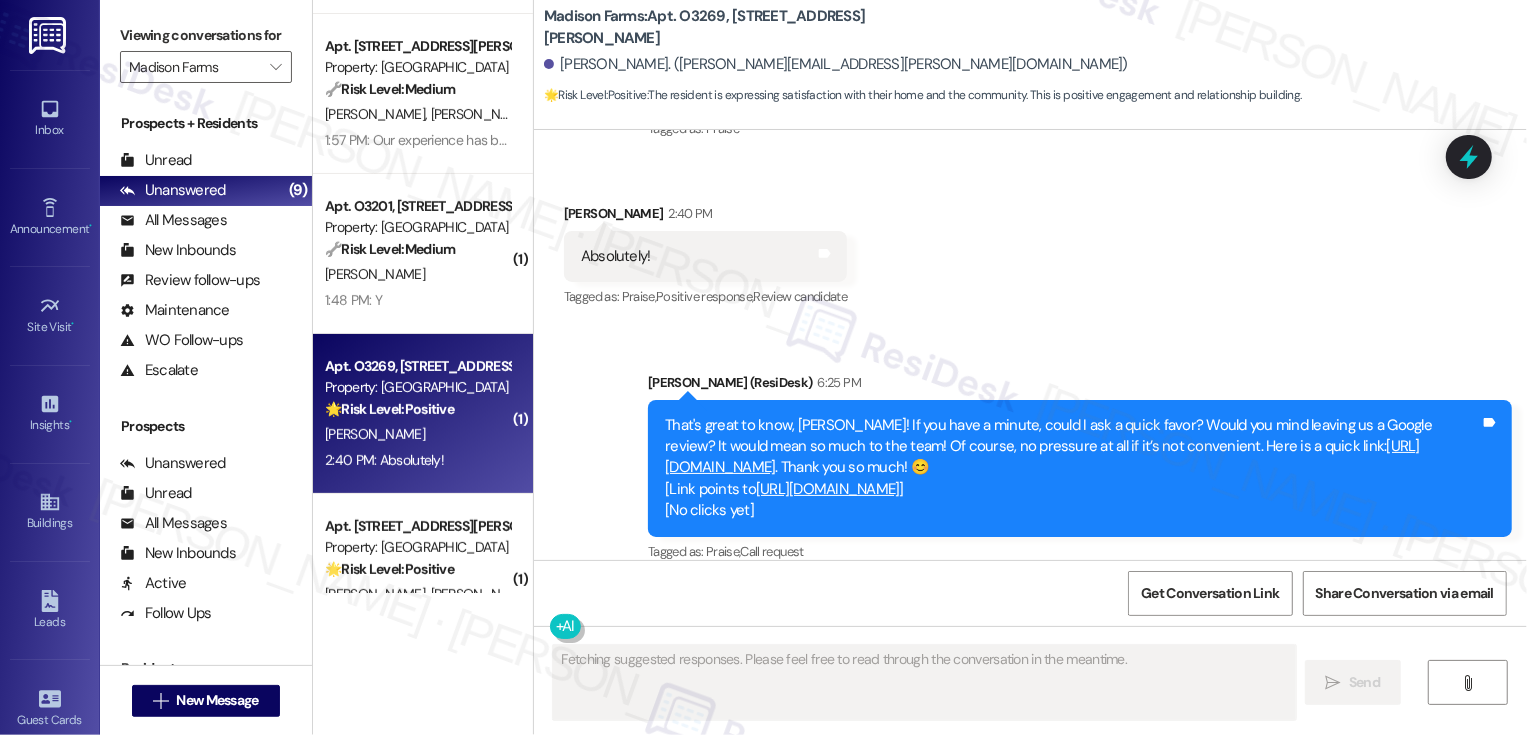 click on "https://search.google.com/local/writereview?placeid=ChIJWXOTcSoVxIkRSfd-WhPrwGA" at bounding box center (828, 489) 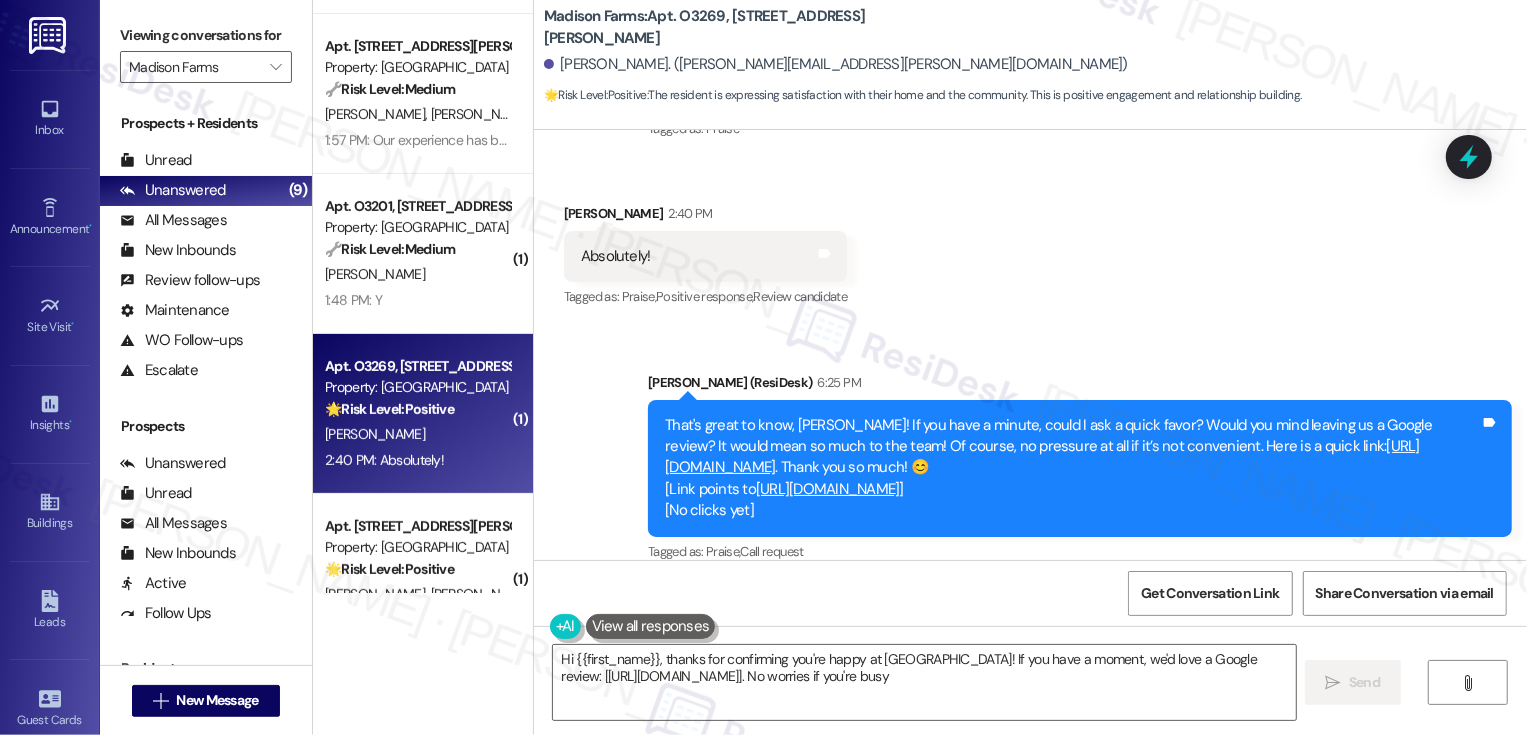 type on "Hi {{first_name}}, thanks for confirming you're happy at Madison Farms! If you have a moment, we'd love a Google review: [https://www.theresidesk.com/links/review-16x2dEpCr]. No worries if you're busy!" 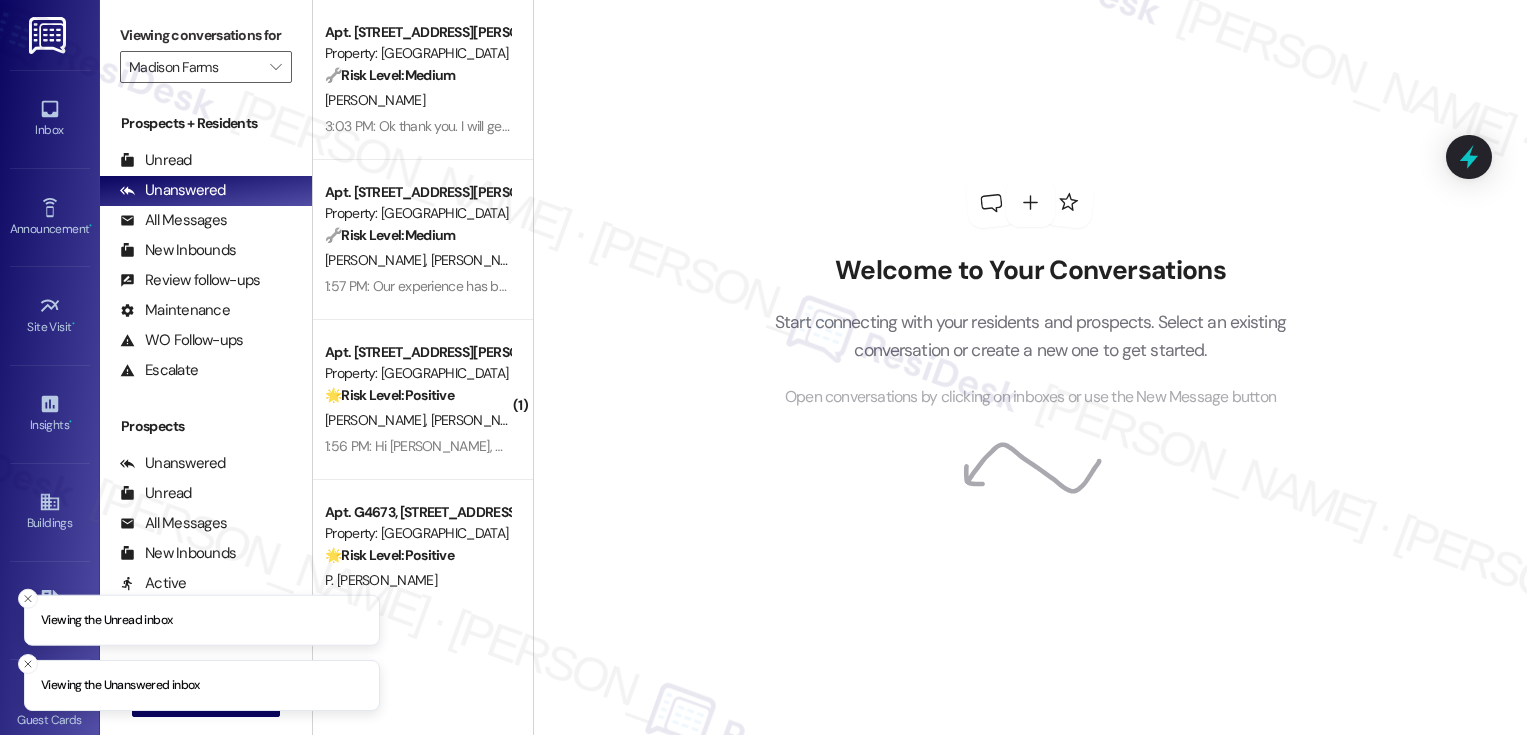 scroll, scrollTop: 0, scrollLeft: 0, axis: both 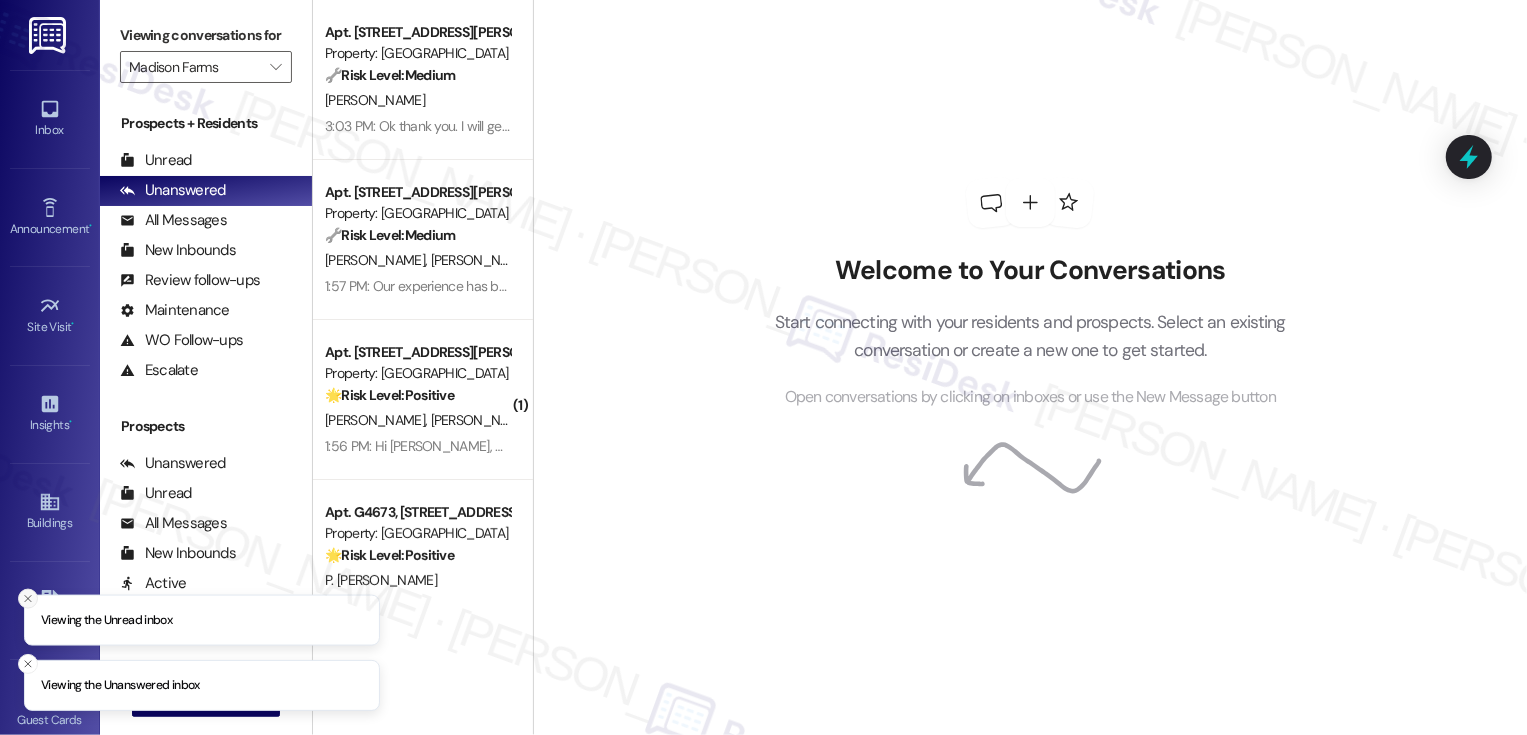 click 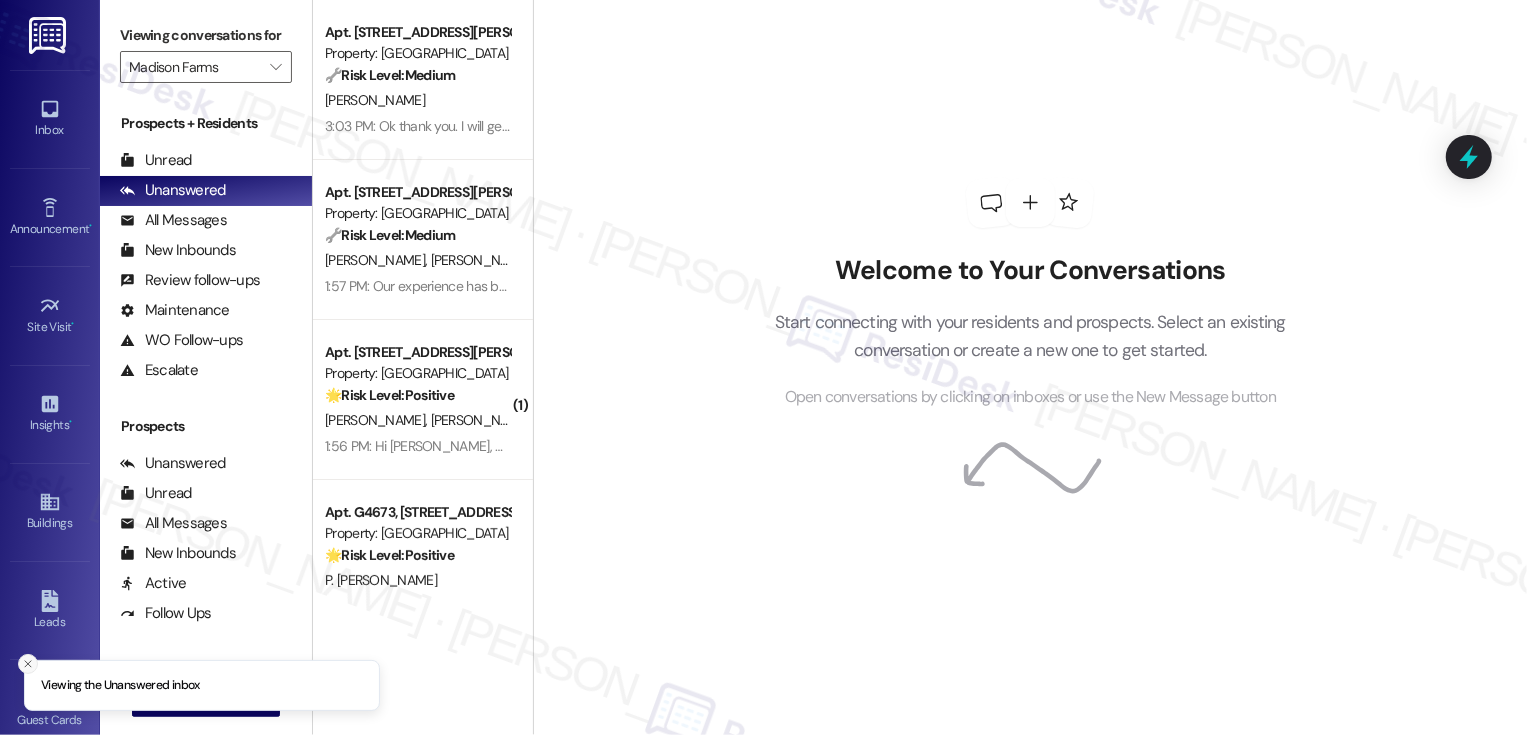 click at bounding box center [28, 664] 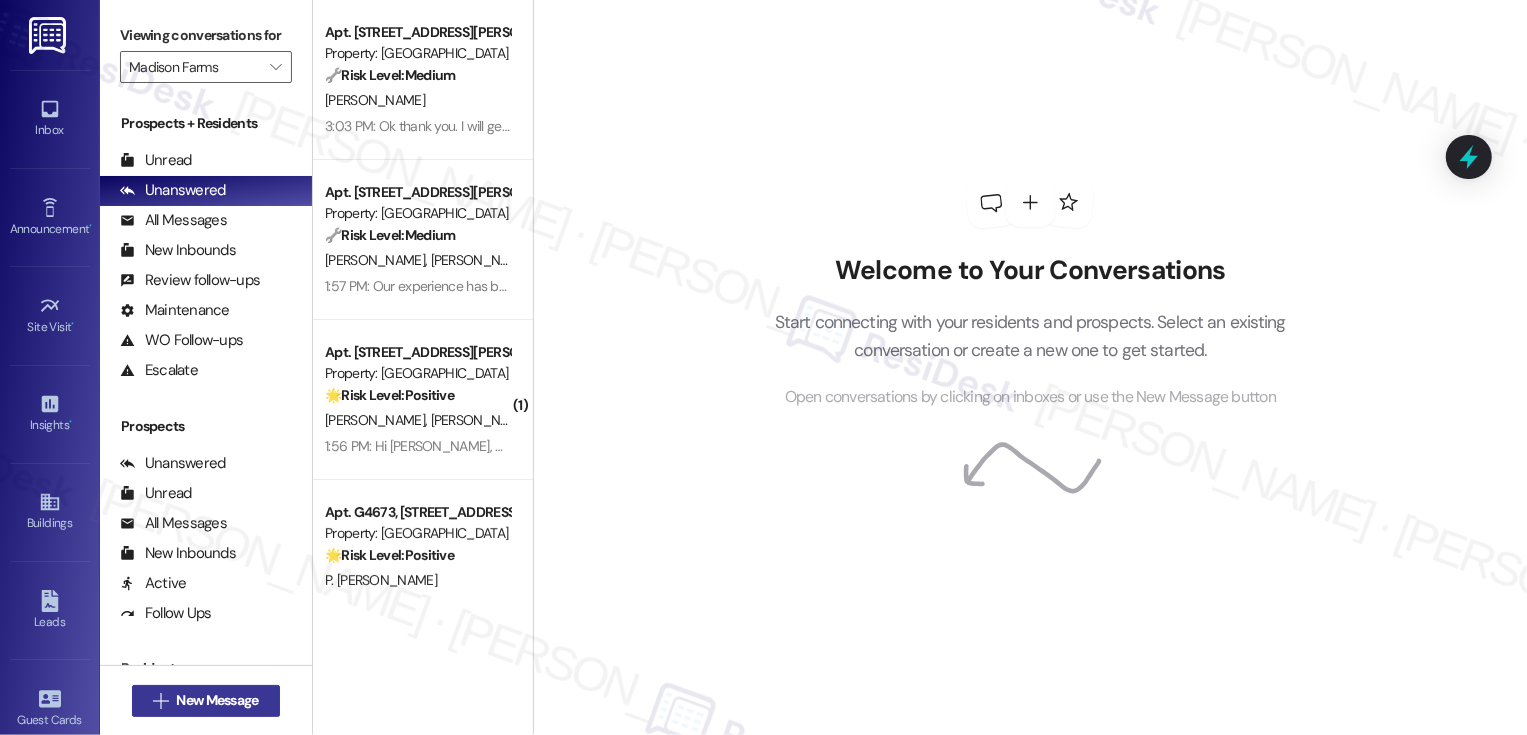 click on "New Message" at bounding box center [217, 700] 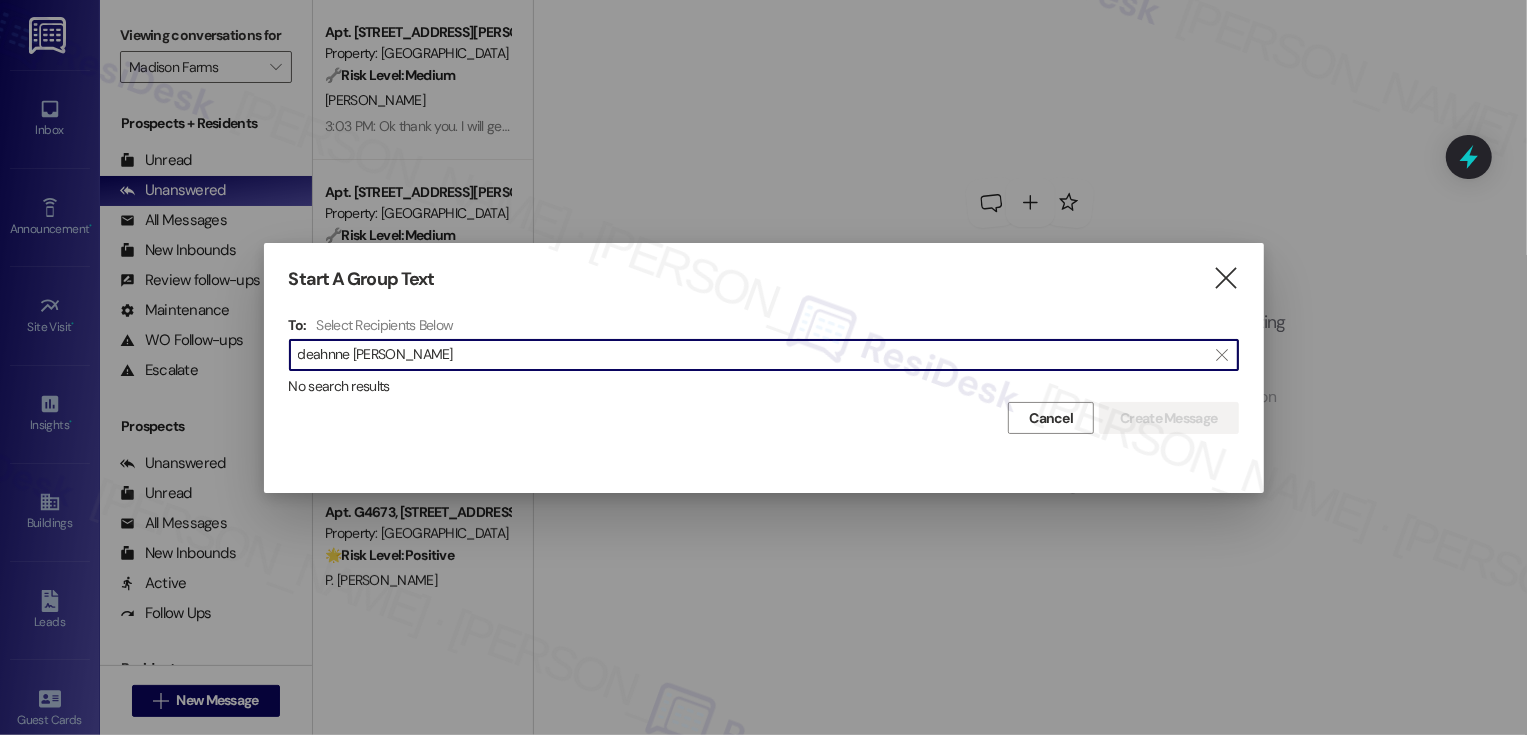 click on "deahnne lohman" at bounding box center (752, 355) 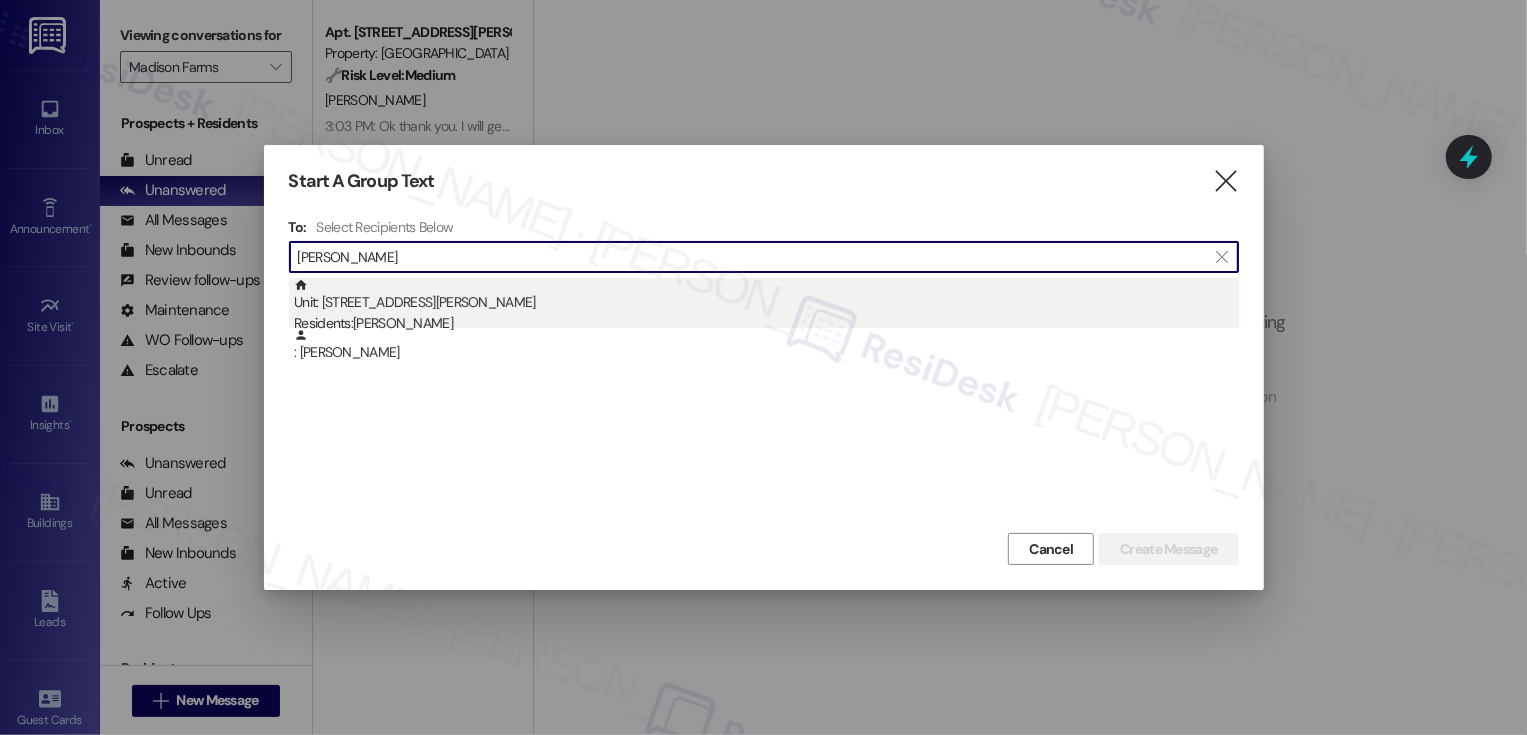 type on "deanne lohman" 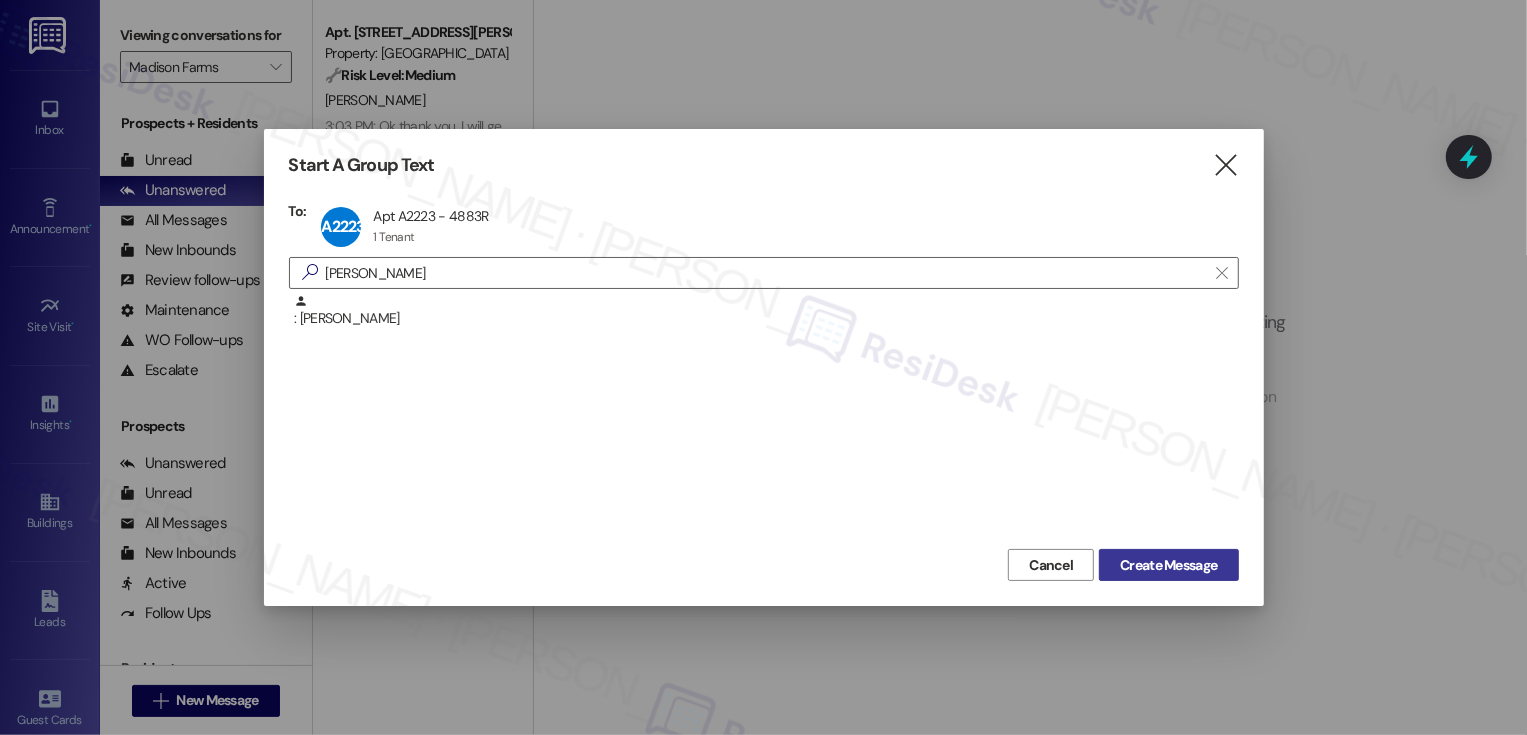 click on "Create Message" at bounding box center [1168, 565] 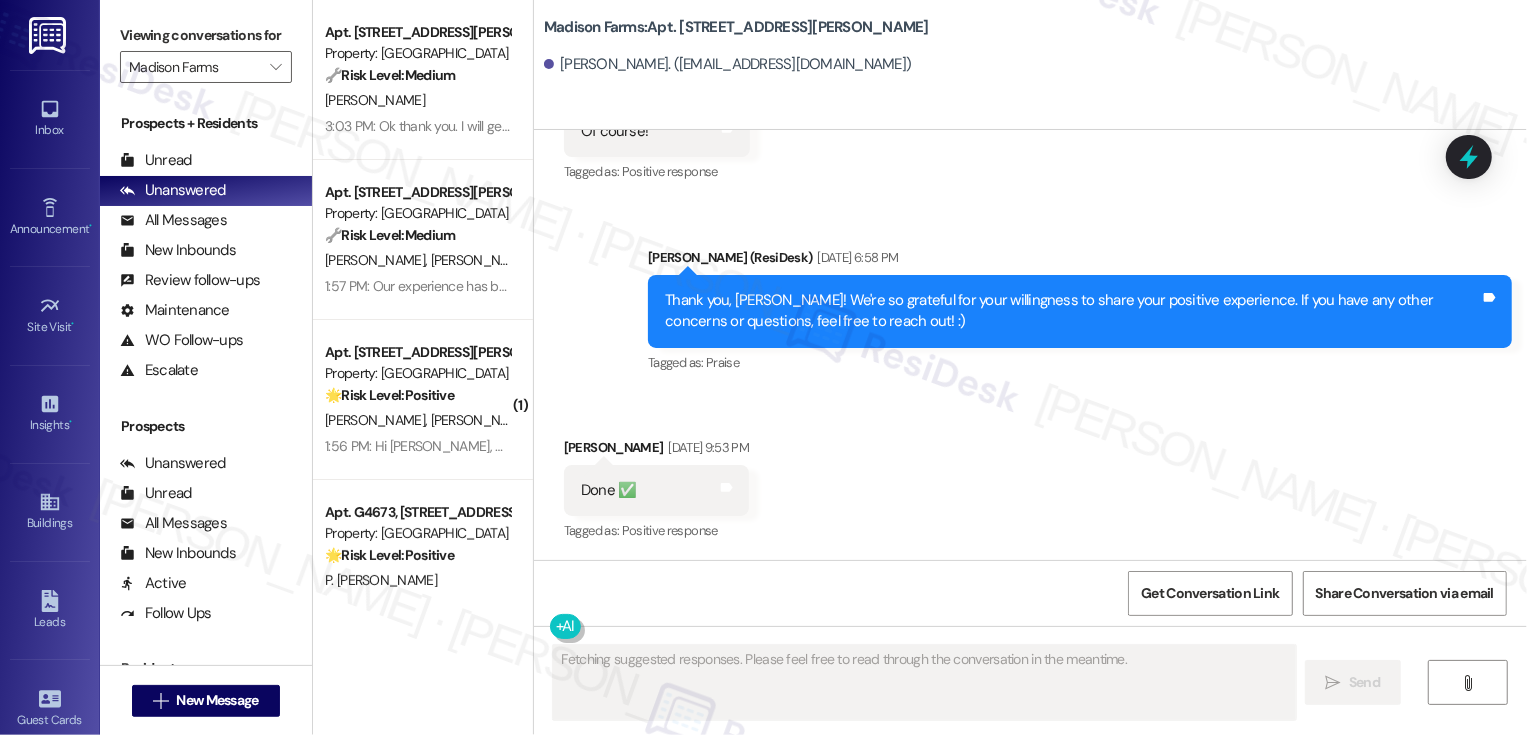 scroll, scrollTop: 2482, scrollLeft: 0, axis: vertical 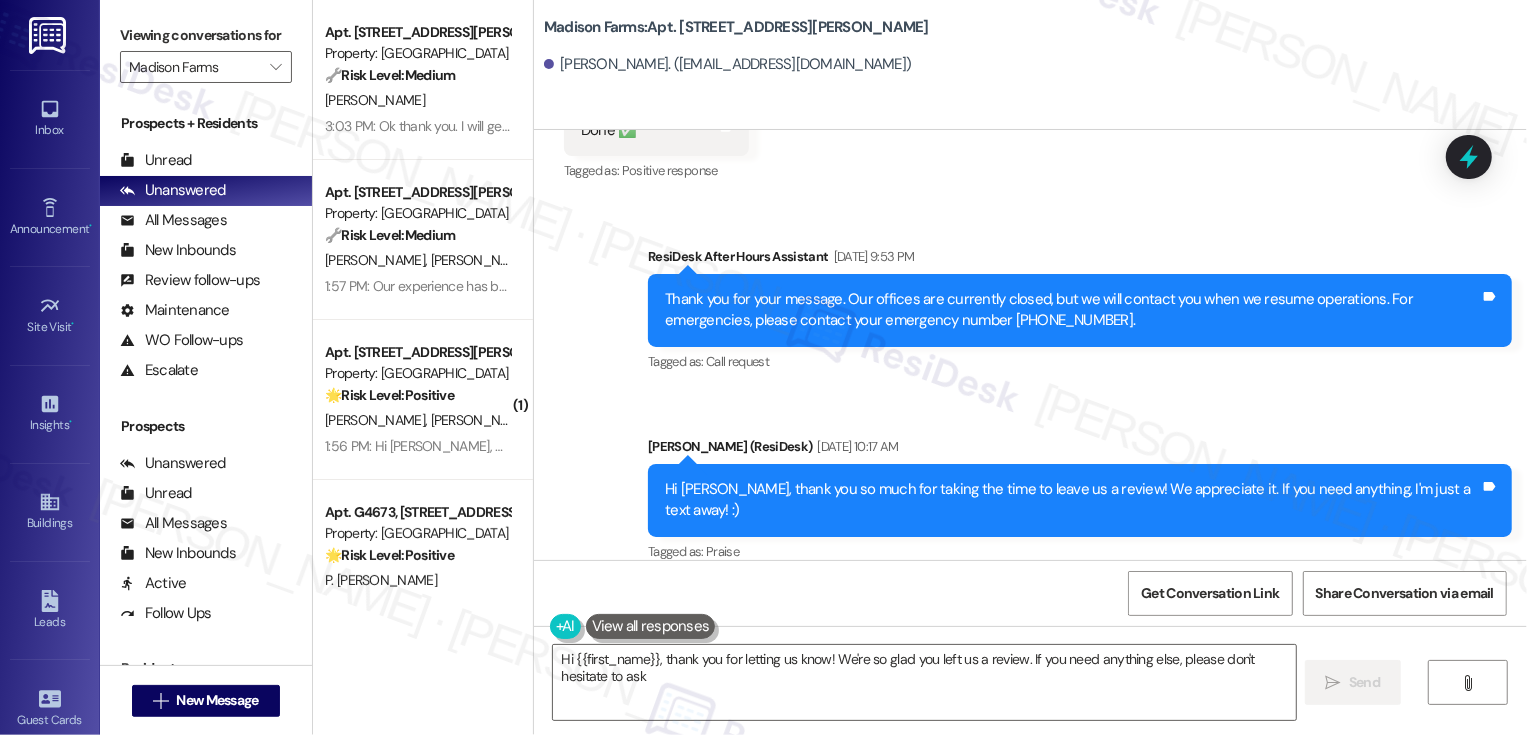 type on "Hi {{first_name}}, thank you for letting us know! We're so glad you left us a review. If you need anything else, please don't hesitate to ask!" 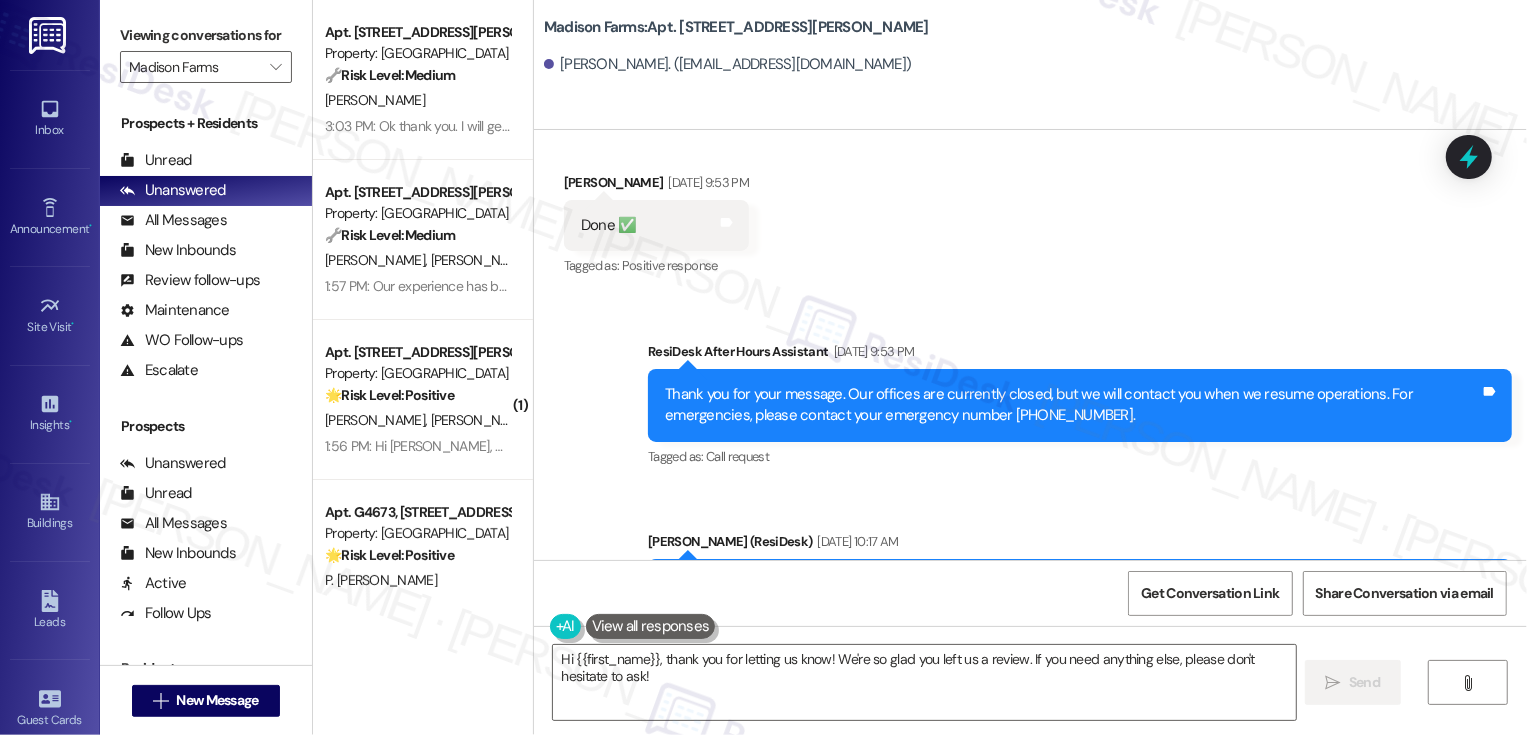 scroll, scrollTop: 2370, scrollLeft: 0, axis: vertical 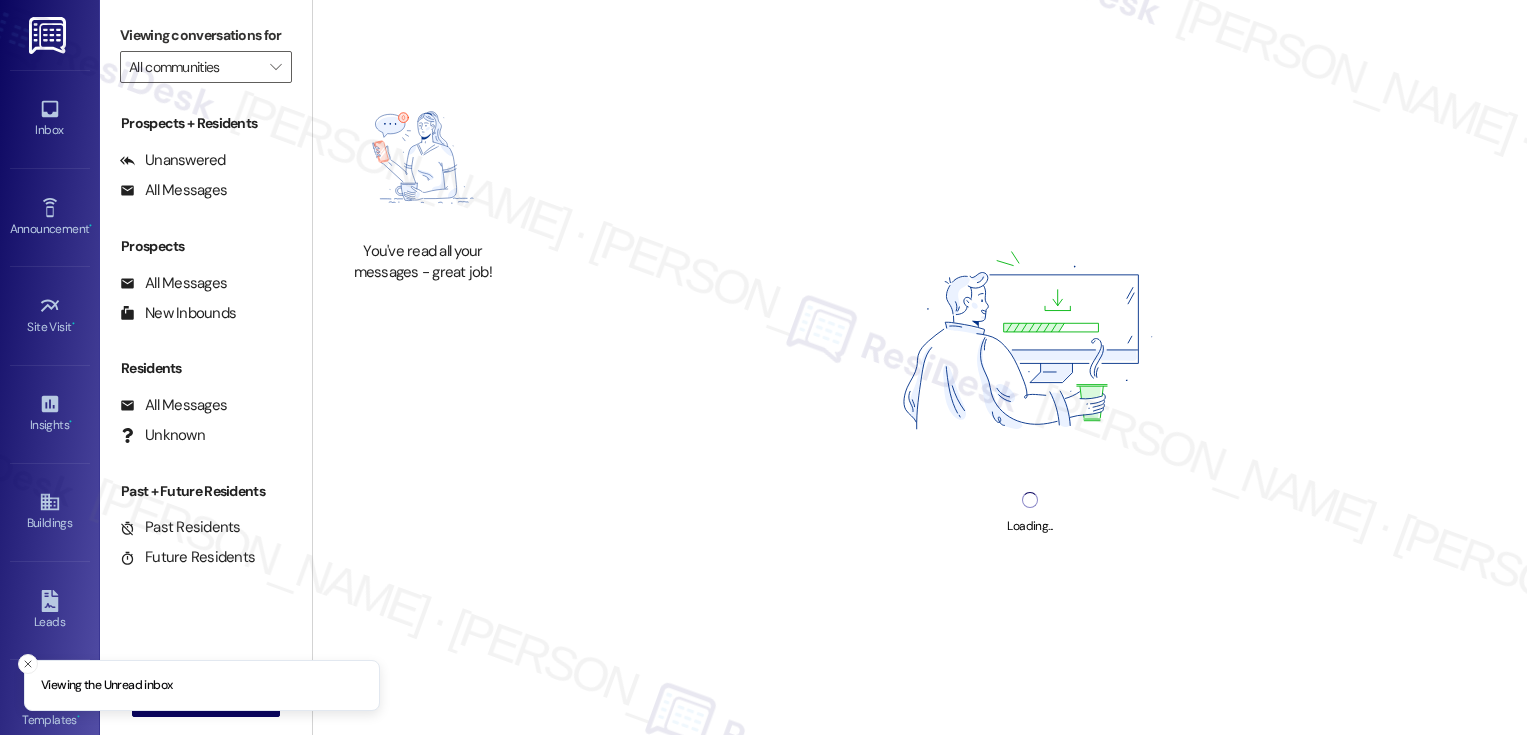 type on "Madison Farms" 